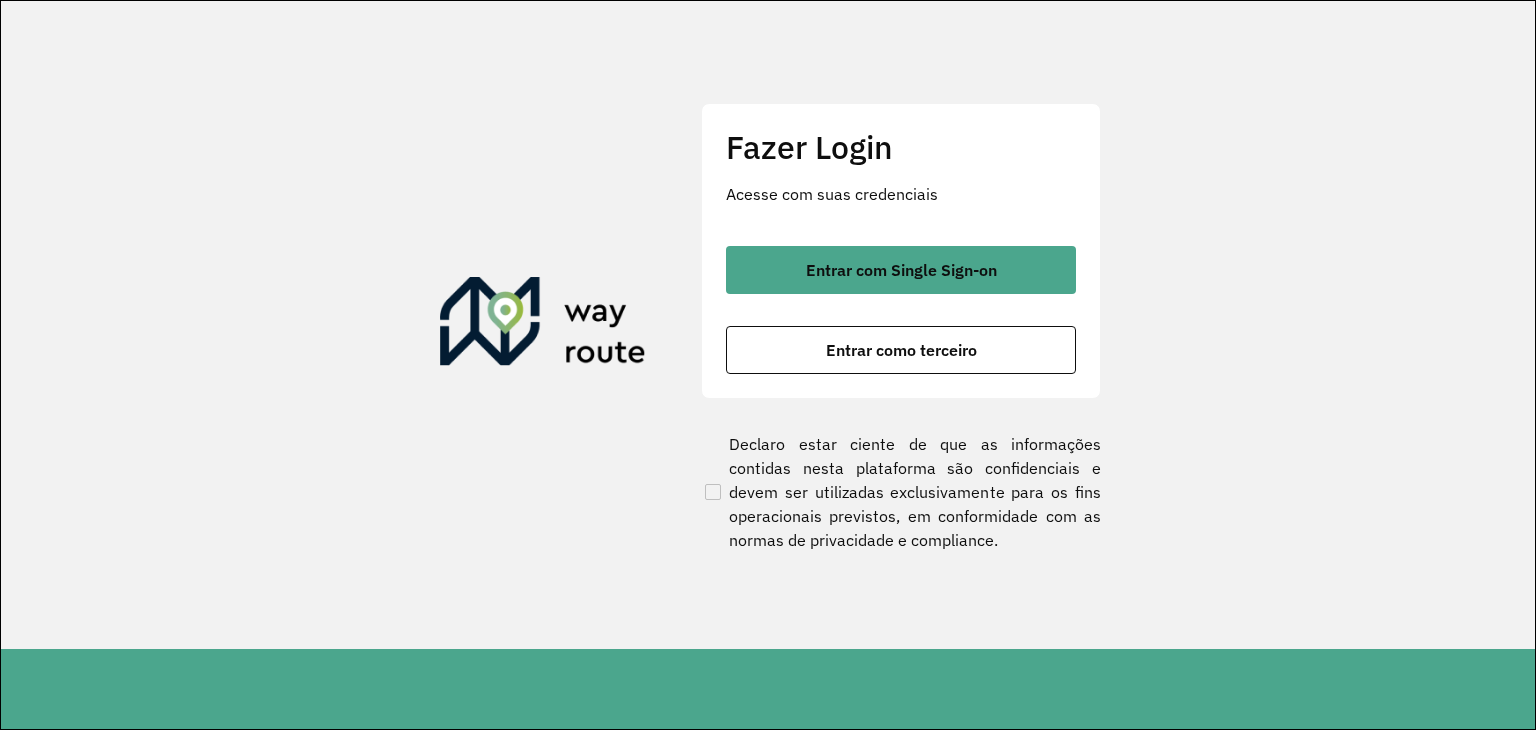 scroll, scrollTop: 0, scrollLeft: 0, axis: both 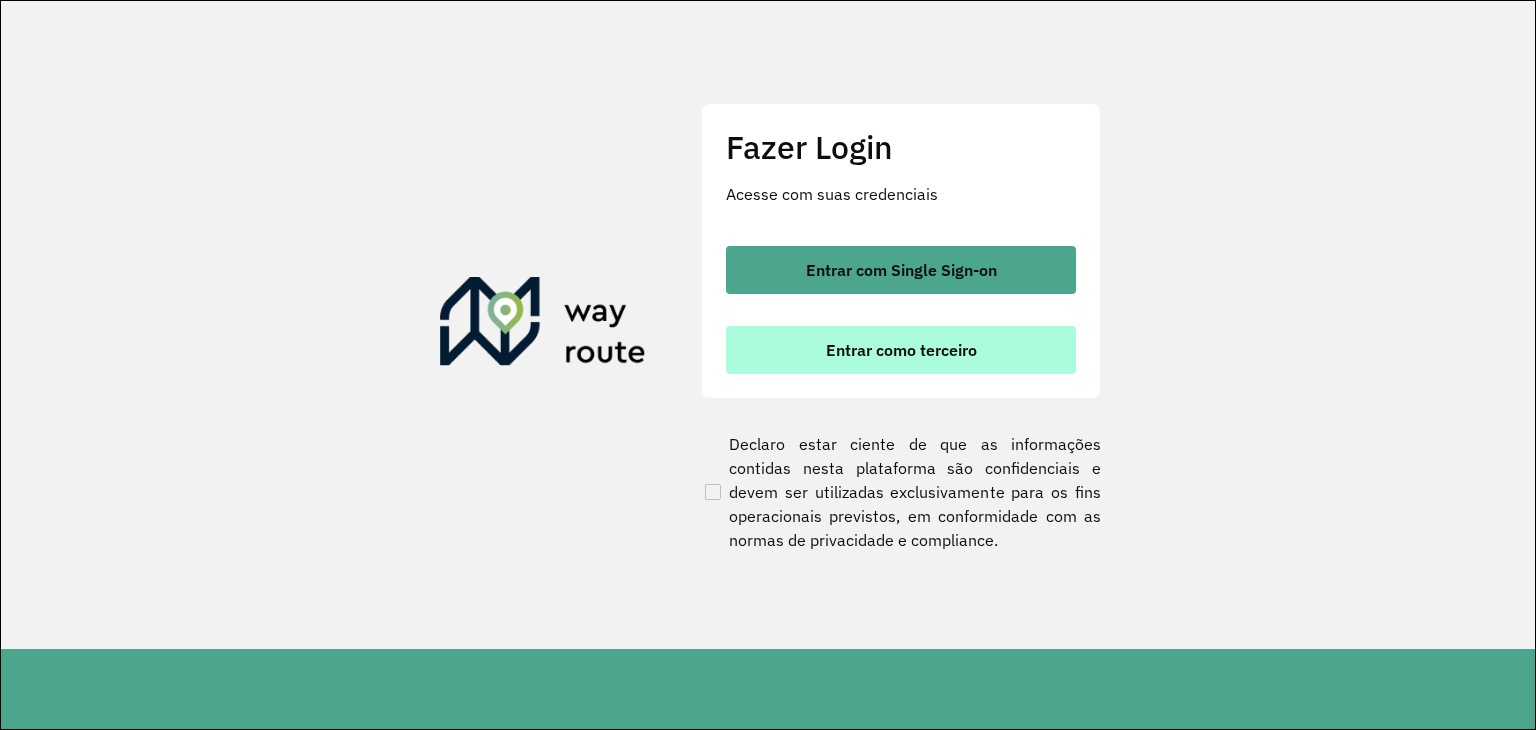 click on "Entrar como terceiro" at bounding box center (901, 350) 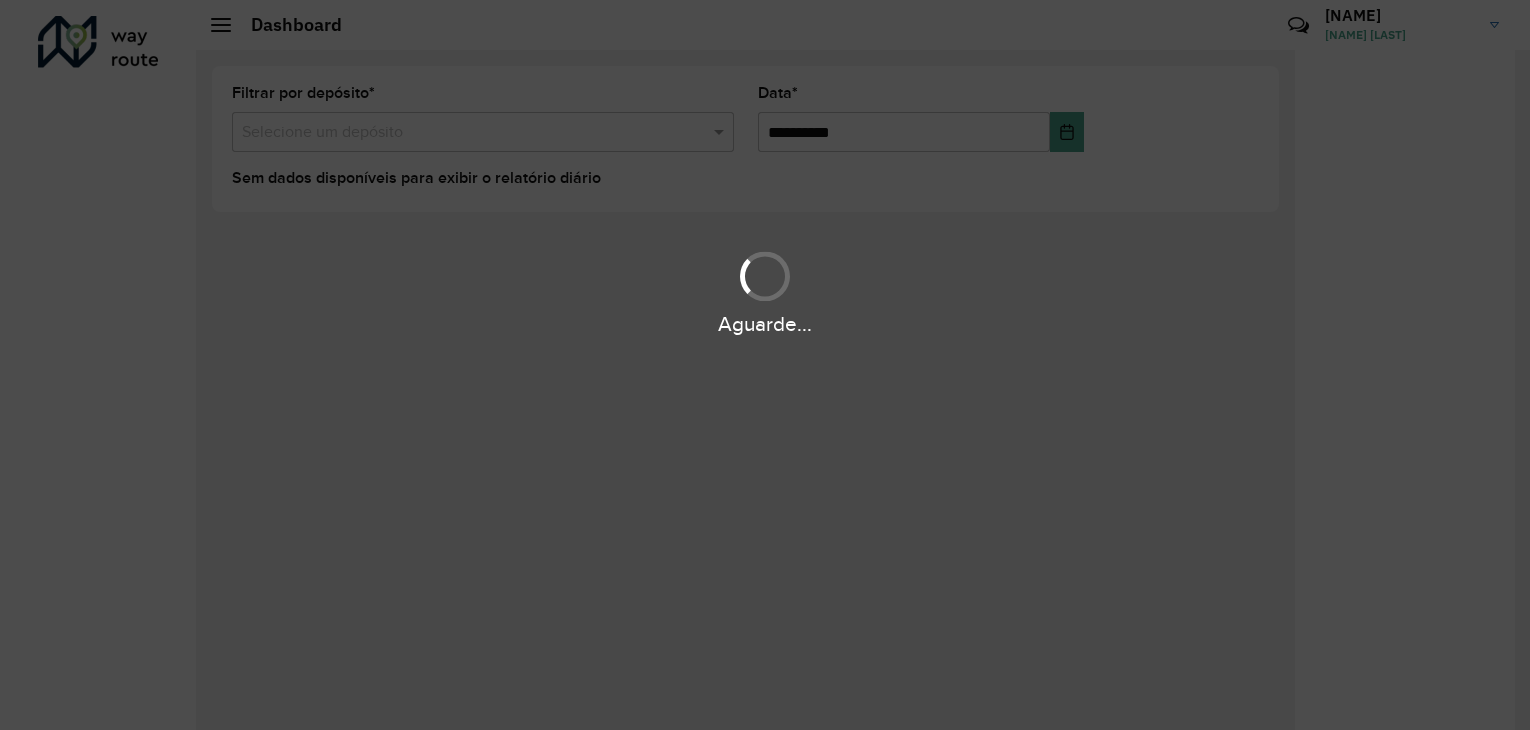 scroll, scrollTop: 0, scrollLeft: 0, axis: both 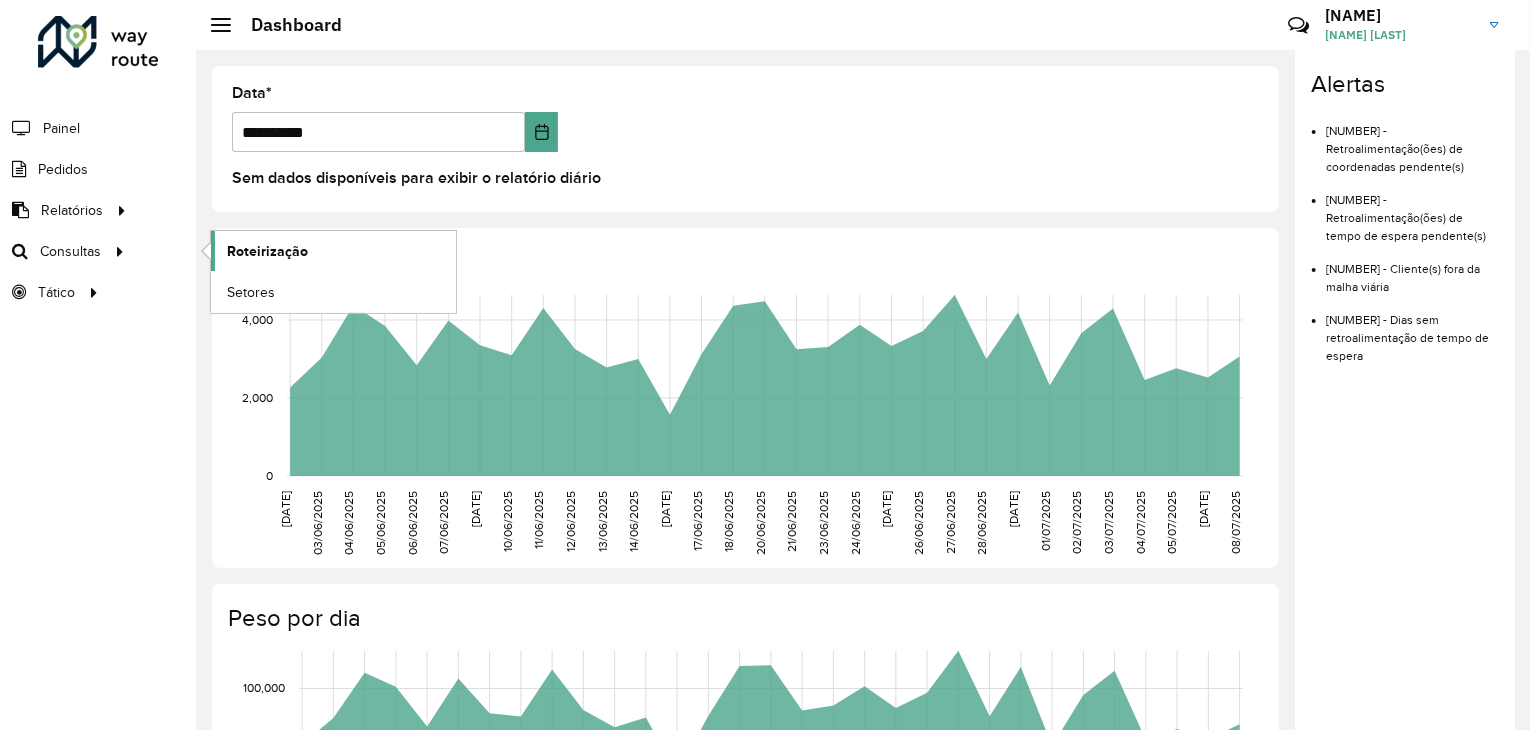 click on "Roteirização" at bounding box center (267, 251) 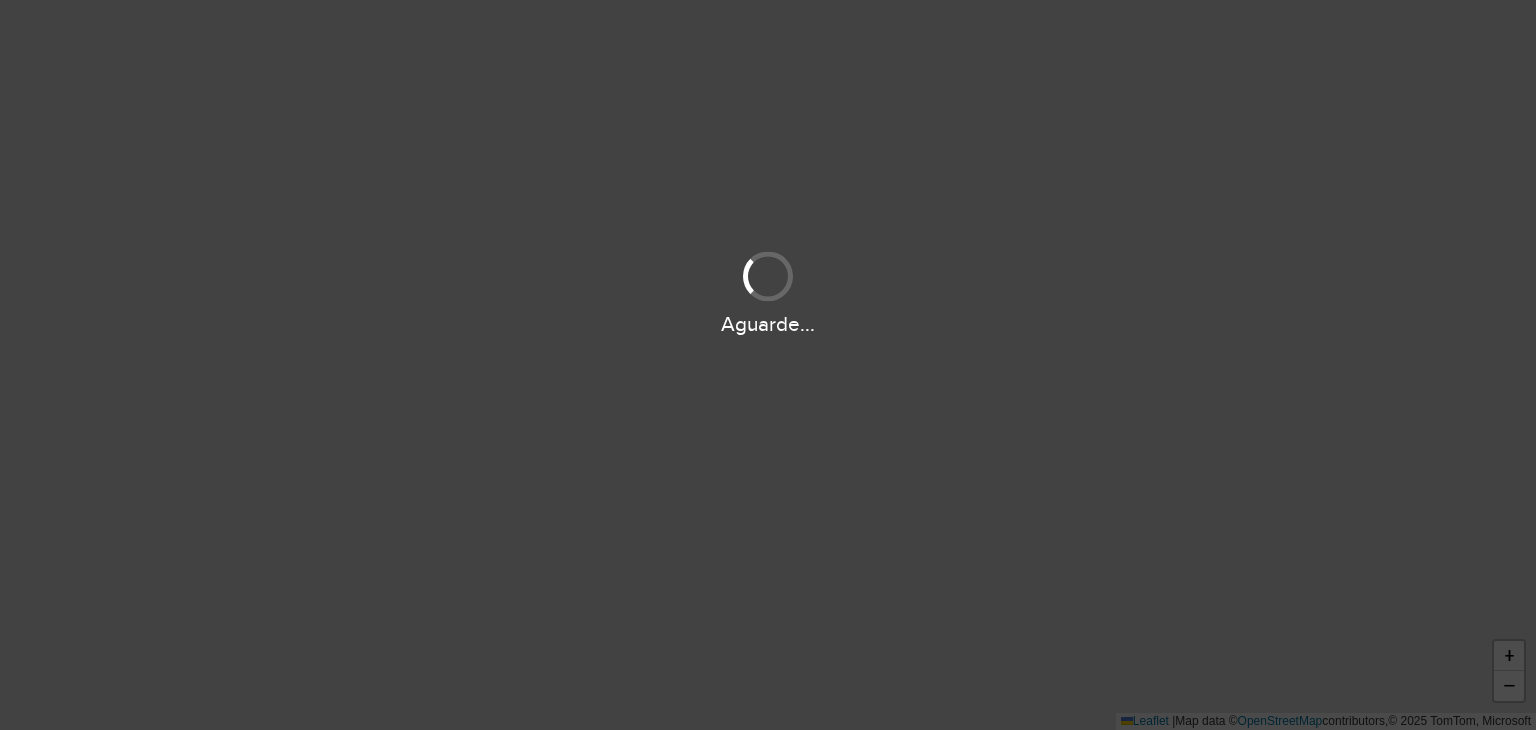scroll, scrollTop: 0, scrollLeft: 0, axis: both 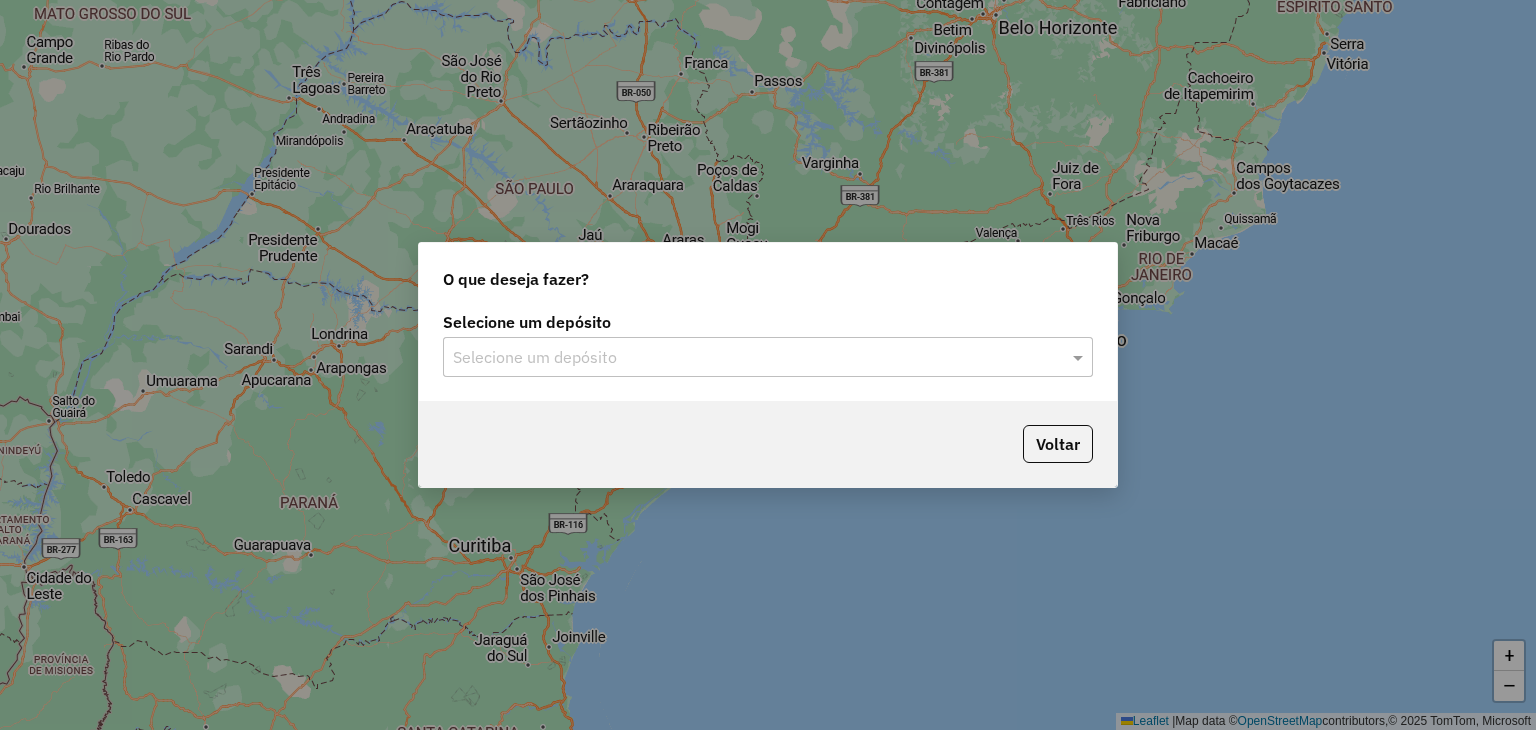 click at bounding box center (748, 358) 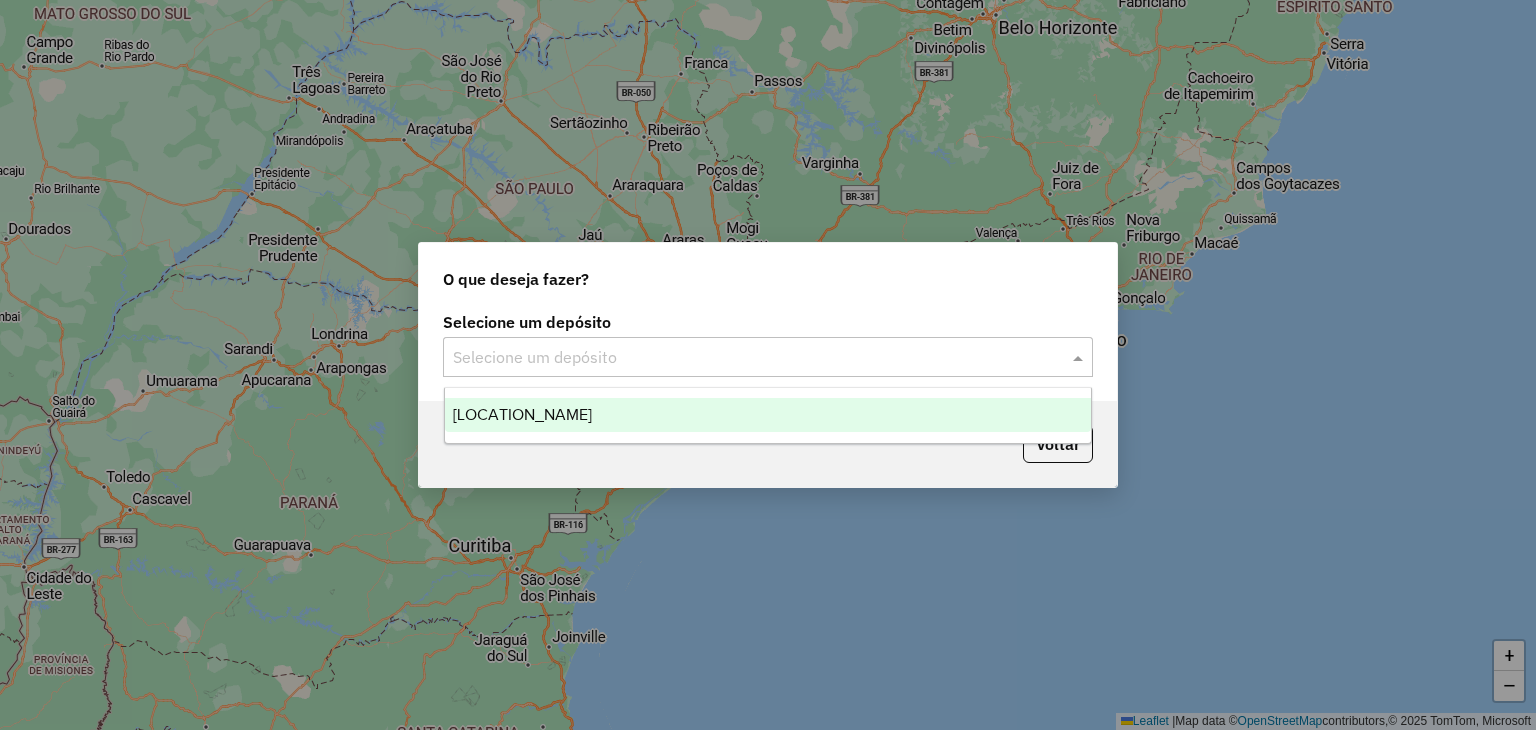 click on "CDI Macacu" at bounding box center [768, 415] 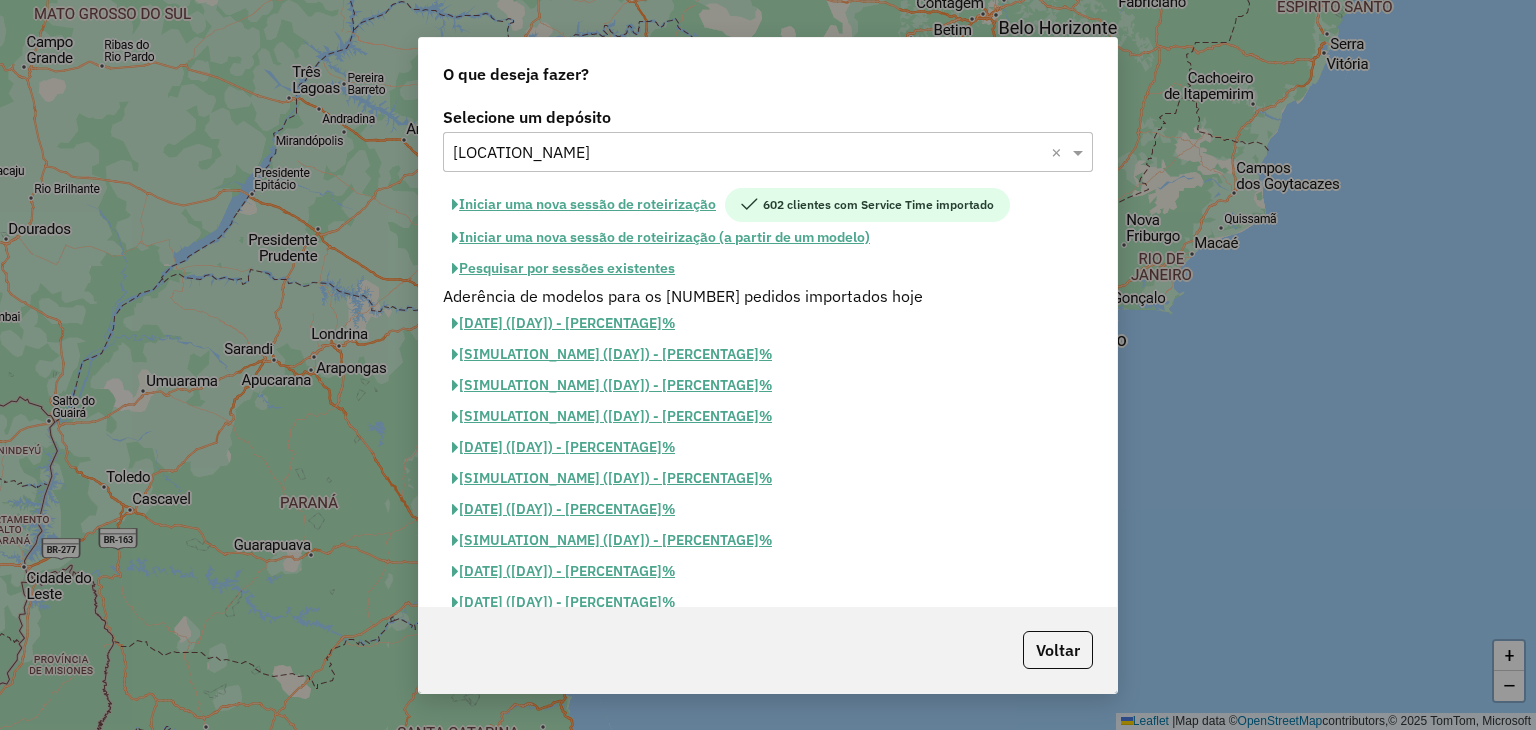 click on "Pesquisar por sessões existentes" at bounding box center [584, 205] 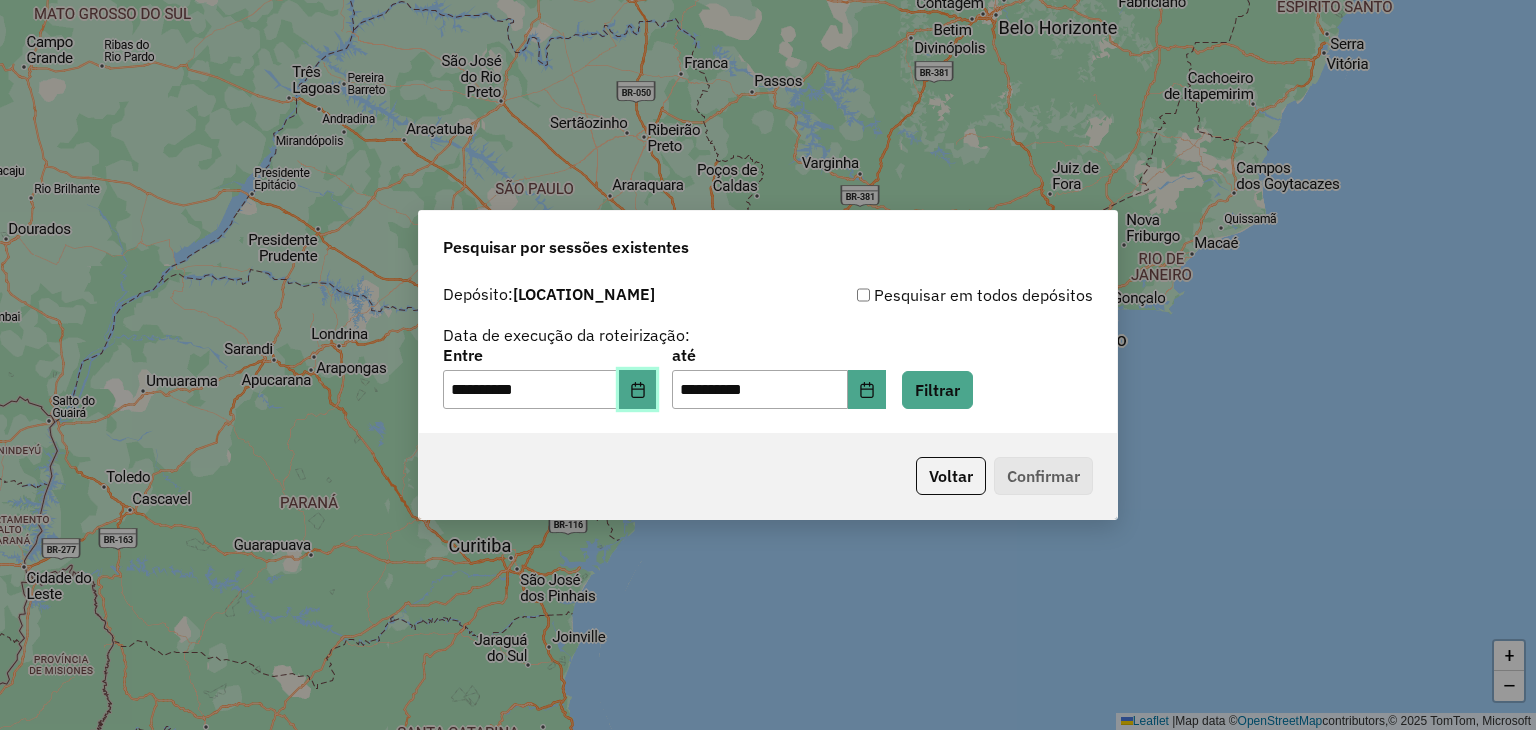 click at bounding box center [638, 390] 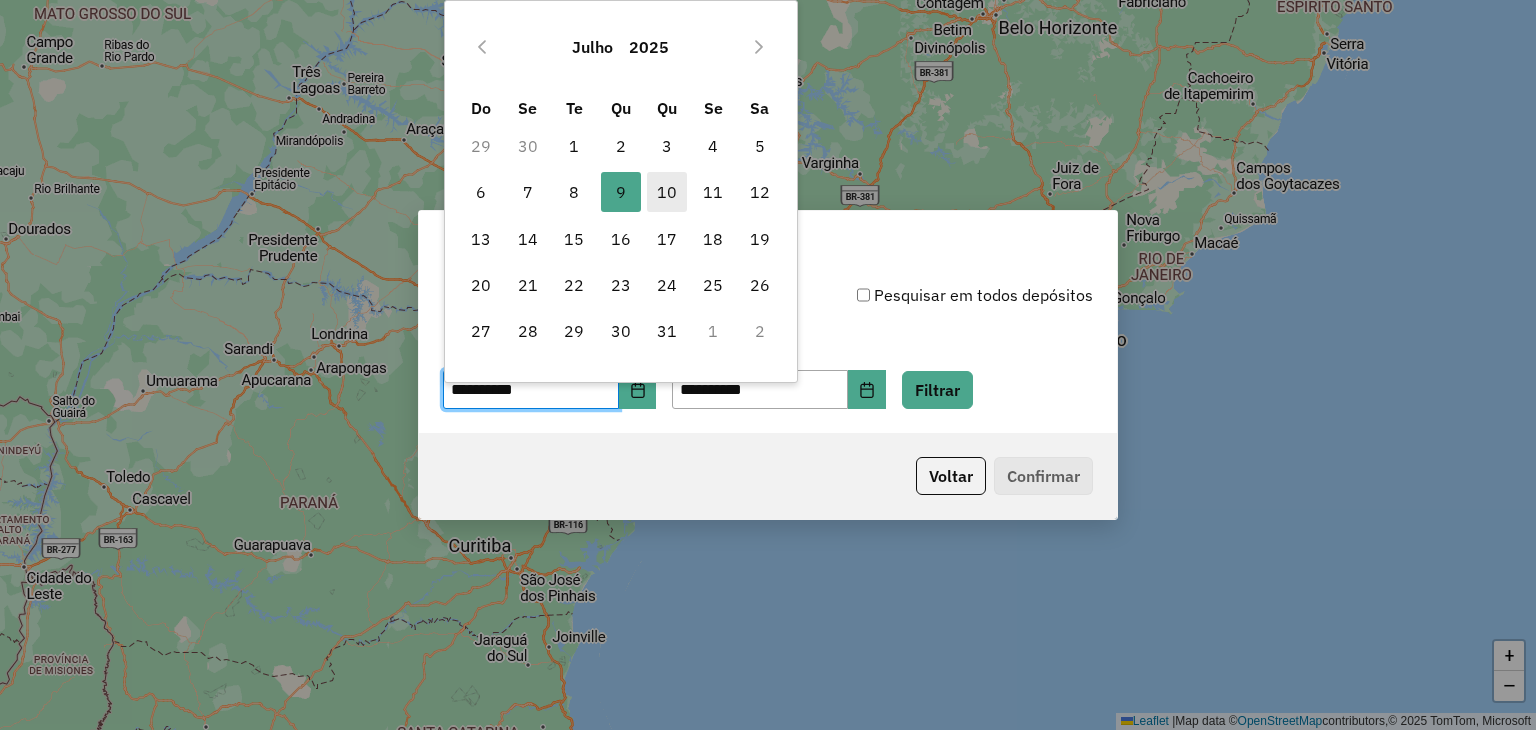 click on "10" at bounding box center [667, 192] 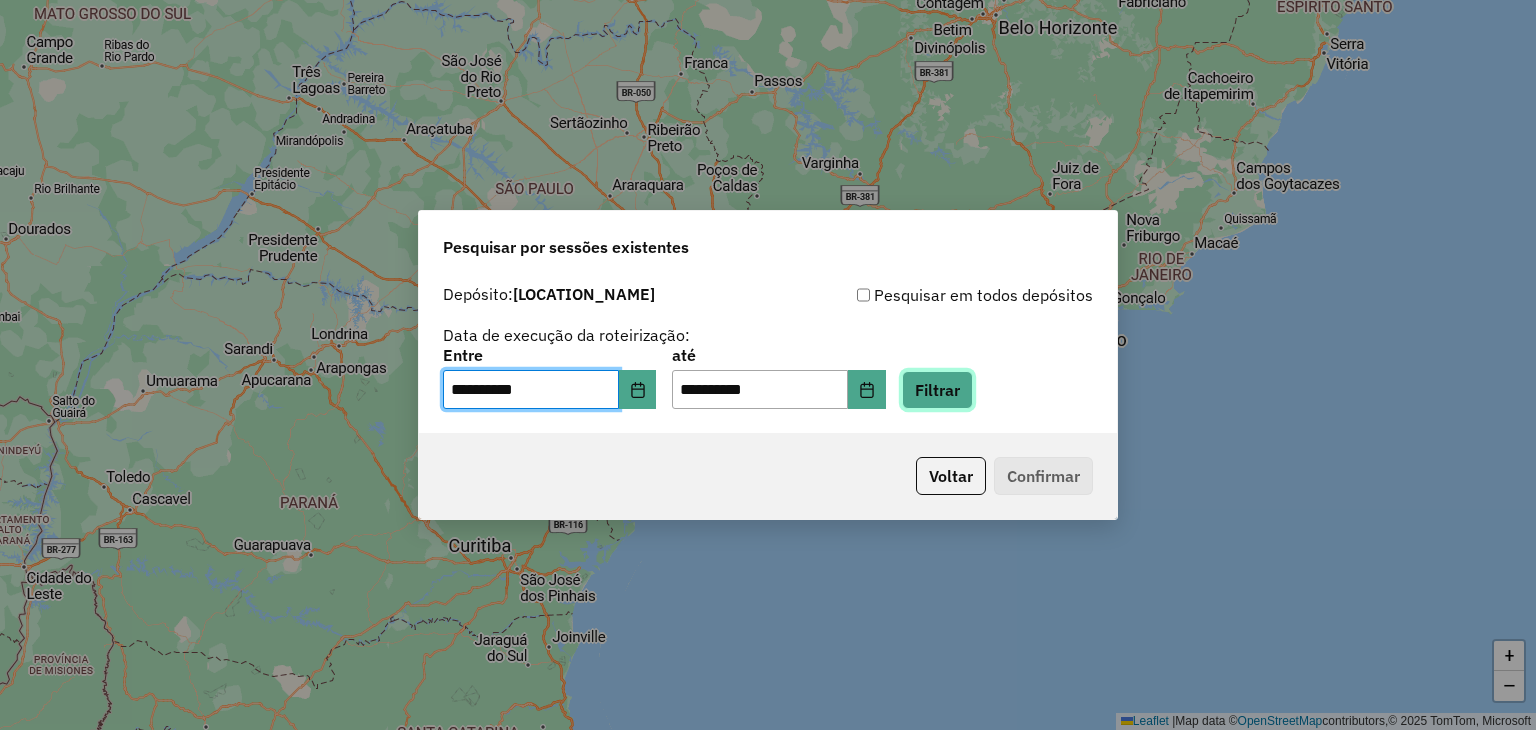 click on "Filtrar" at bounding box center [937, 390] 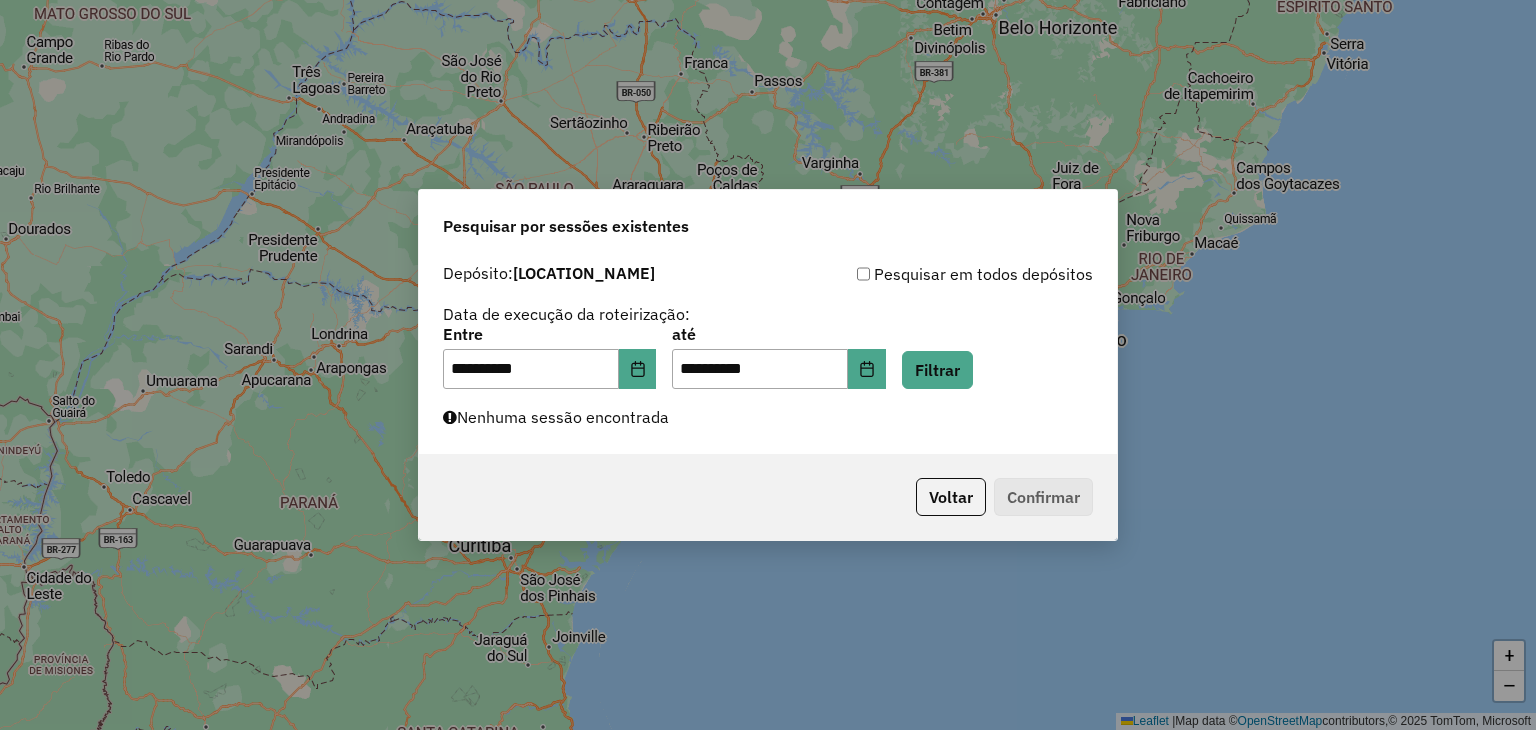 click on "**********" at bounding box center [768, 354] 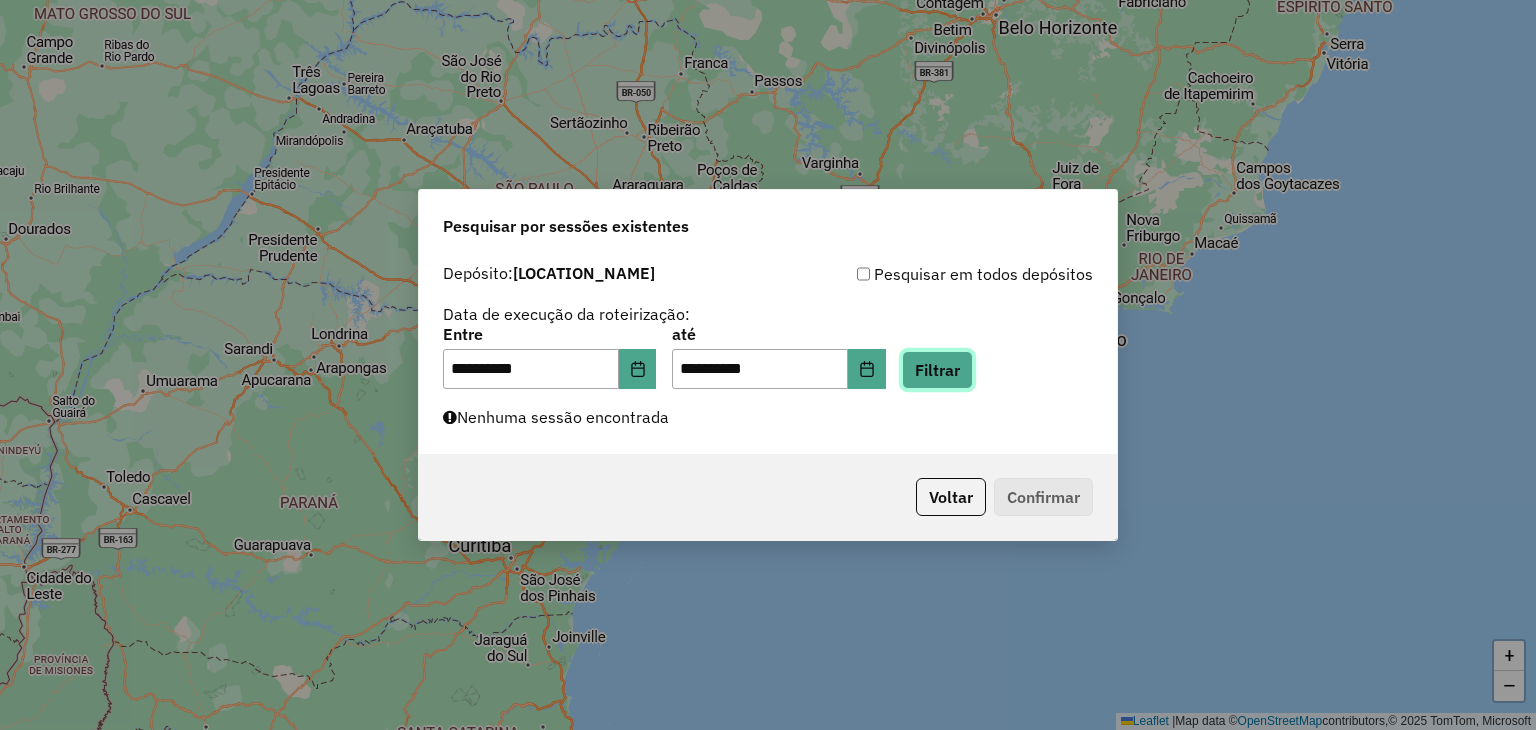 click on "Filtrar" at bounding box center [937, 370] 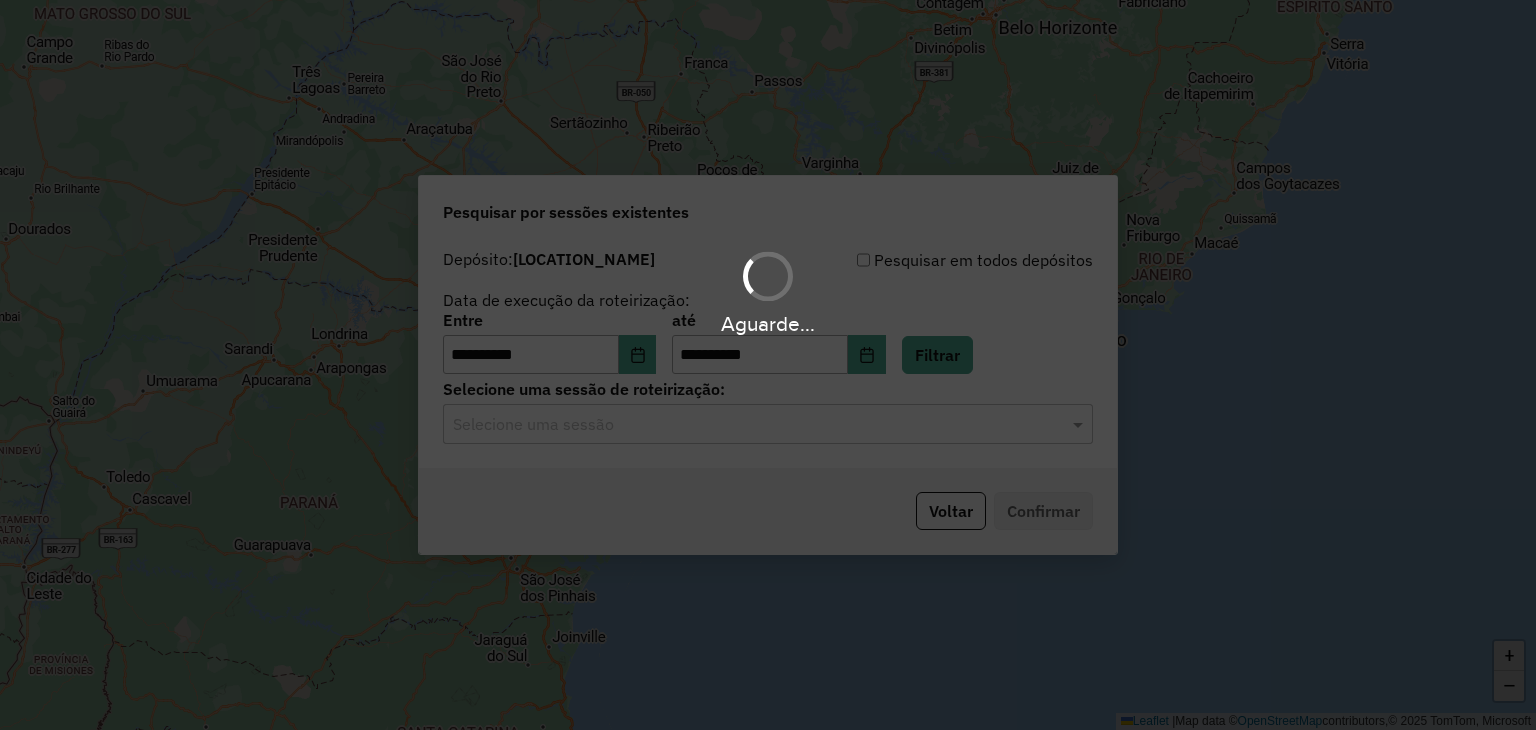 click on "Aguarde..." at bounding box center (768, 365) 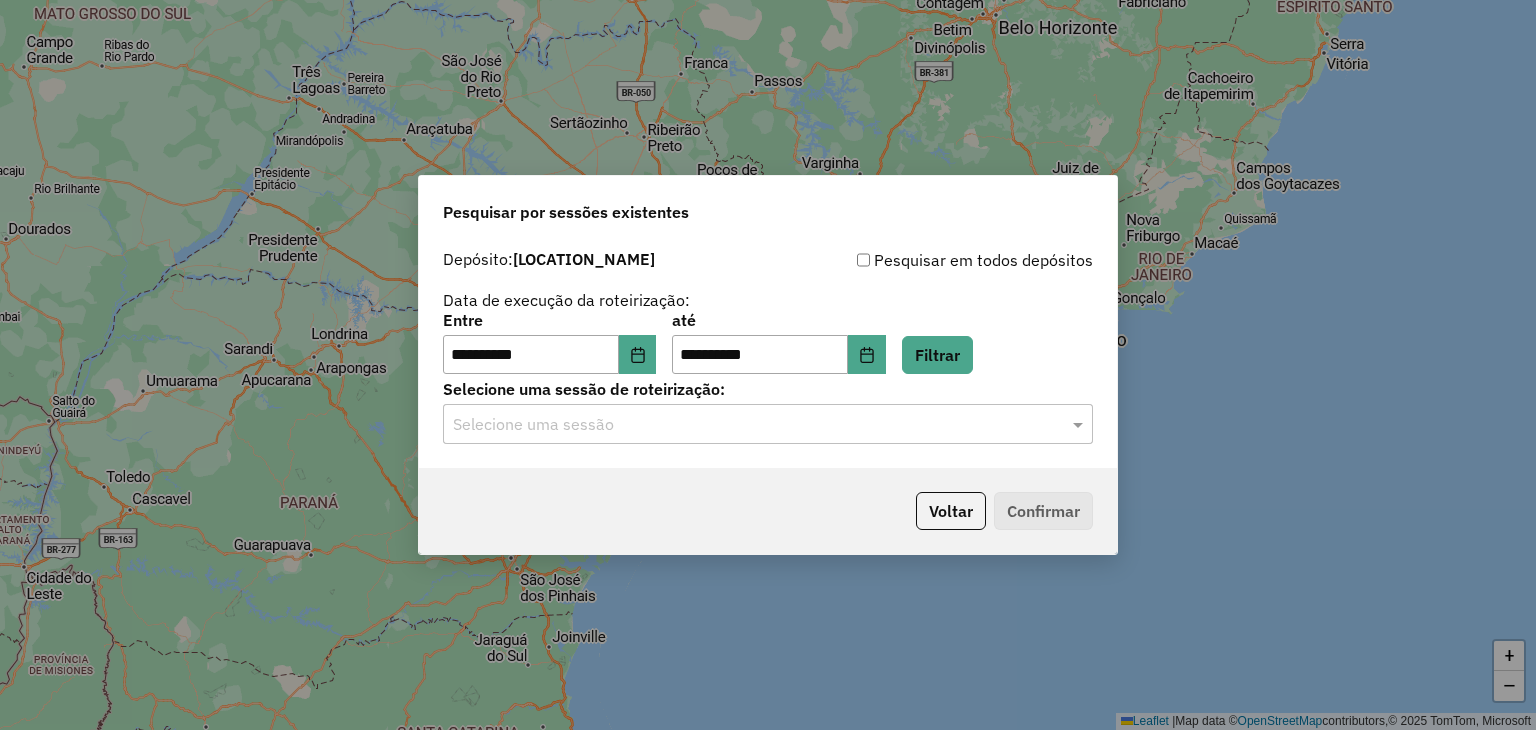 click at bounding box center [748, 425] 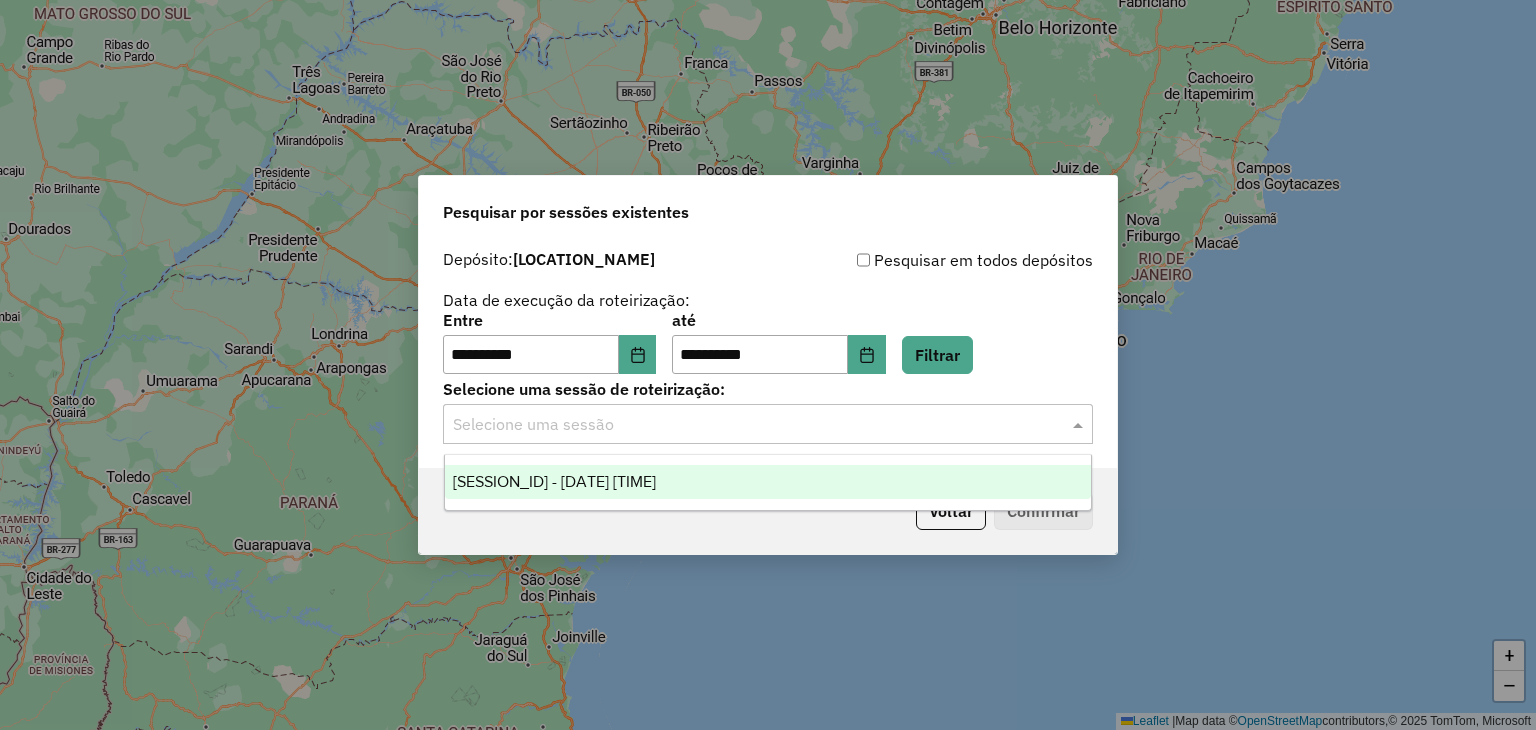click on "1187488 - 10/07/2025 20:58" at bounding box center (768, 482) 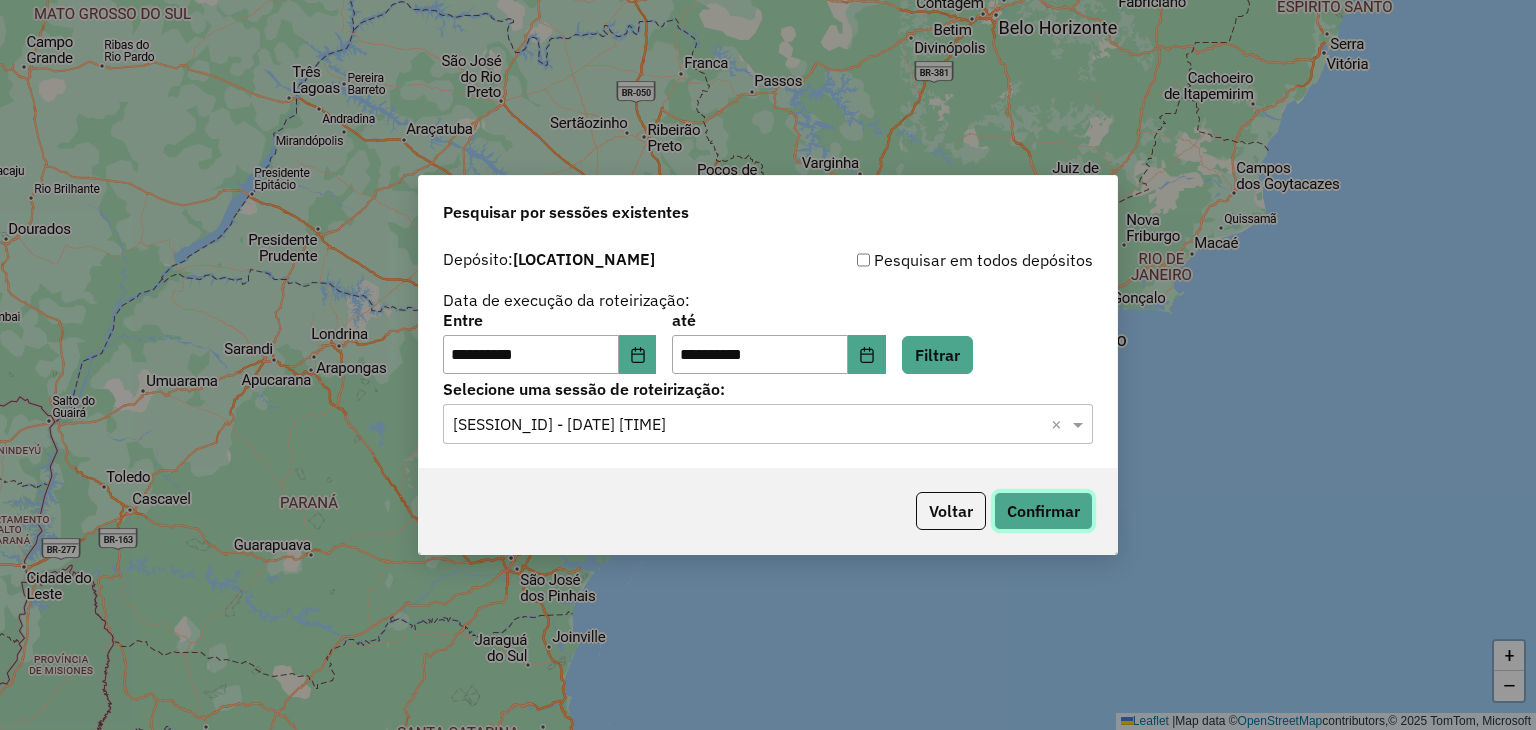 click on "Confirmar" at bounding box center (1043, 511) 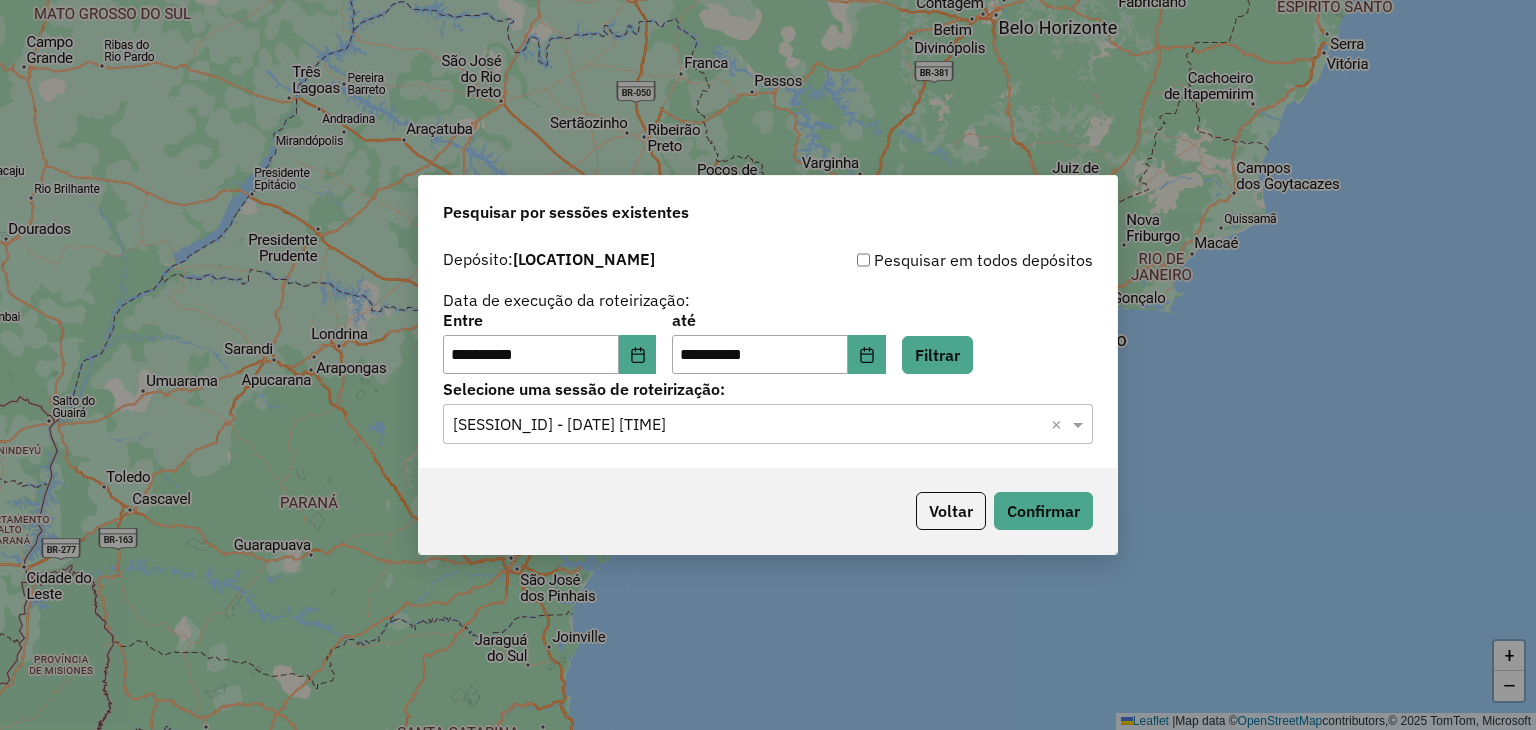 click on "Selecione uma sessão de roteirização:" at bounding box center (768, 389) 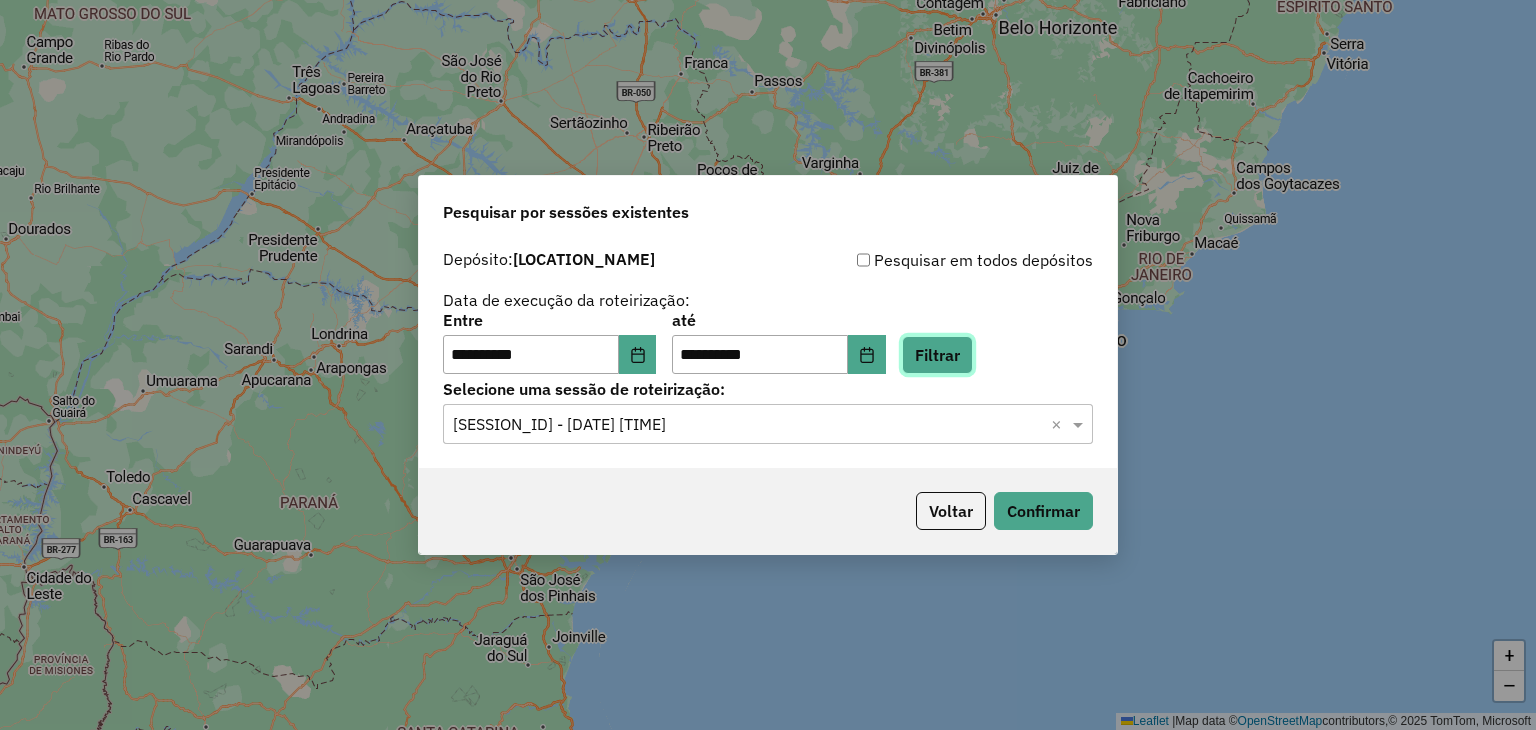 click on "Filtrar" at bounding box center (937, 355) 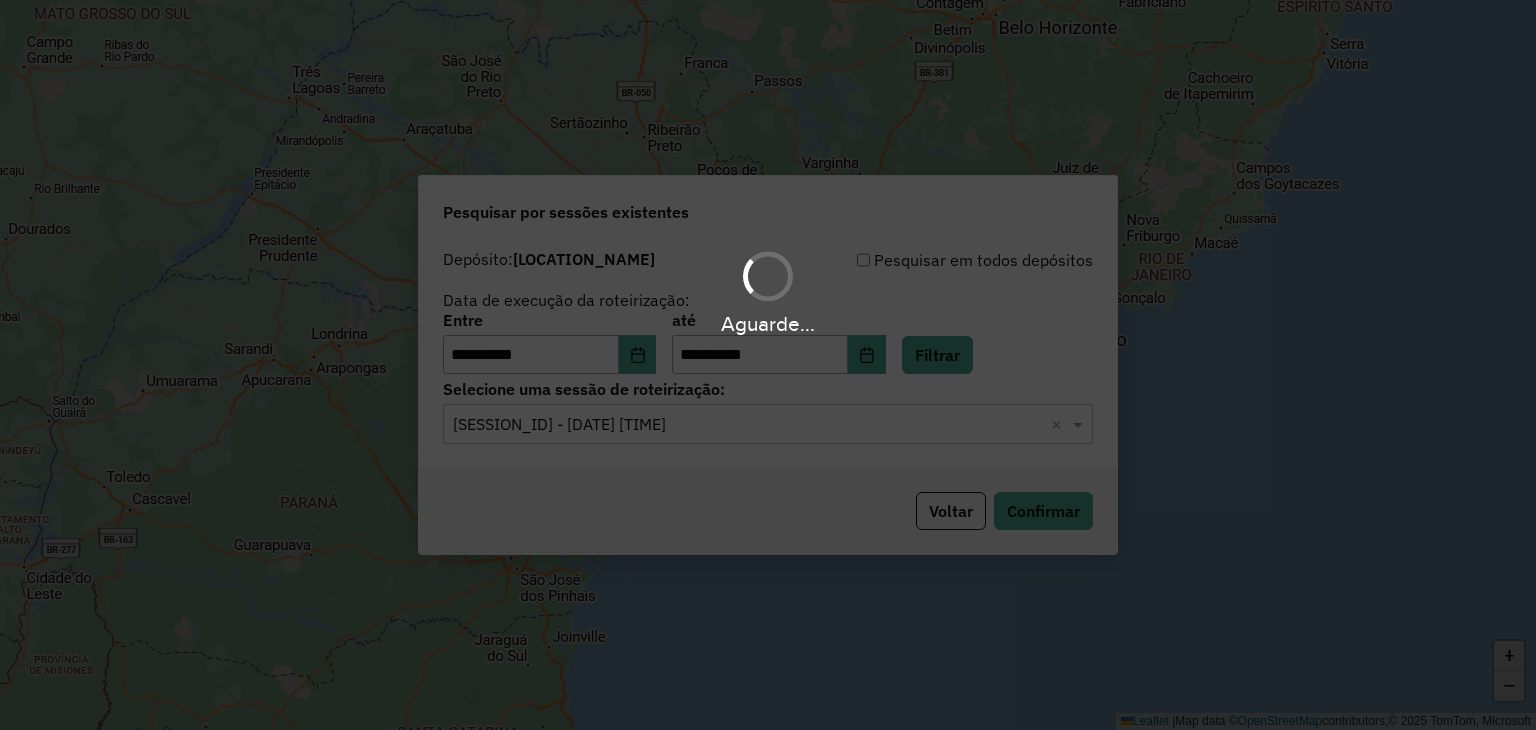 click on "Aguarde..." at bounding box center (768, 365) 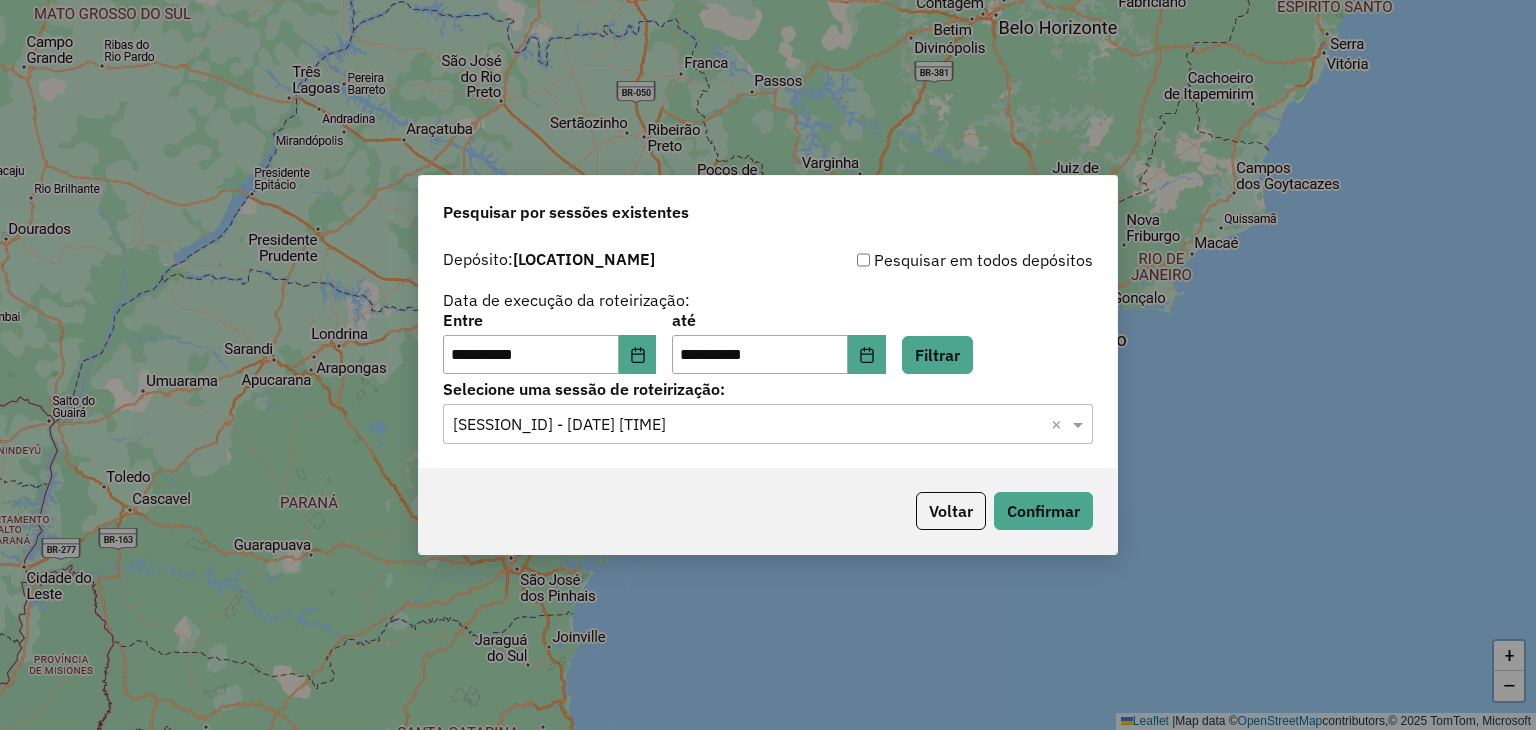 click at bounding box center [748, 425] 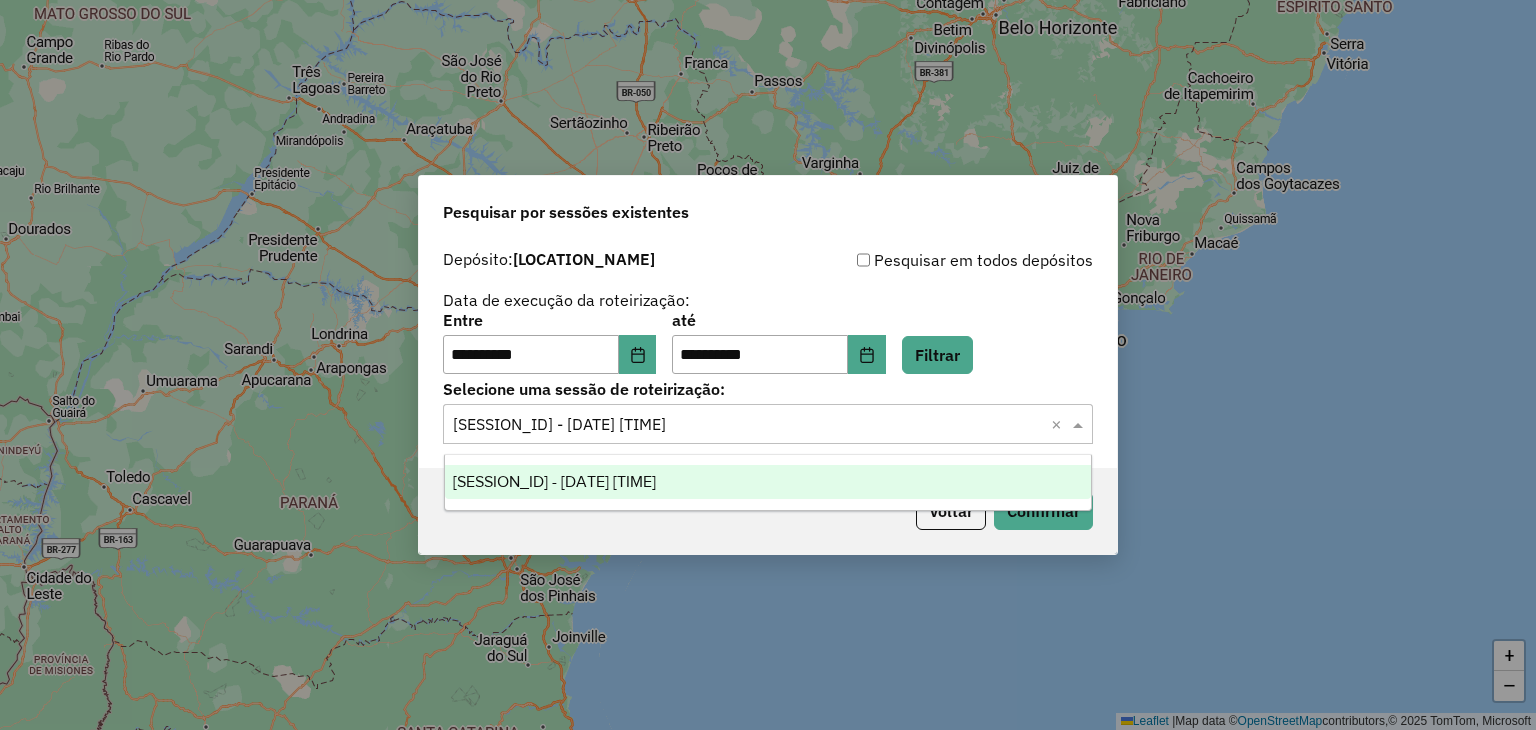 click on "1187488 - 10/07/2025 20:58" at bounding box center (768, 482) 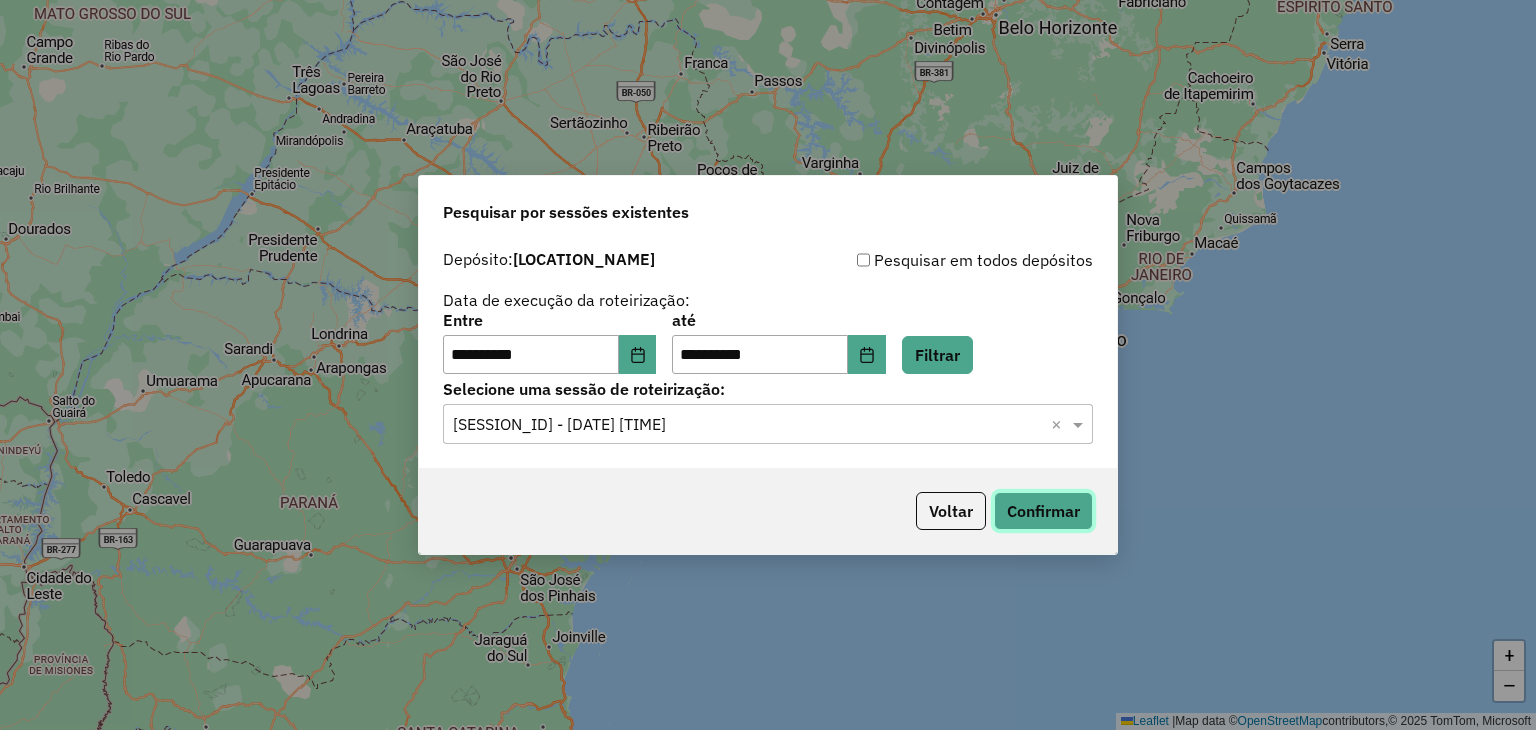 click on "Confirmar" at bounding box center (1043, 511) 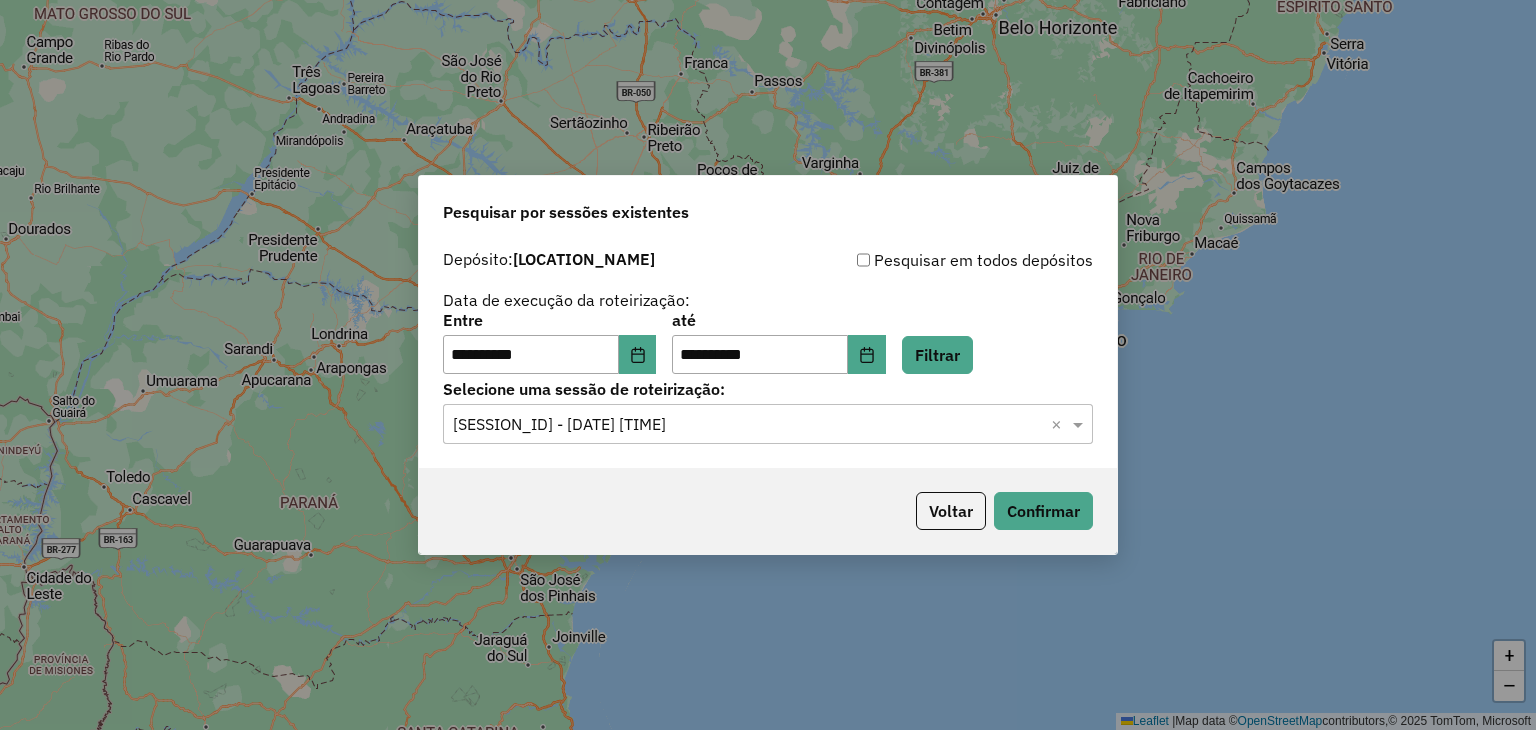 click on "Voltar   Confirmar" at bounding box center (768, 511) 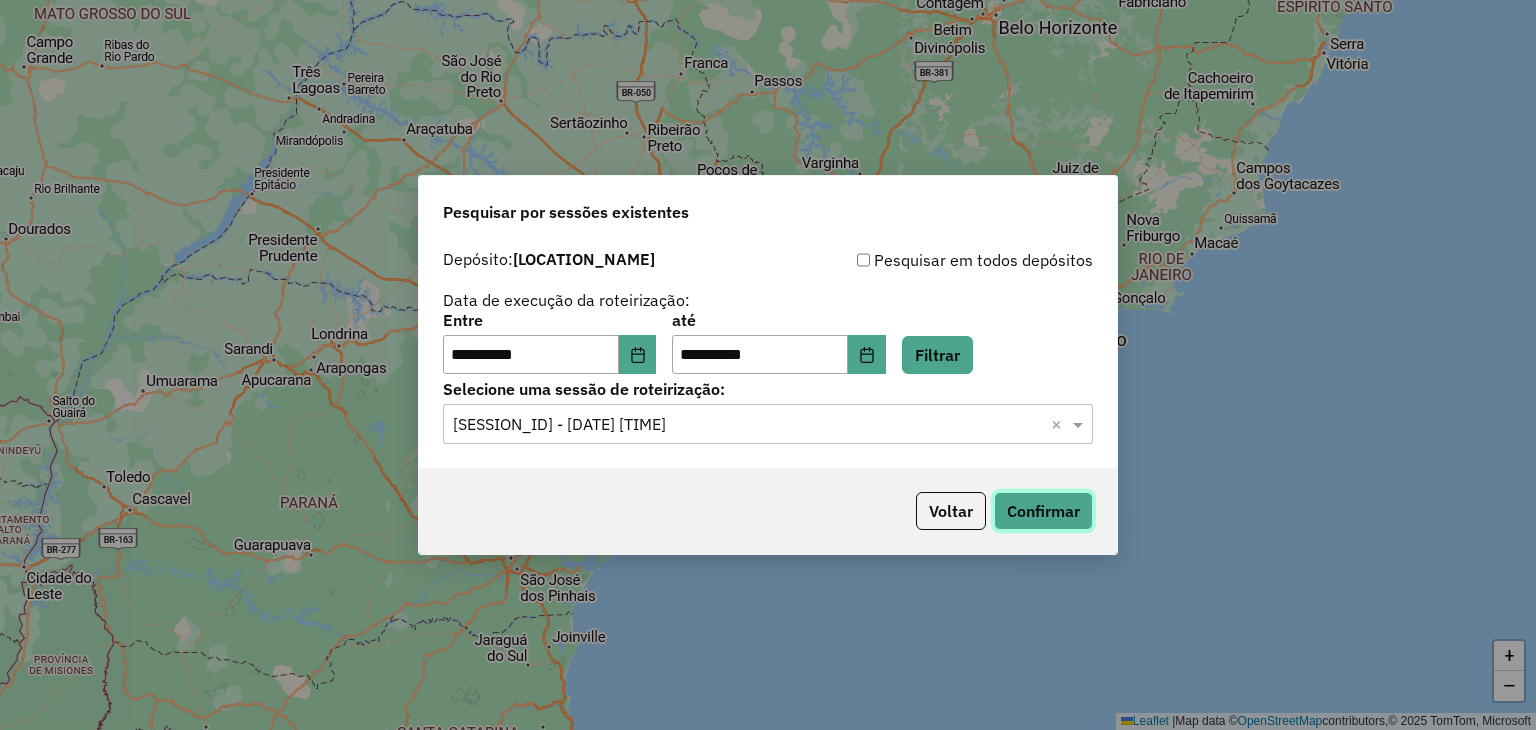 click on "Confirmar" at bounding box center [1043, 511] 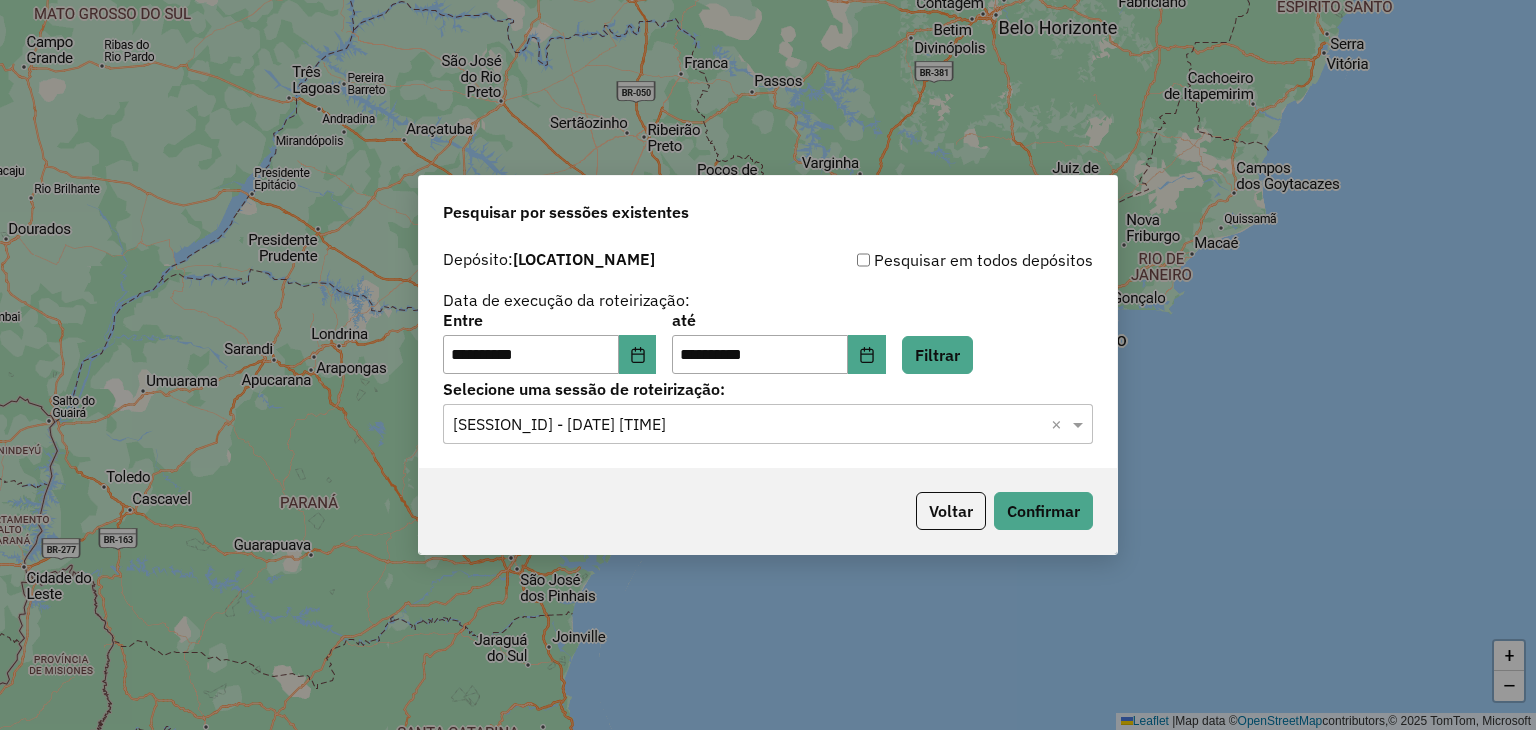 click on "Voltar   Confirmar" at bounding box center (768, 511) 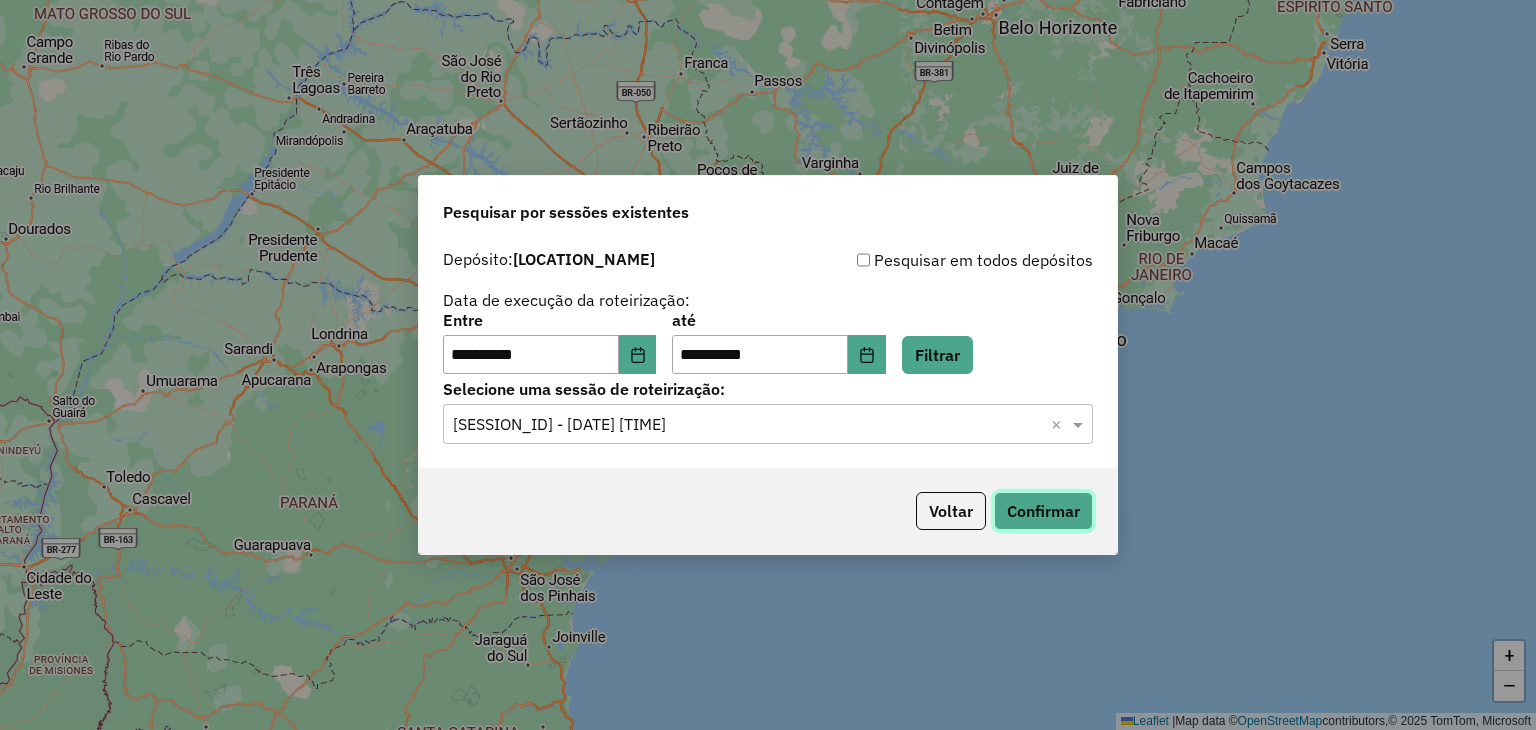 click on "Confirmar" at bounding box center [1043, 511] 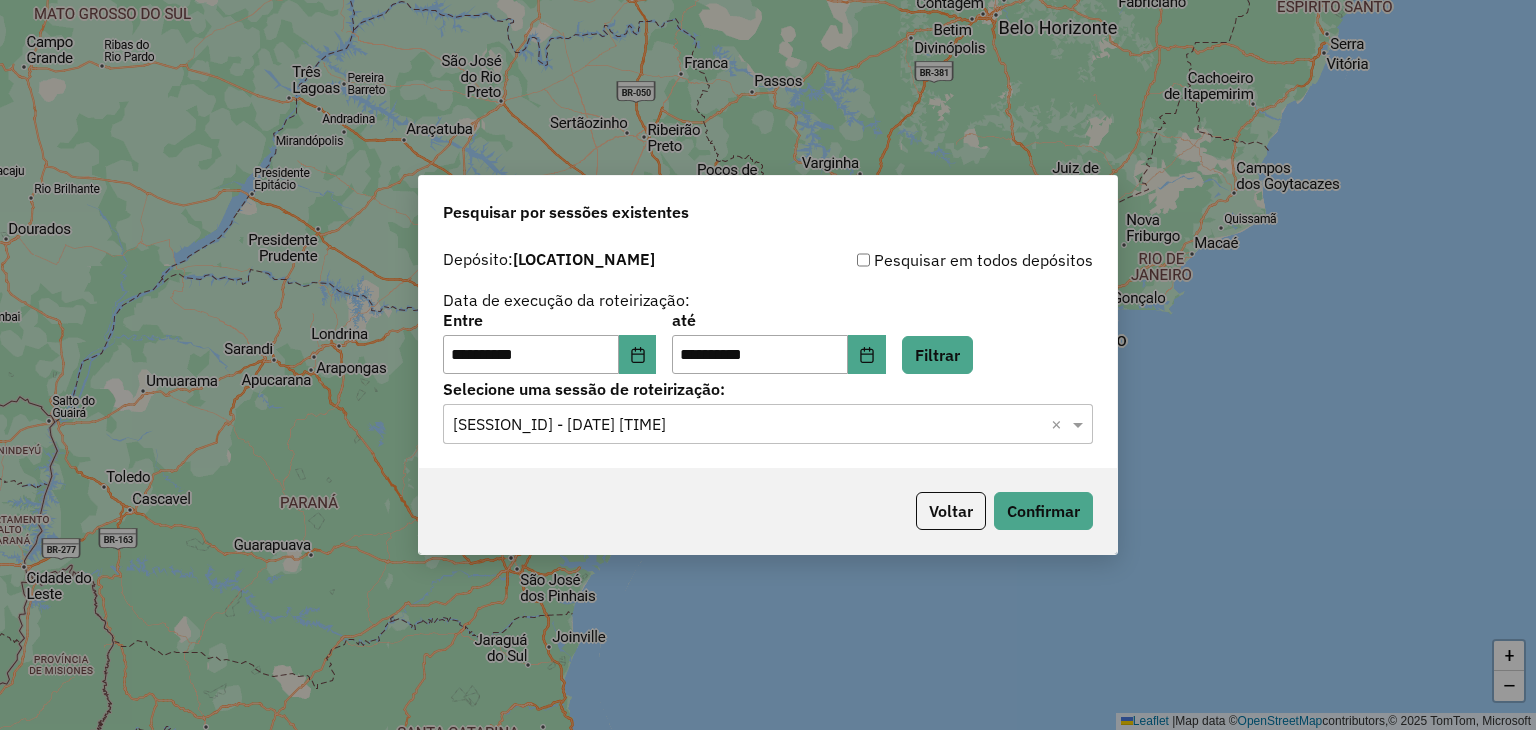 click on "Selecione uma sessão × 1187488 - 10/07/2025 20:58  ×" at bounding box center (768, 424) 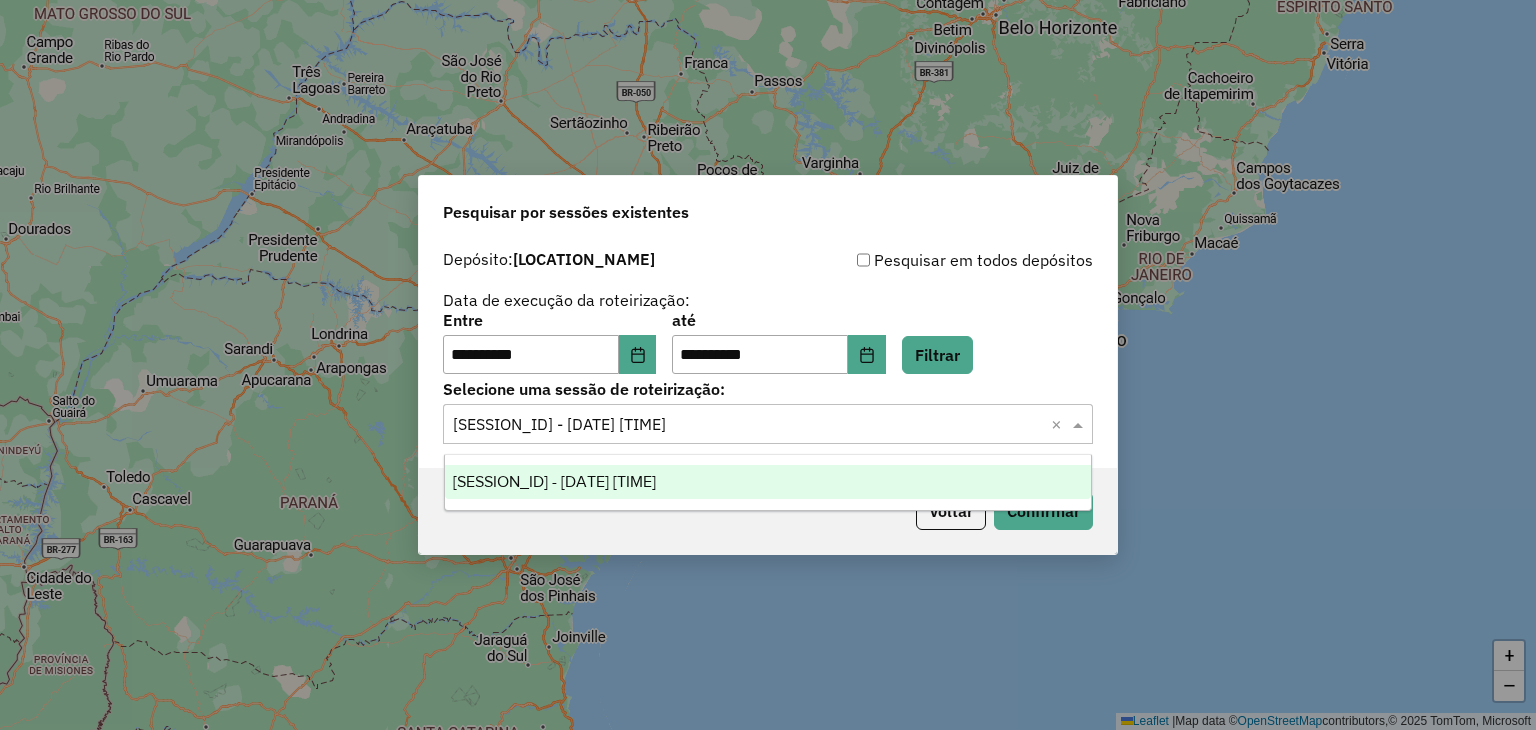 click at bounding box center (748, 425) 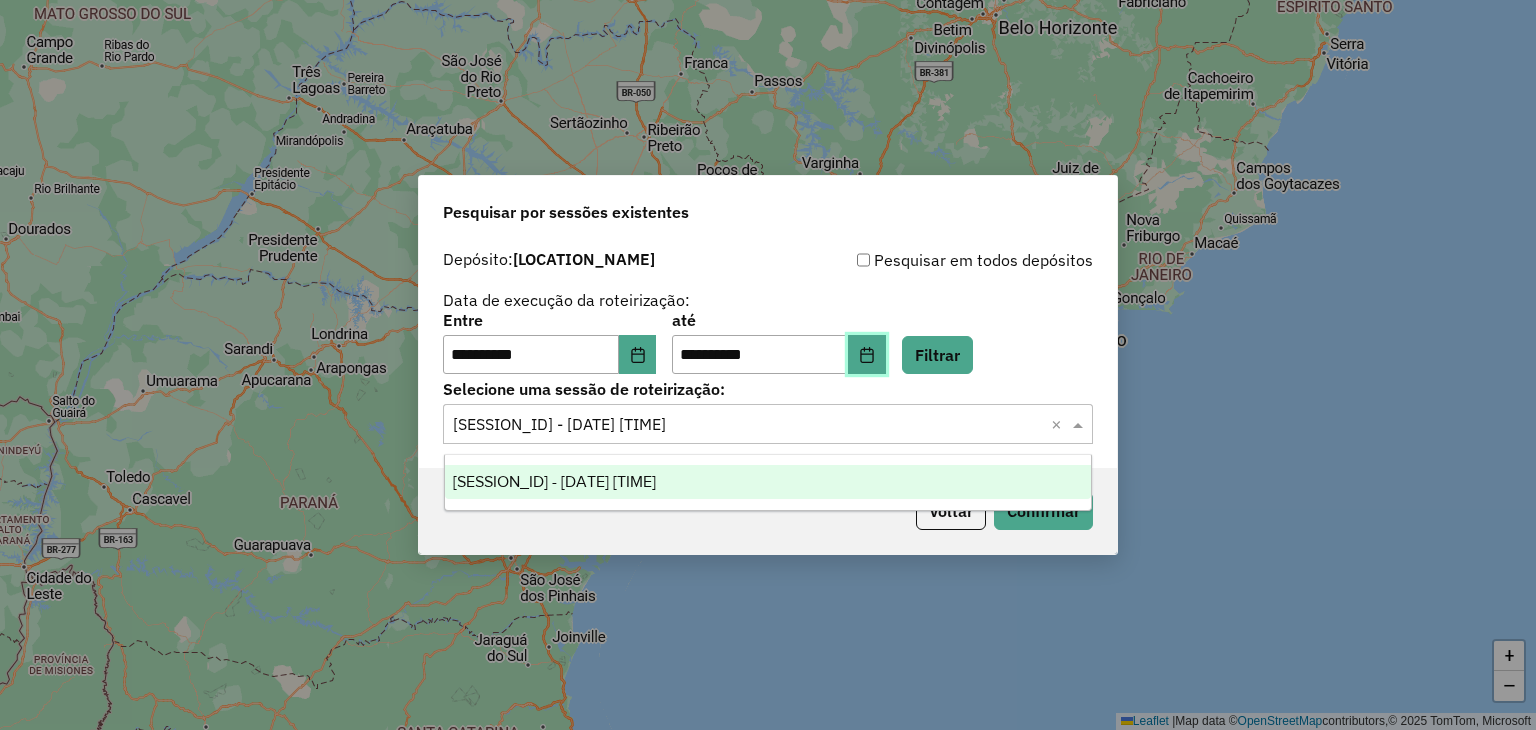 click on "**********" at bounding box center [768, 344] 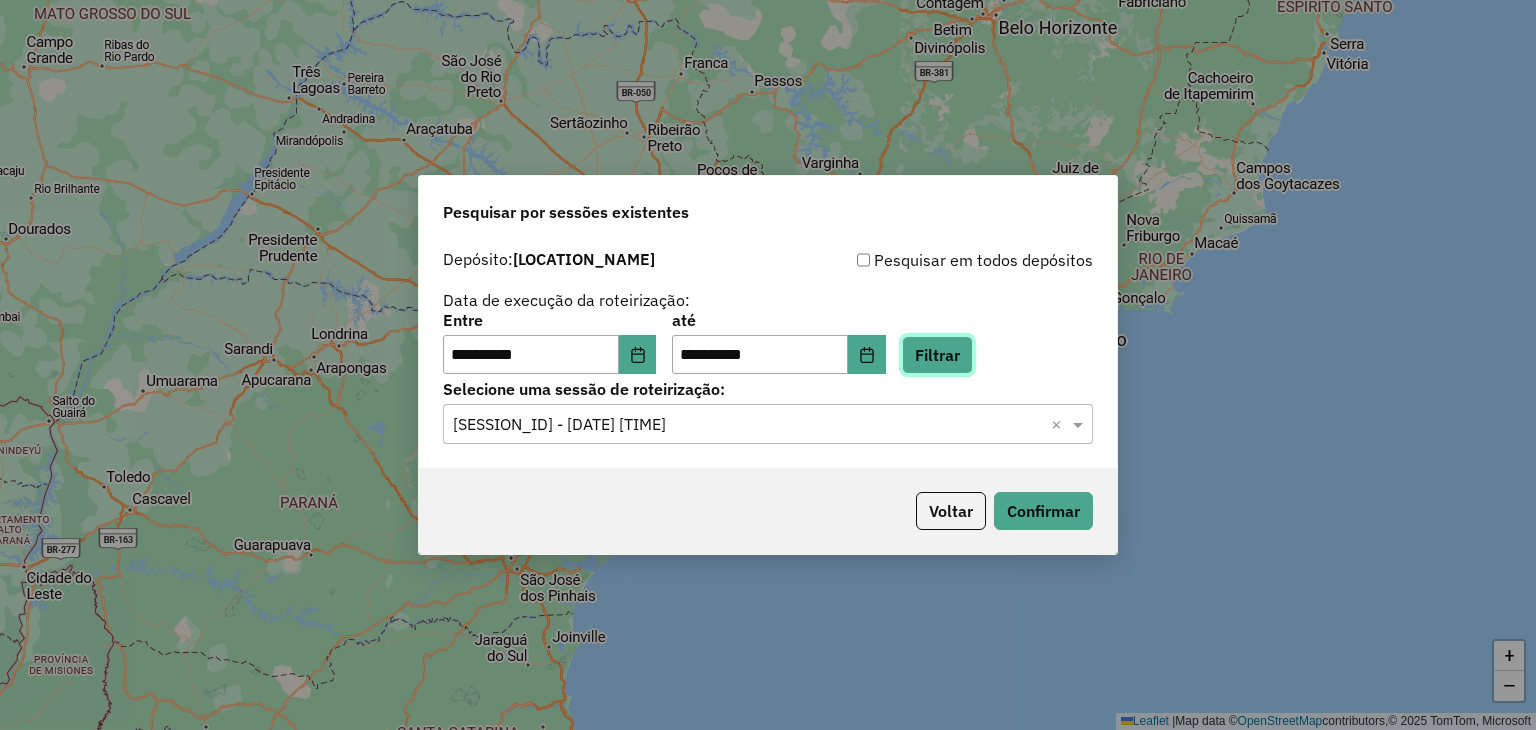 click on "Filtrar" at bounding box center [937, 355] 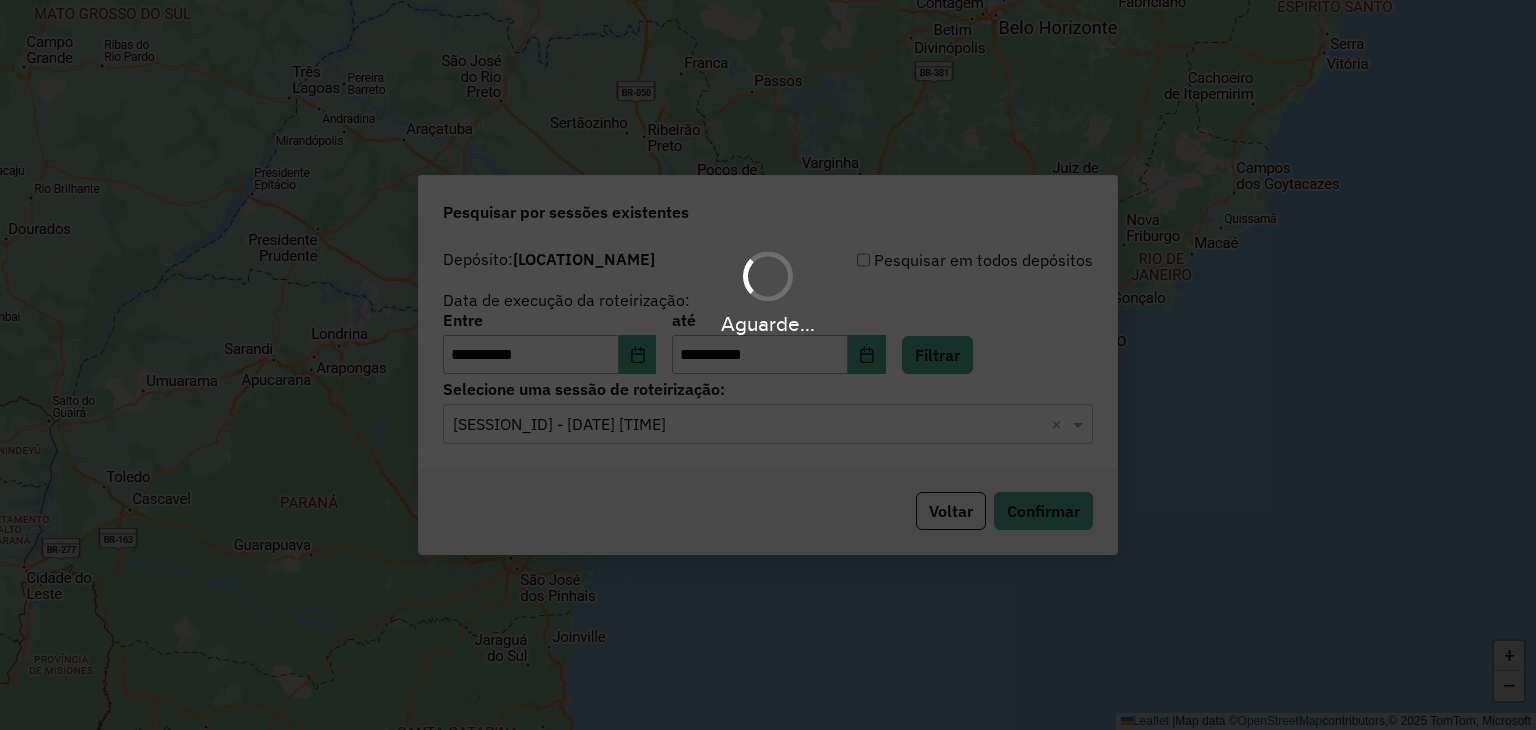 click on "**********" at bounding box center (768, 365) 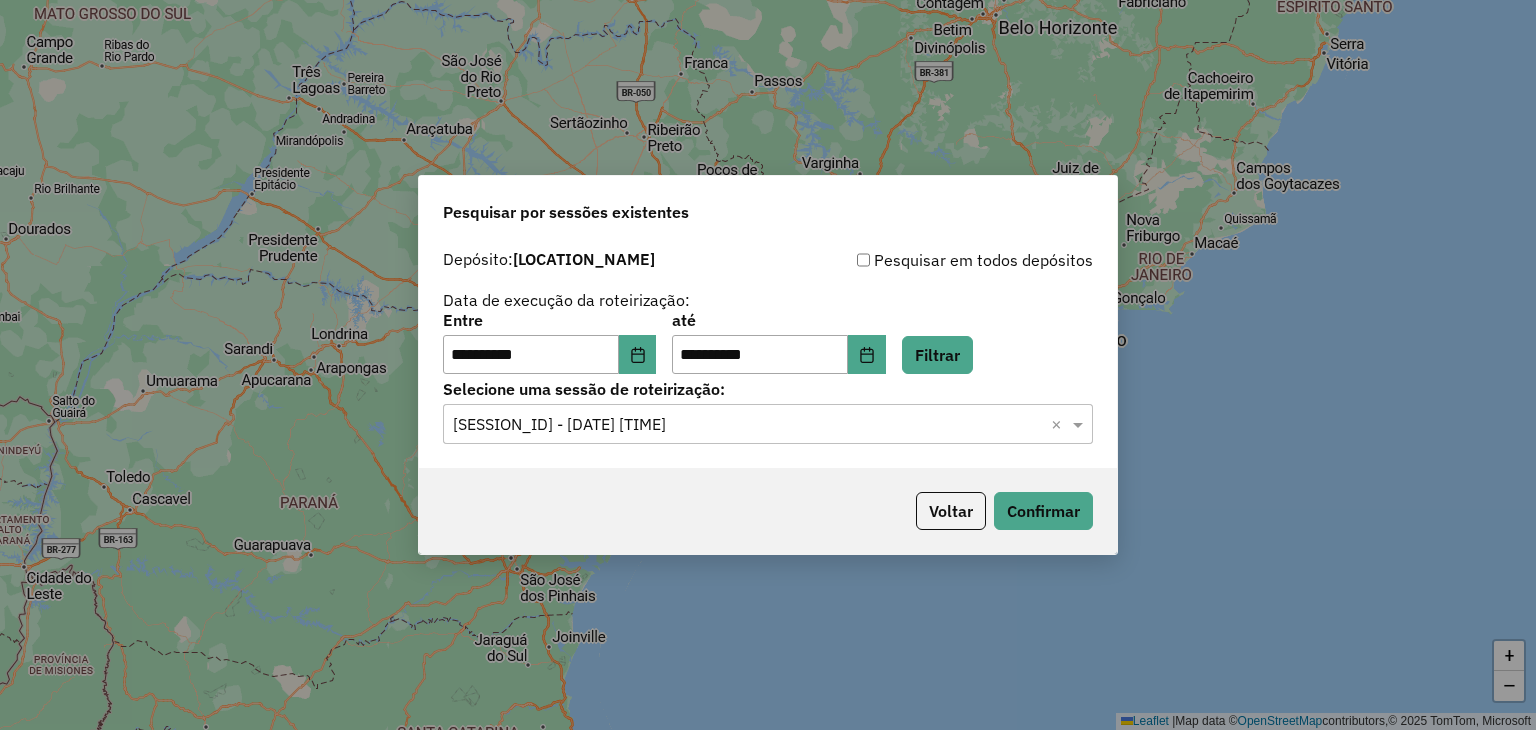 click at bounding box center [748, 425] 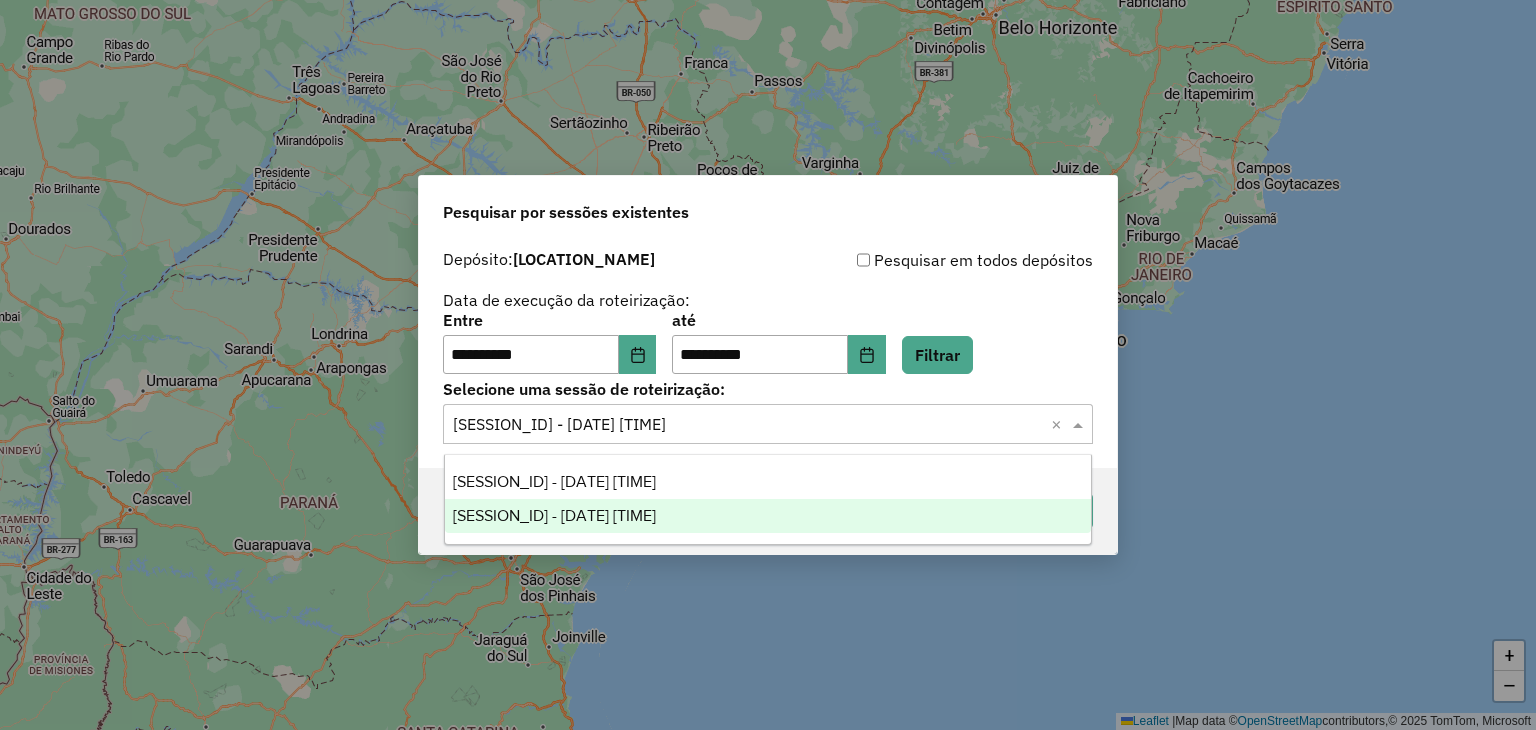 click on "1187536 - 10/07/2025 22:02" at bounding box center (768, 516) 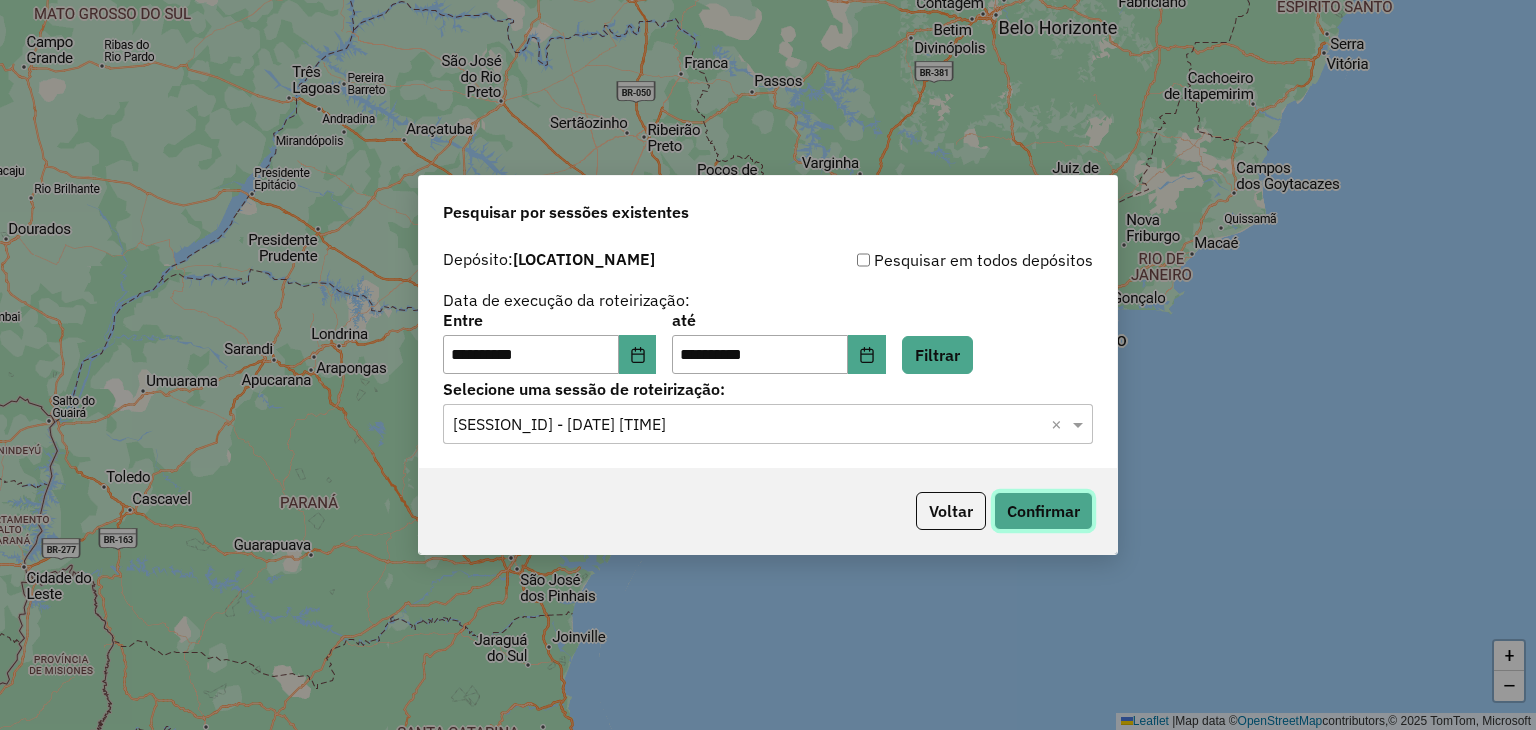 click on "Confirmar" at bounding box center (1043, 511) 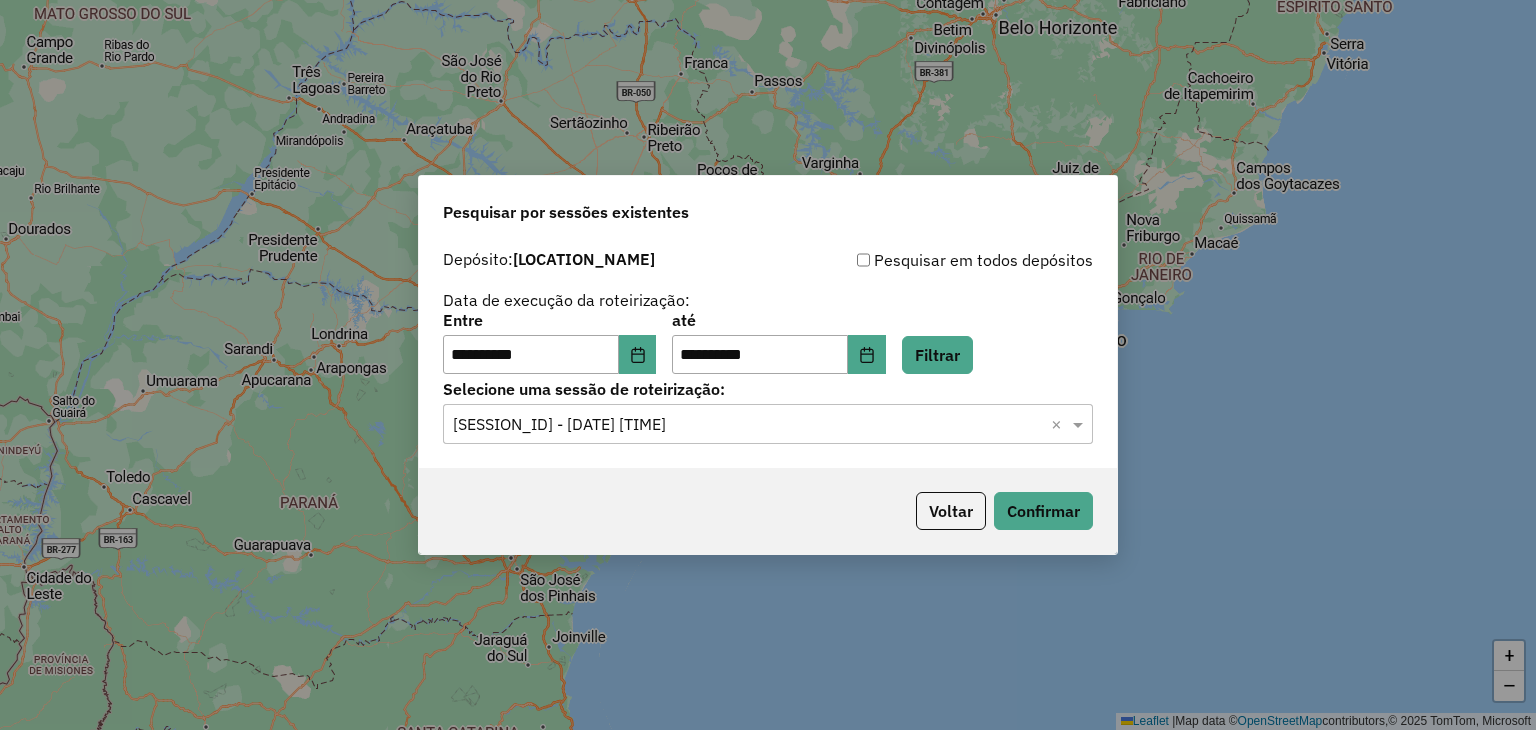 click at bounding box center (748, 425) 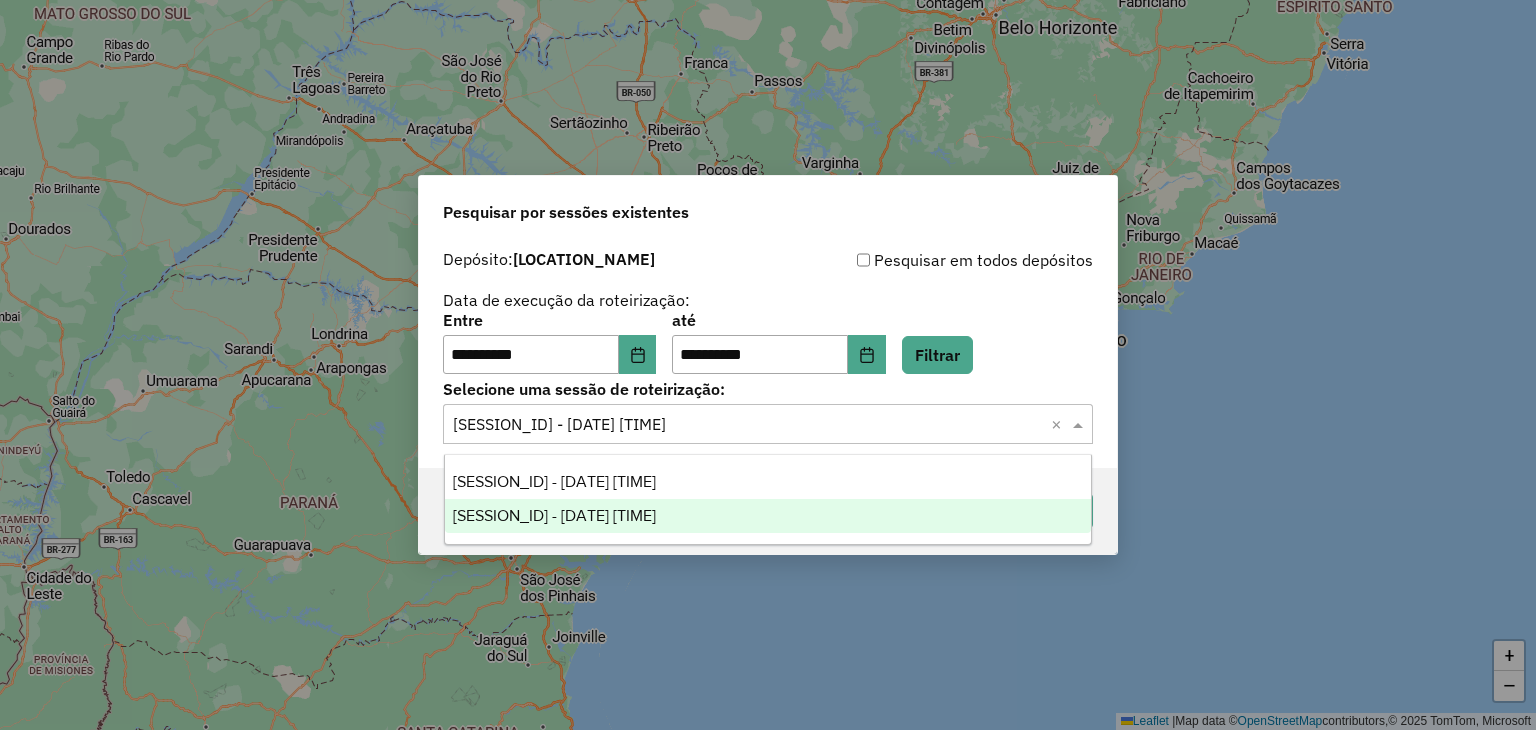 click on "1187488 - 10/07/2025 20:58" at bounding box center [768, 482] 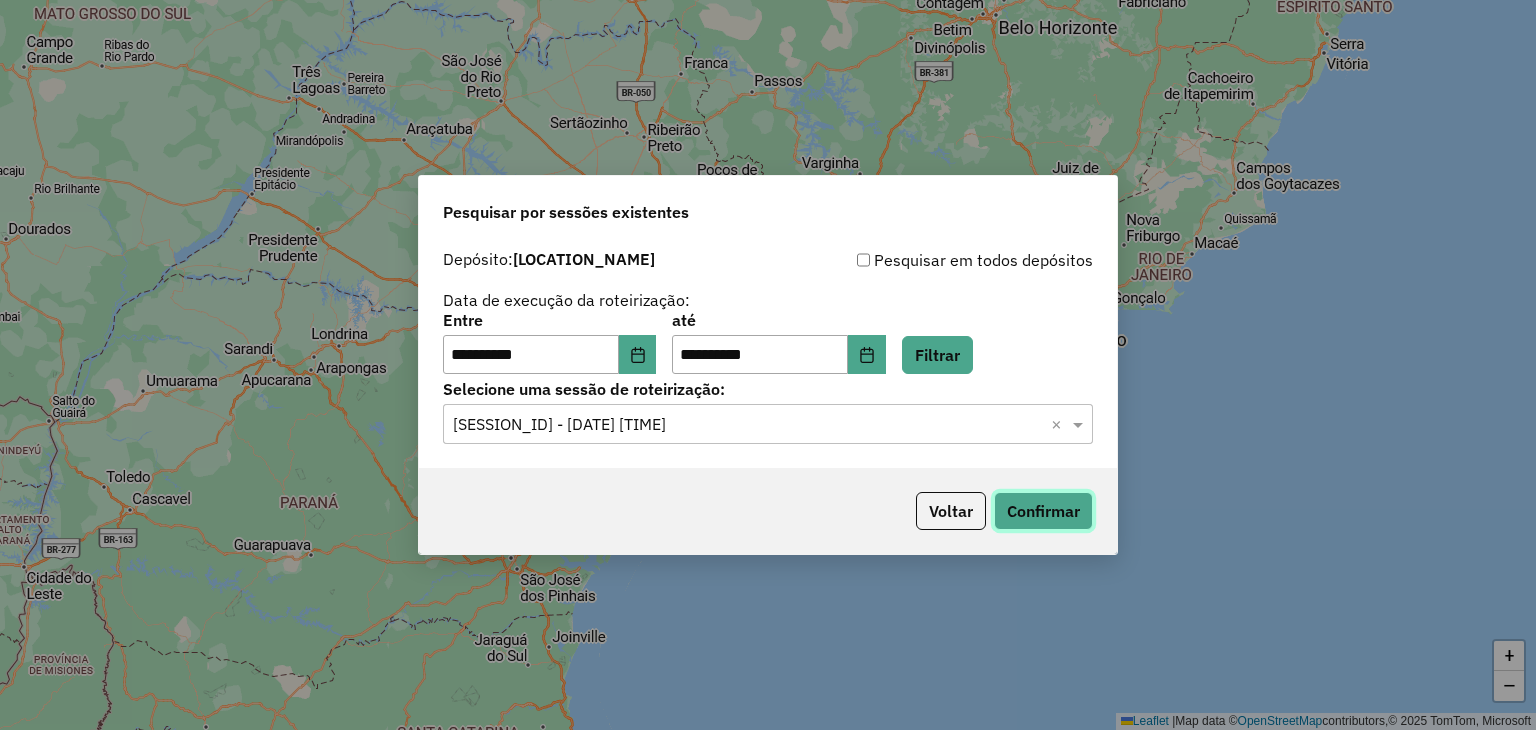 click on "Confirmar" at bounding box center (1043, 511) 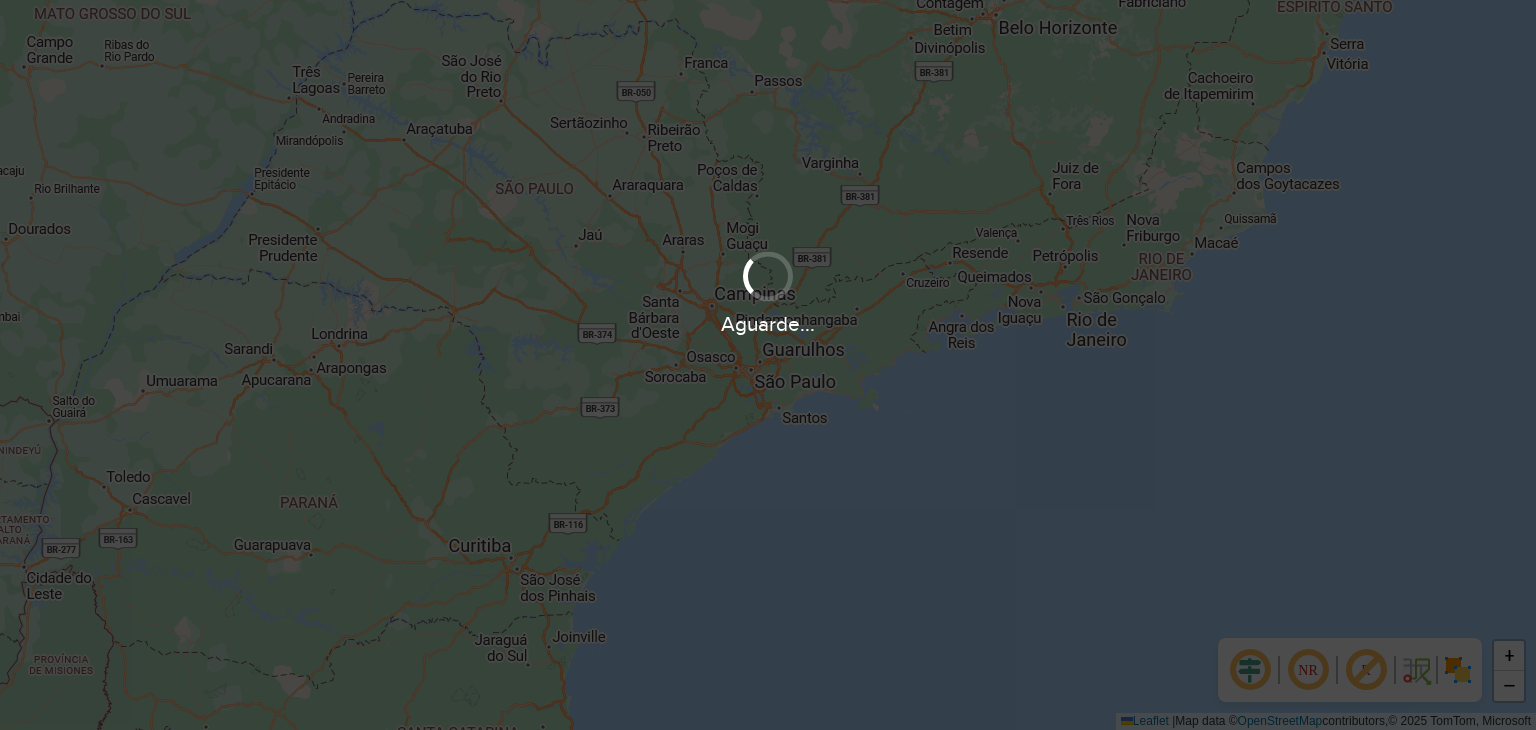 scroll, scrollTop: 0, scrollLeft: 0, axis: both 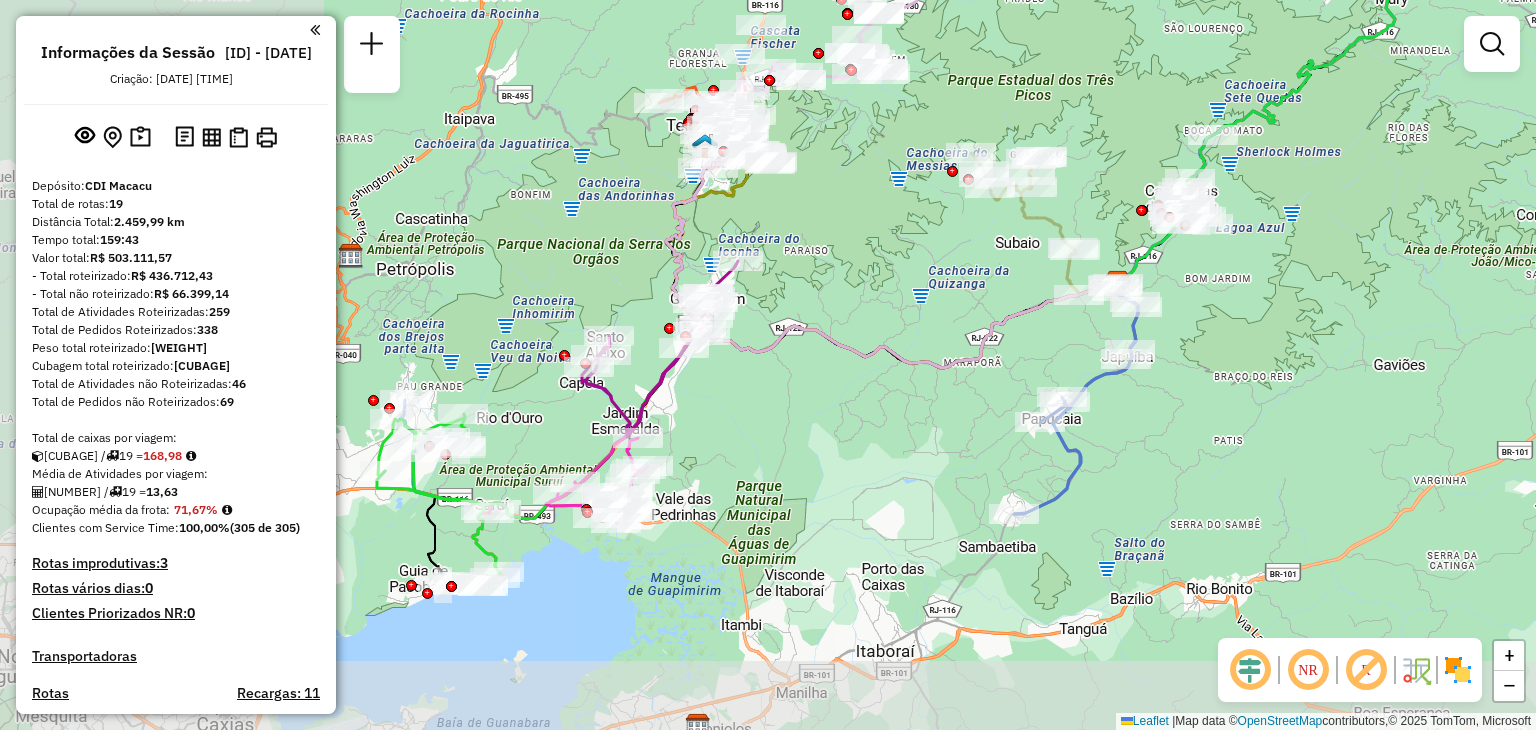 drag, startPoint x: 606, startPoint y: 365, endPoint x: 953, endPoint y: 291, distance: 354.80276 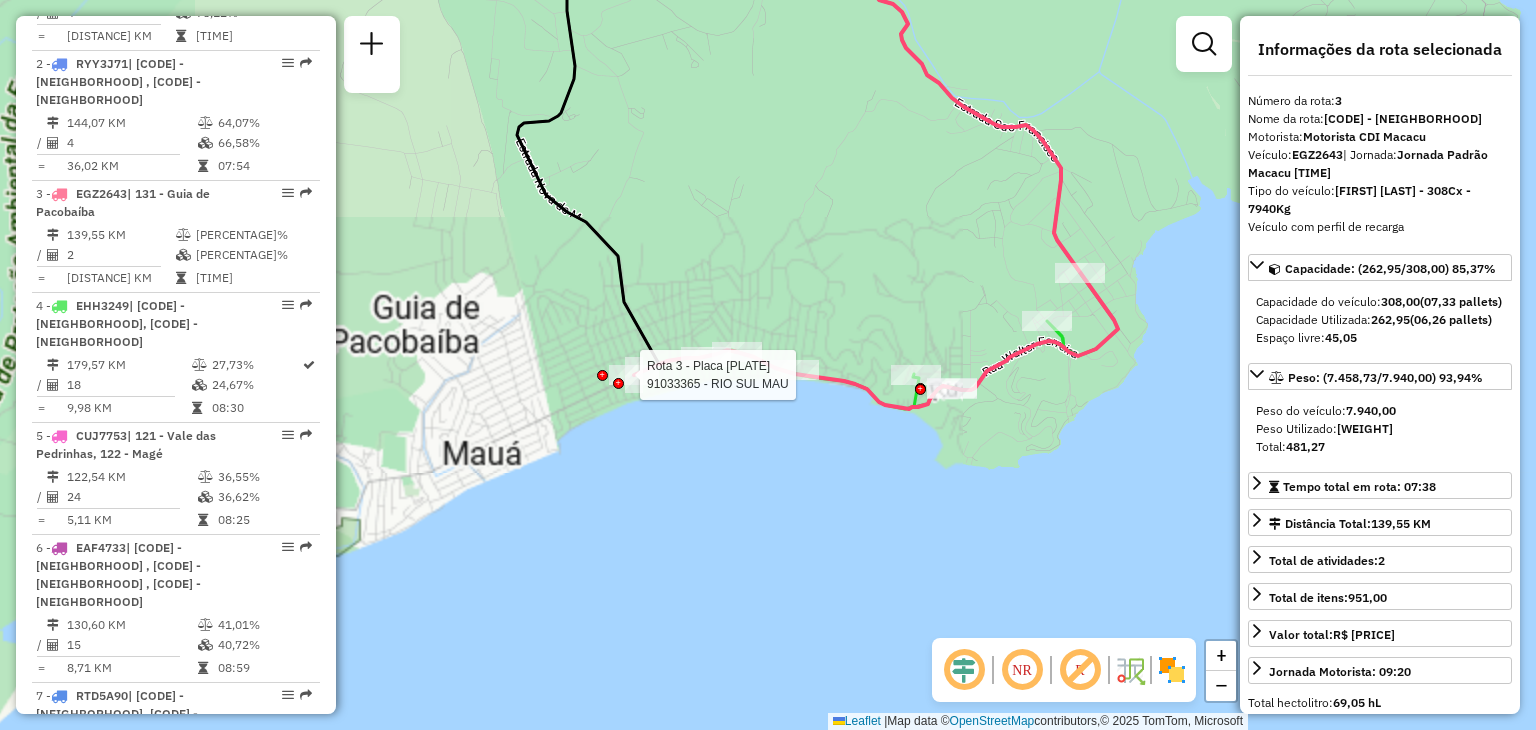 scroll, scrollTop: 1017, scrollLeft: 0, axis: vertical 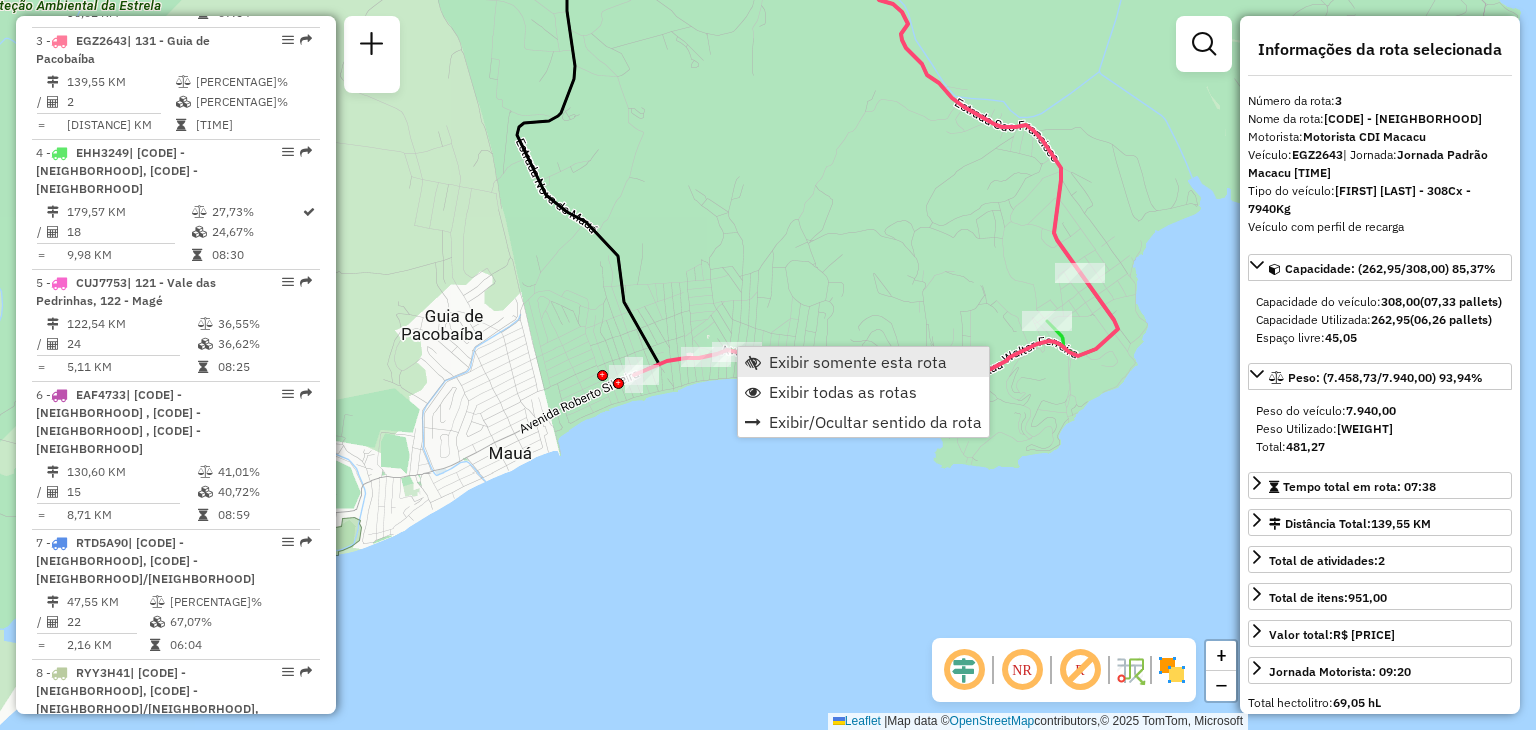 click on "Exibir somente esta rota" at bounding box center [863, 362] 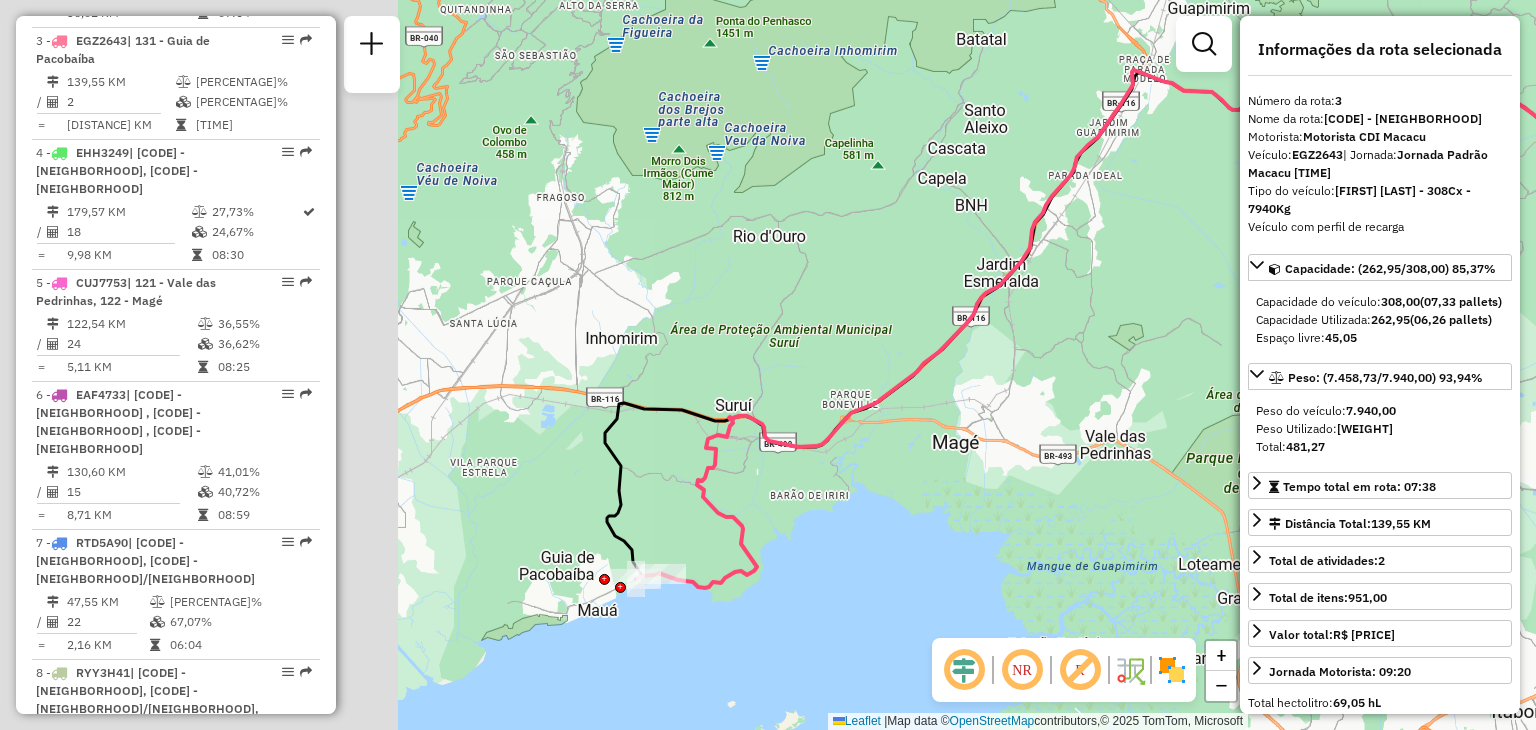drag, startPoint x: 700, startPoint y: 284, endPoint x: 1358, endPoint y: 163, distance: 669.0329 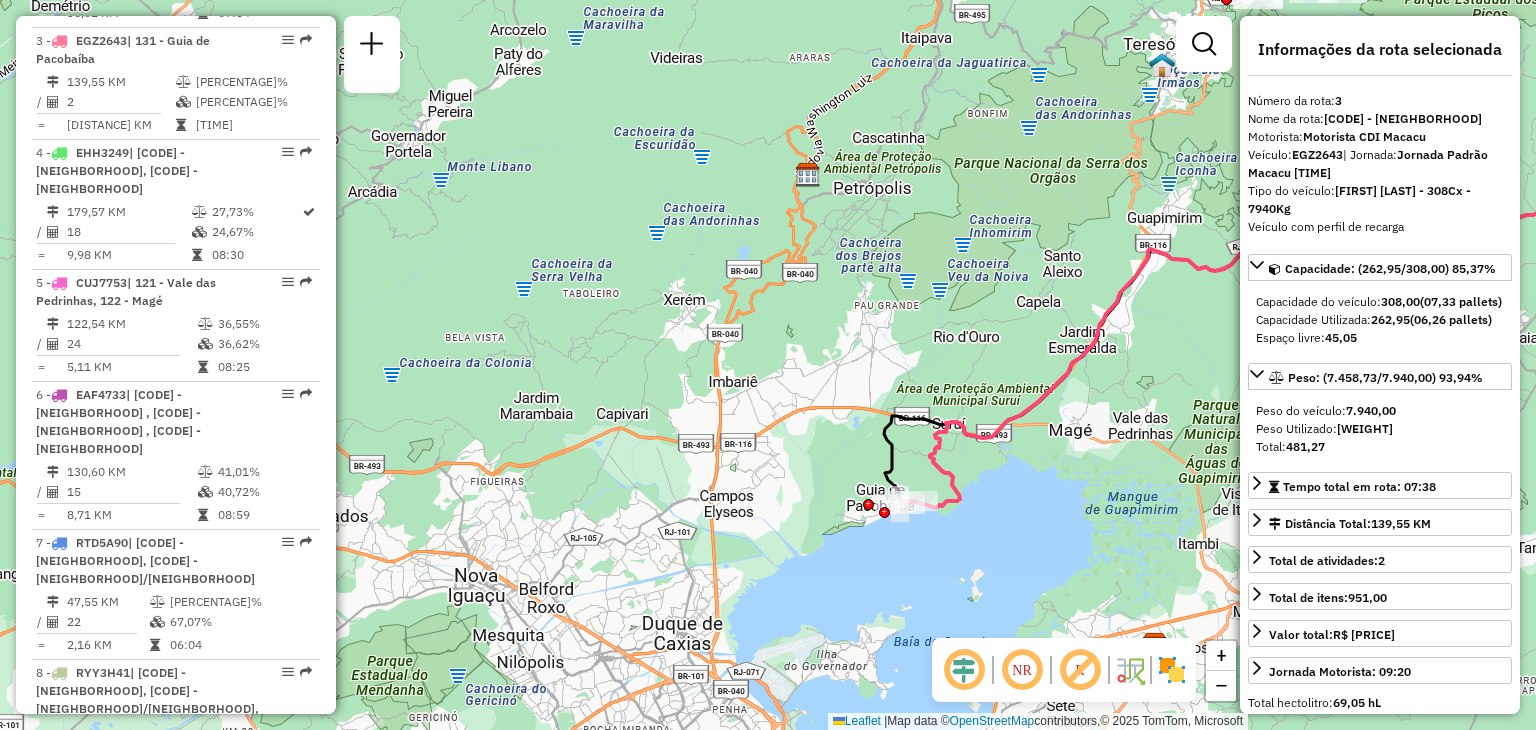 drag, startPoint x: 1015, startPoint y: 493, endPoint x: 953, endPoint y: 473, distance: 65.14599 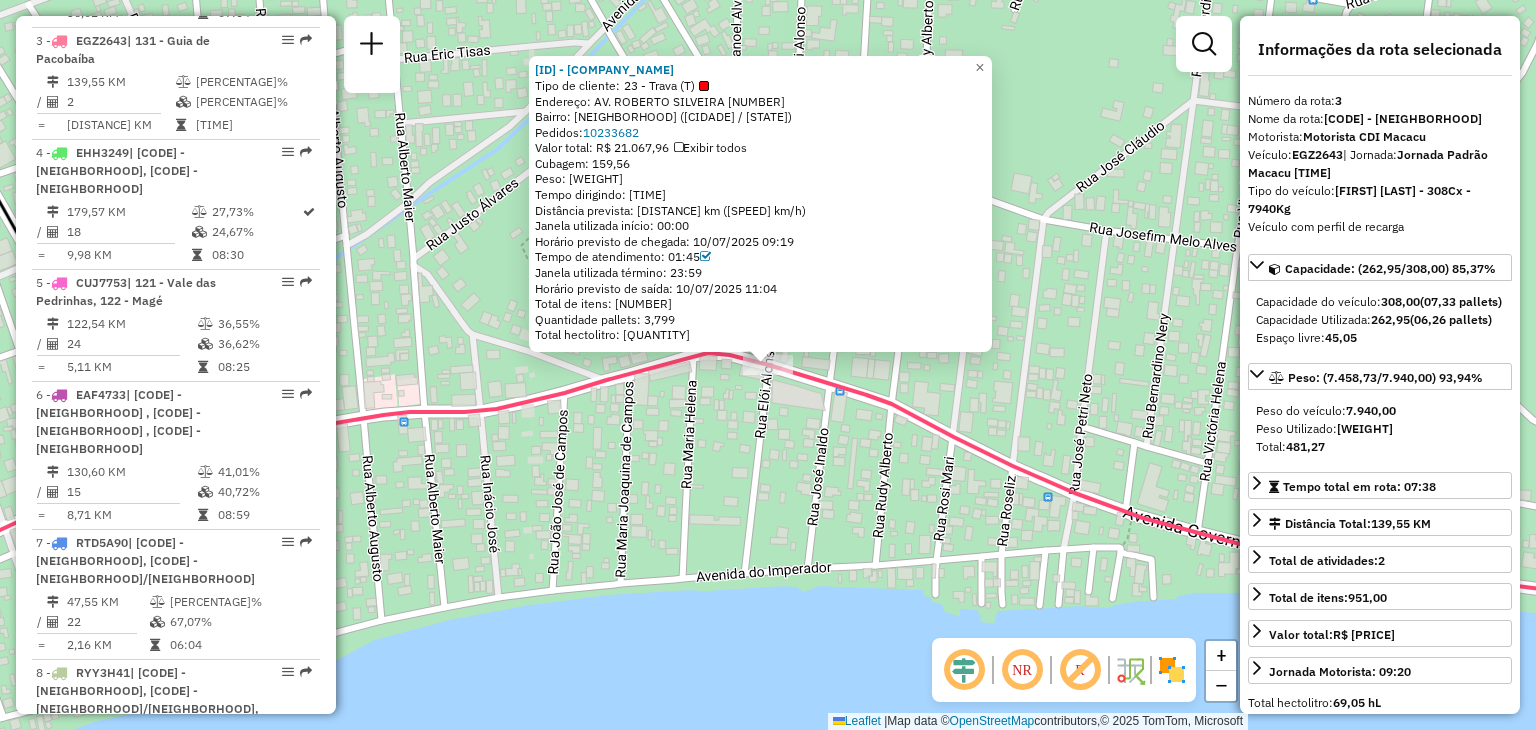 click on "91033366 - RIO SUL IMPERADOR  Tipo de cliente:   23 - Trava (T)   Endereço:  AV. ROBERTO SILVEIRA 720   Bairro: GUIA DE PACOBAIBA (MAGE / RJ)   Pedidos:  10233682   Valor total: R$ 21.067,96   Exibir todos   Cubagem: 159,56  Peso: 4.466,48  Tempo dirigindo: 01:34   Distância prevista: 68,719 km (43,86 km/h)   Janela utilizada início: 00:00   Horário previsto de chegada: 10/07/2025 09:19   Tempo de atendimento: 01:45   Janela utilizada término: 23:59   Horário previsto de saída: 10/07/2025 11:04   Total de itens: 570,00   Quantidade pallets: 3,799   Total hectolitro: 41,408  × Janela de atendimento Grade de atendimento Capacidade Transportadoras Veículos Cliente Pedidos  Rotas Selecione os dias de semana para filtrar as janelas de atendimento  Seg   Ter   Qua   Qui   Sex   Sáb   Dom  Informe o período da janela de atendimento: De: Até:  Filtrar exatamente a janela do cliente  Considerar janela de atendimento padrão  Selecione os dias de semana para filtrar as grades de atendimento  Seg   Ter  De:" at bounding box center [768, 365] 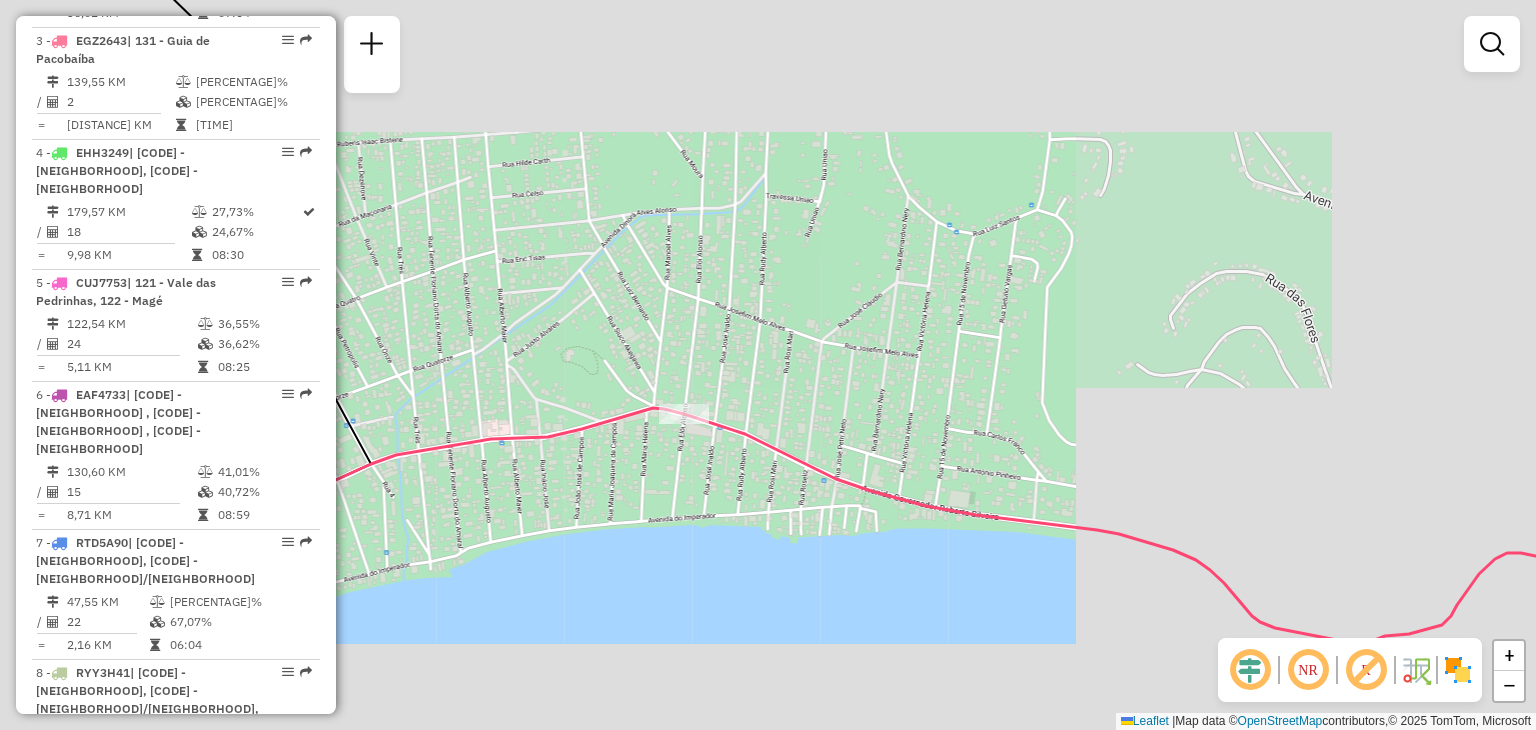 drag, startPoint x: 551, startPoint y: 485, endPoint x: 920, endPoint y: 423, distance: 374.17242 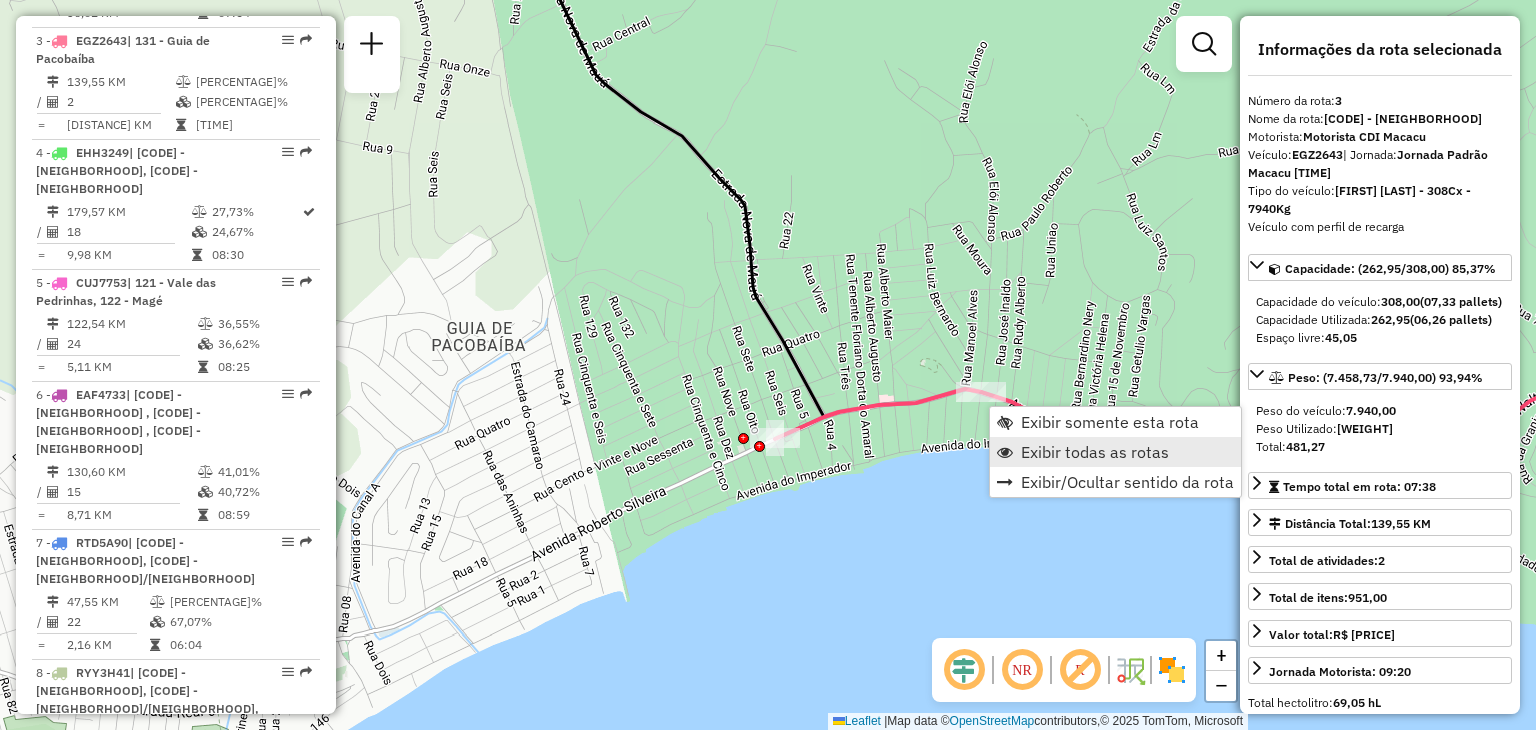 click on "Exibir todas as rotas" at bounding box center (1095, 452) 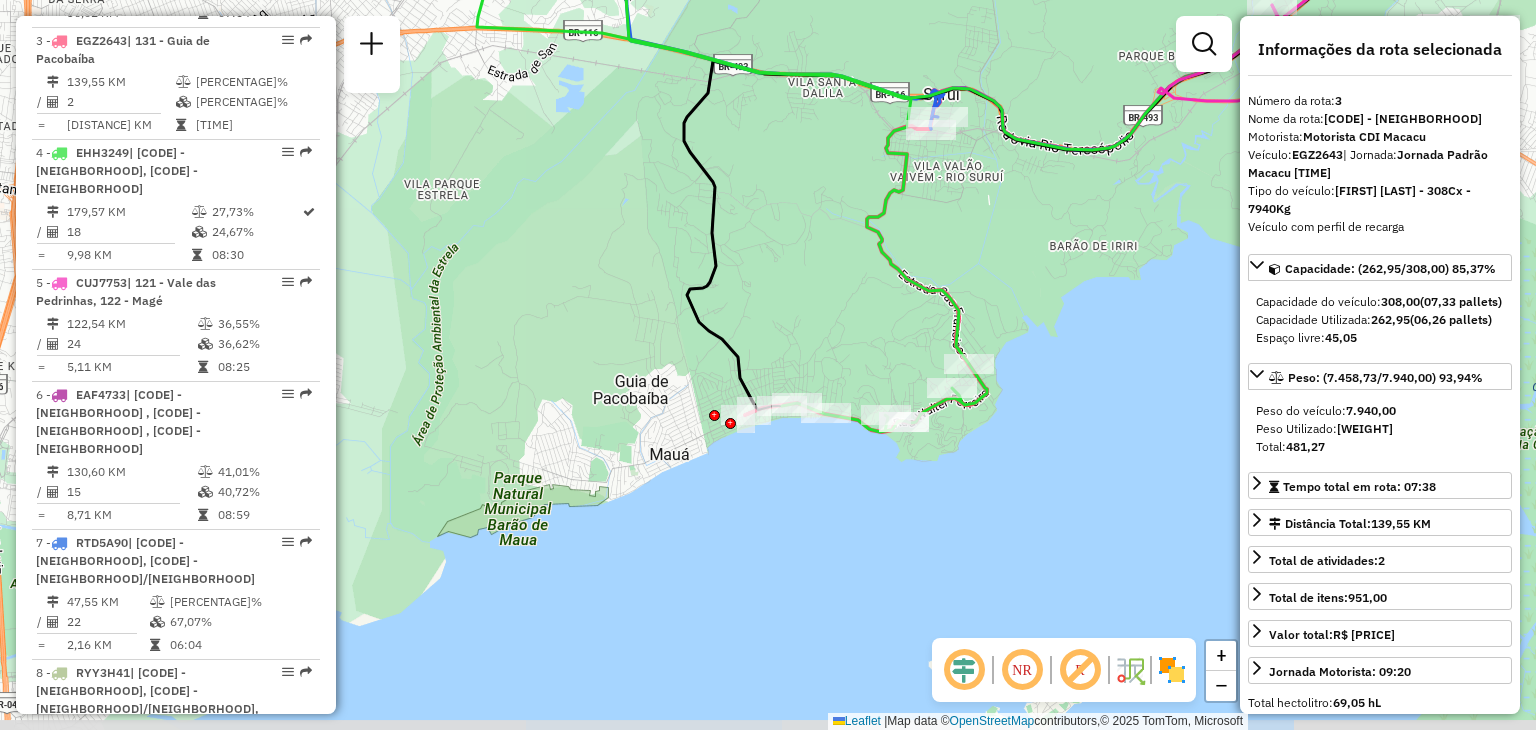 drag, startPoint x: 979, startPoint y: 306, endPoint x: 812, endPoint y: 318, distance: 167.43059 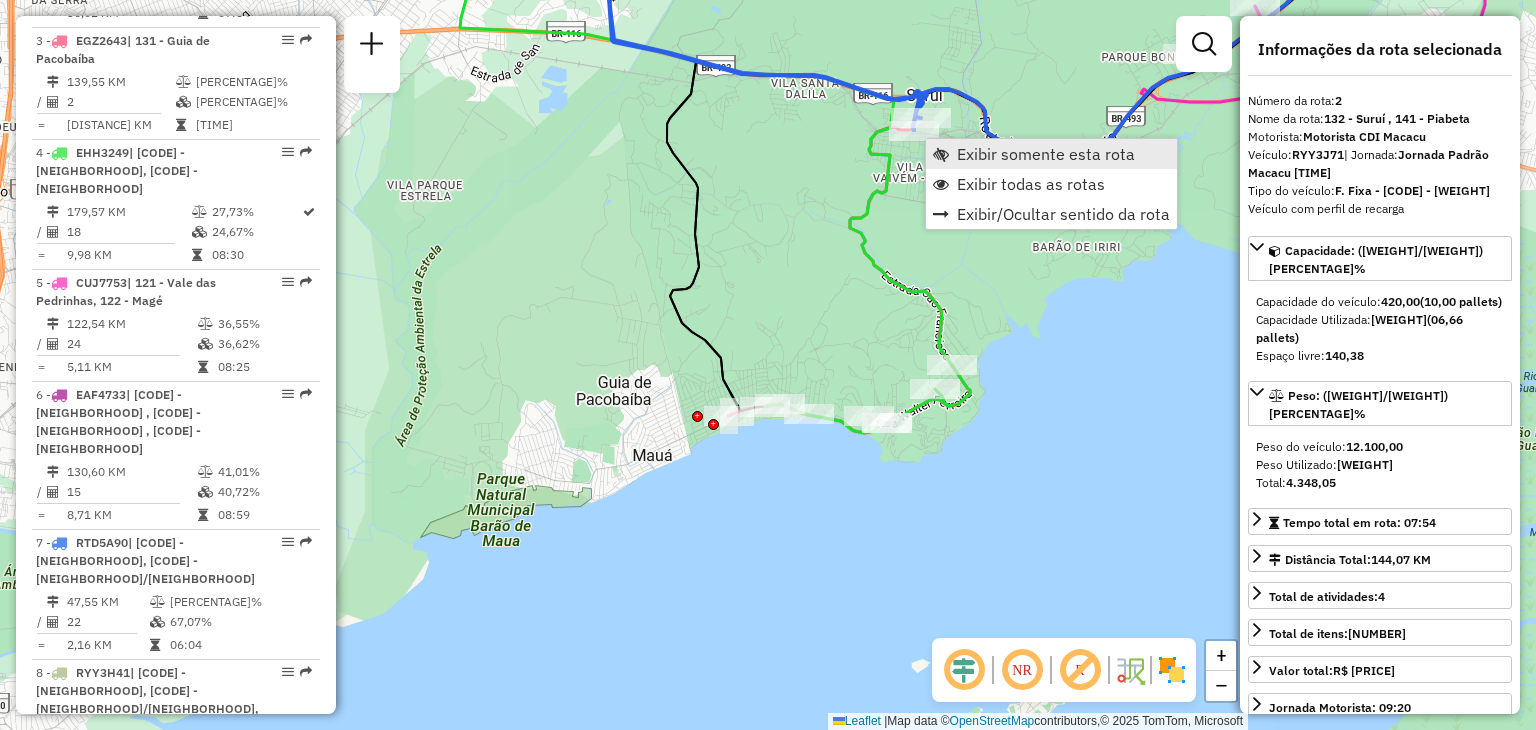 scroll, scrollTop: 906, scrollLeft: 0, axis: vertical 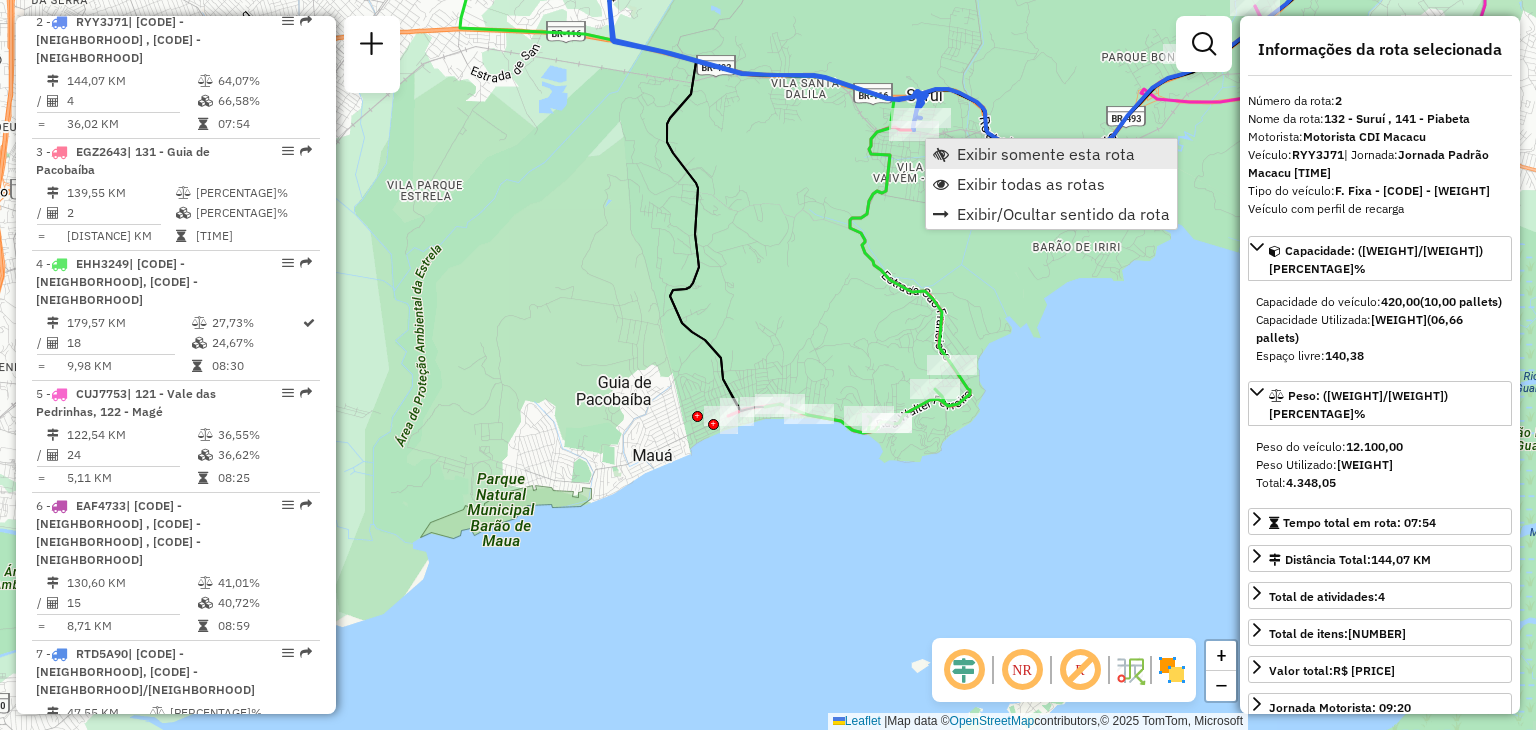 click on "Exibir somente esta rota" at bounding box center (1046, 154) 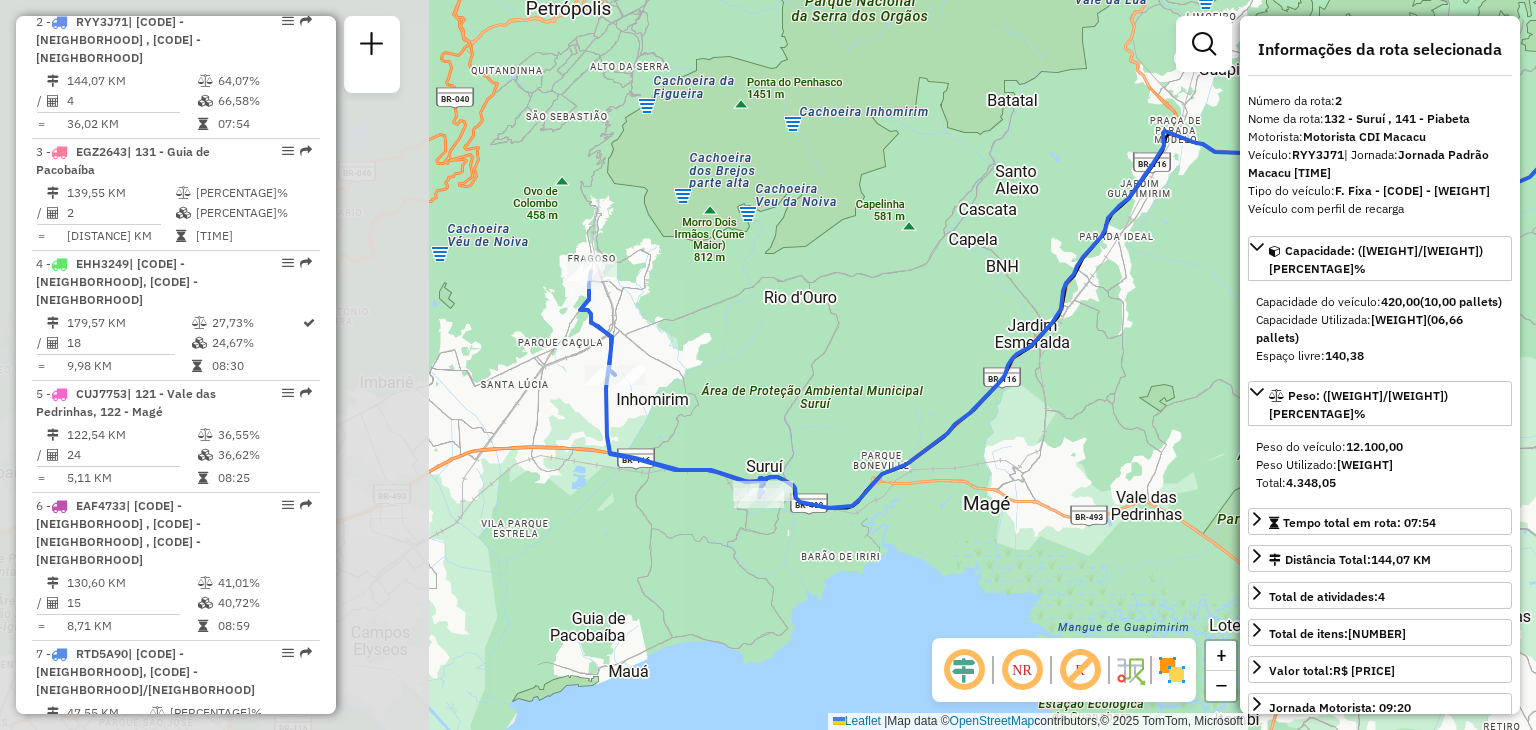 drag, startPoint x: 657, startPoint y: 304, endPoint x: 1196, endPoint y: 205, distance: 548.0164 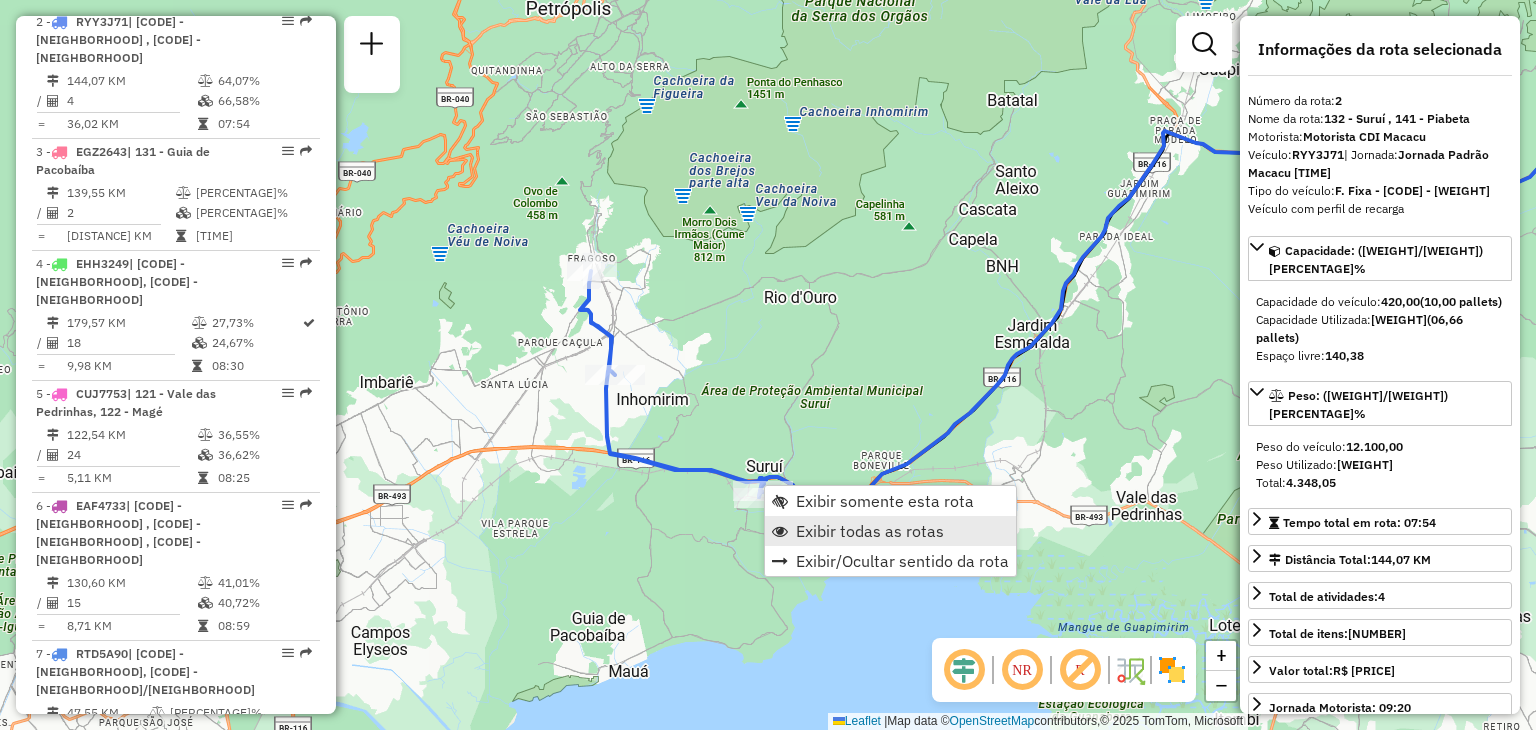 click on "Exibir todas as rotas" at bounding box center [870, 531] 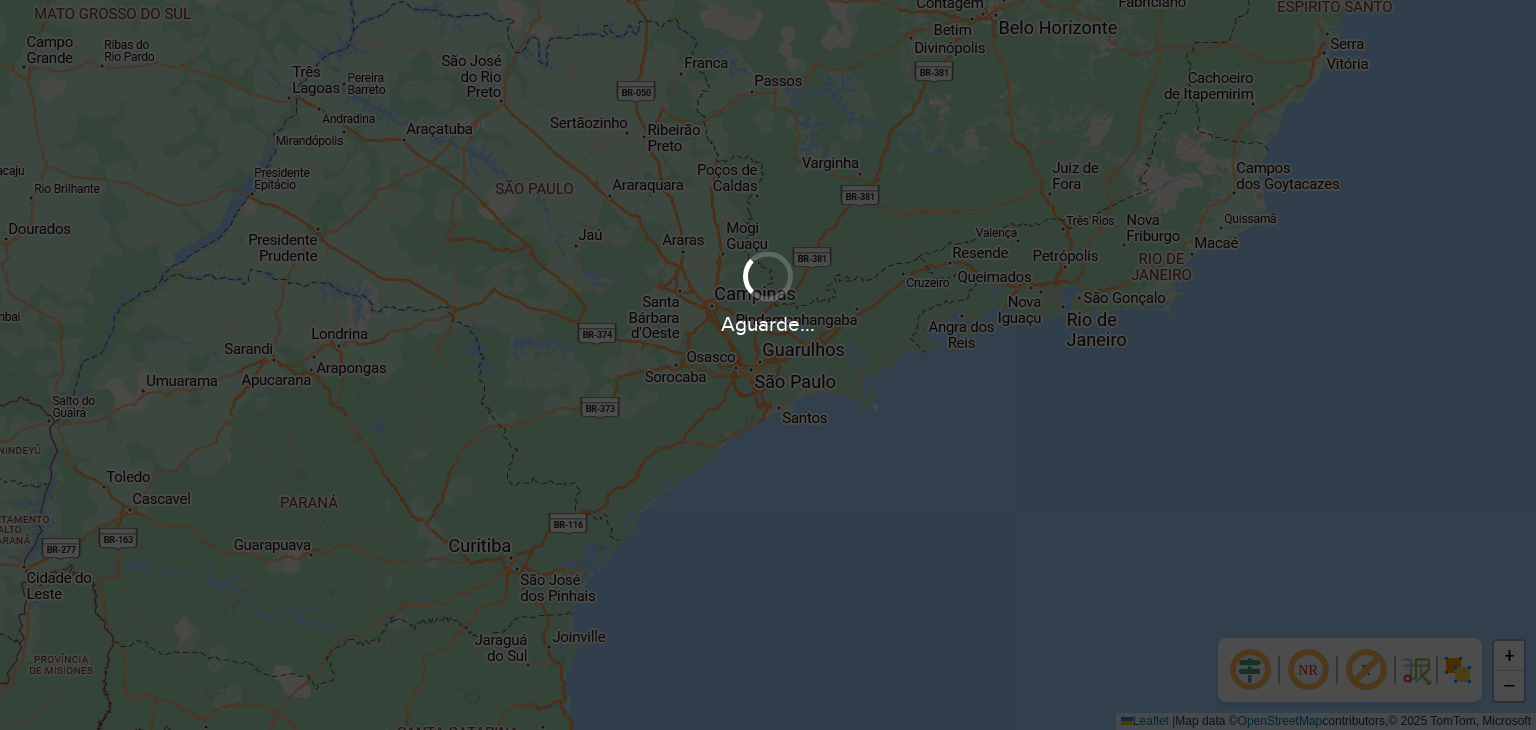 scroll, scrollTop: 0, scrollLeft: 0, axis: both 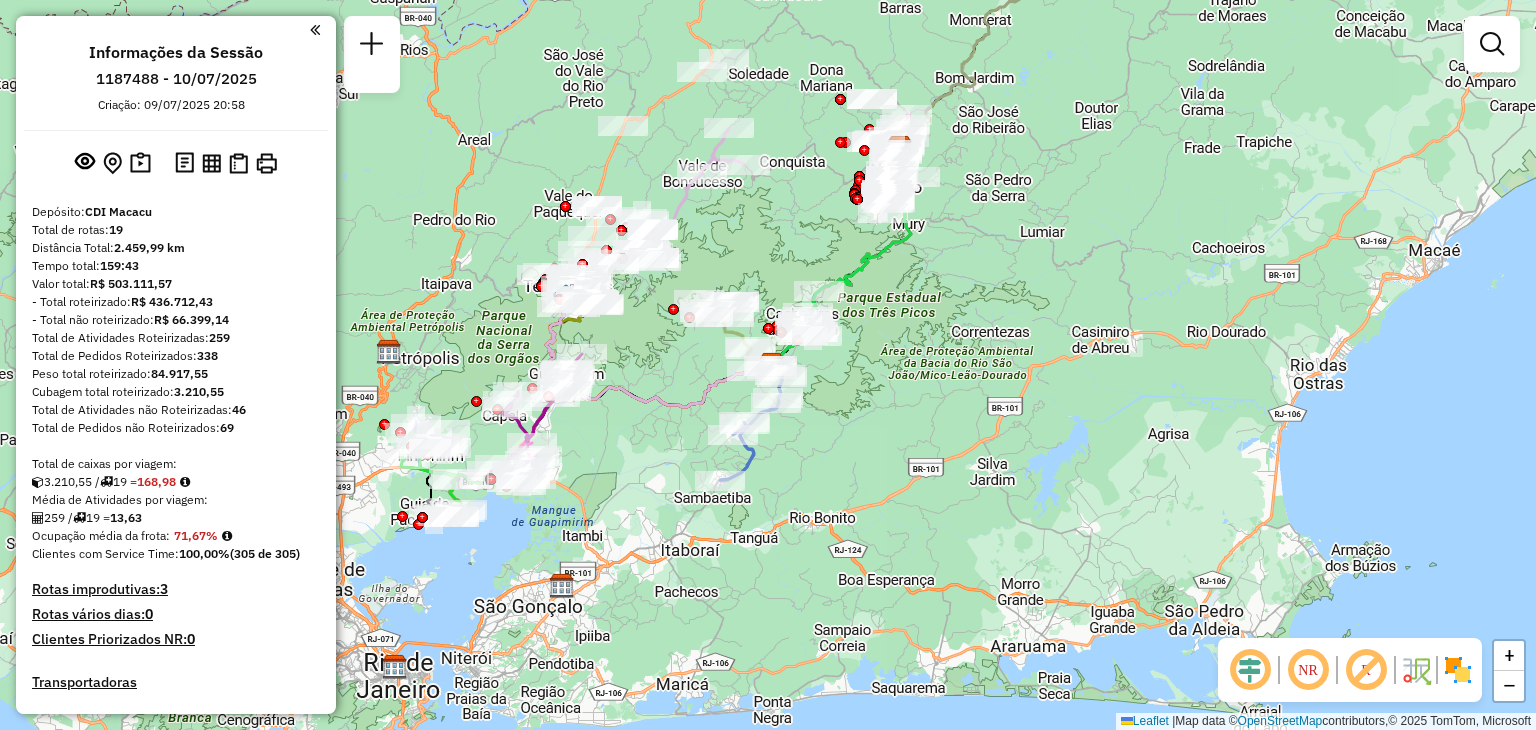 drag, startPoint x: 676, startPoint y: 381, endPoint x: 696, endPoint y: 378, distance: 20.22375 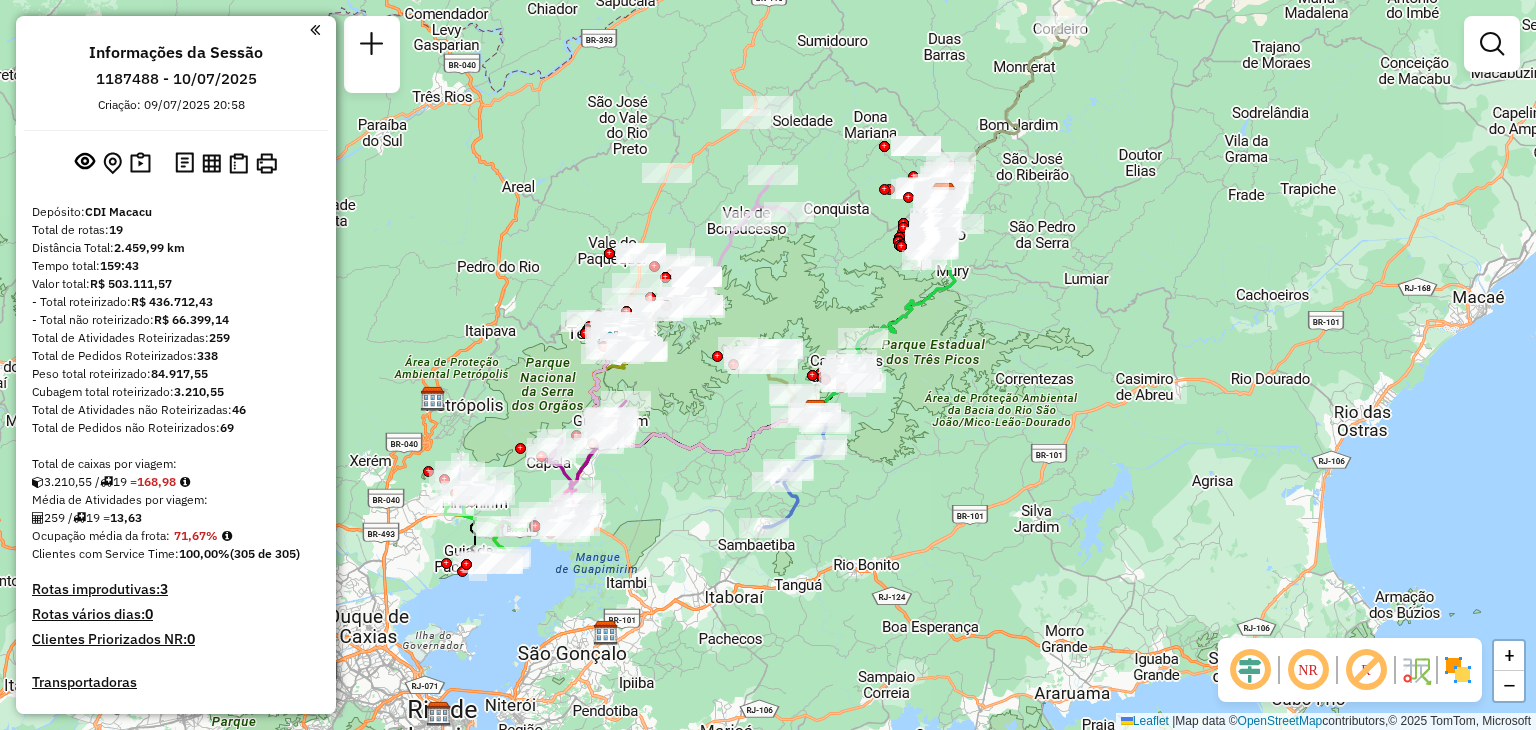 click on "Janela de atendimento Grade de atendimento Capacidade Transportadoras Veículos Cliente Pedidos  Rotas Selecione os dias de semana para filtrar as janelas de atendimento  Seg   Ter   Qua   Qui   Sex   Sáb   Dom  Informe o período da janela de atendimento: De: Até:  Filtrar exatamente a janela do cliente  Considerar janela de atendimento padrão  Selecione os dias de semana para filtrar as grades de atendimento  Seg   Ter   Qua   Qui   Sex   Sáb   Dom   Considerar clientes sem dia de atendimento cadastrado  Clientes fora do dia de atendimento selecionado Filtrar as atividades entre os valores definidos abaixo:  Peso mínimo:   Peso máximo:   Cubagem mínima:   Cubagem máxima:   De:   Até:  Filtrar as atividades entre o tempo de atendimento definido abaixo:  De:   Até:   Considerar capacidade total dos clientes não roteirizados Transportadora: Selecione um ou mais itens Tipo de veículo: Selecione um ou mais itens Veículo: Selecione um ou mais itens Motorista: Selecione um ou mais itens Nome: Rótulo:" at bounding box center (768, 365) 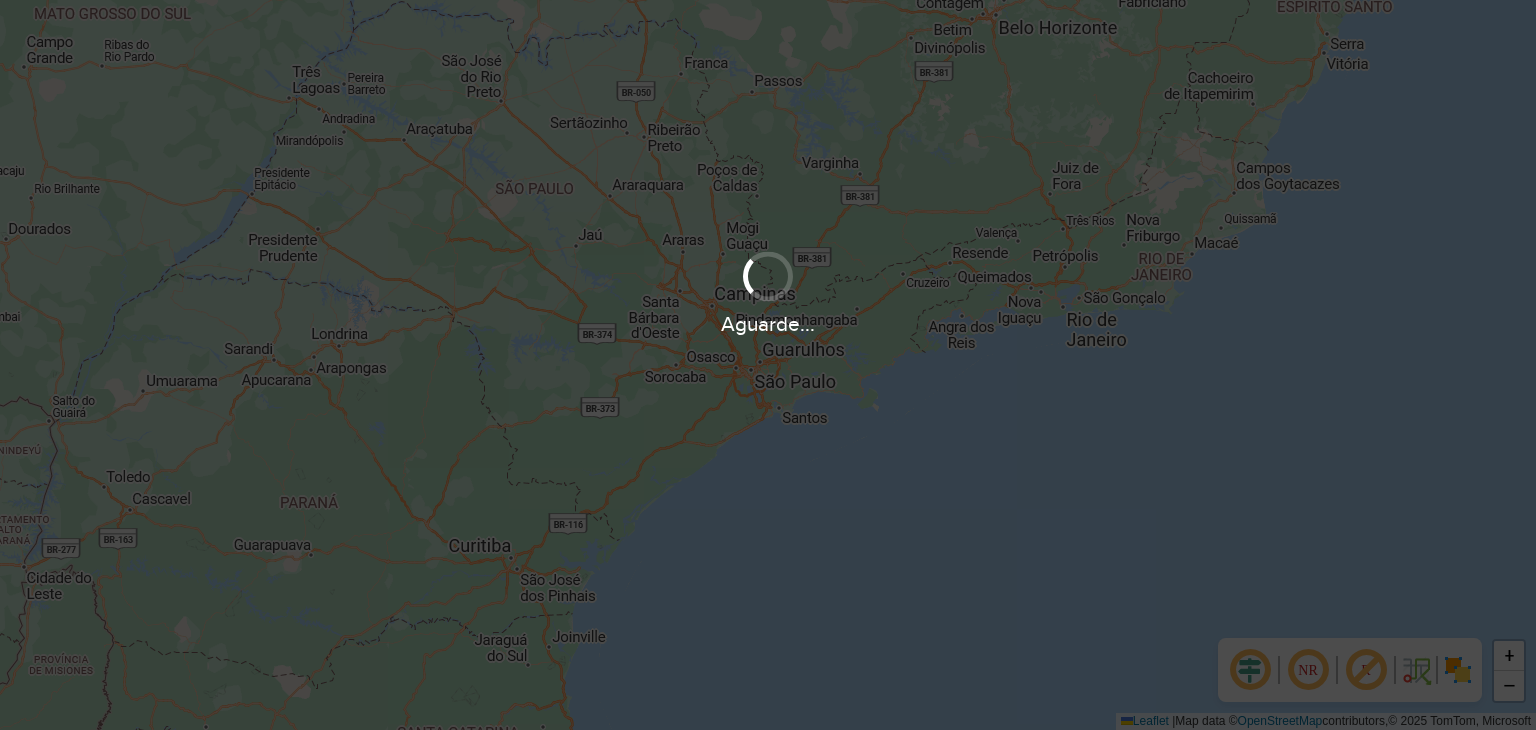 scroll, scrollTop: 0, scrollLeft: 0, axis: both 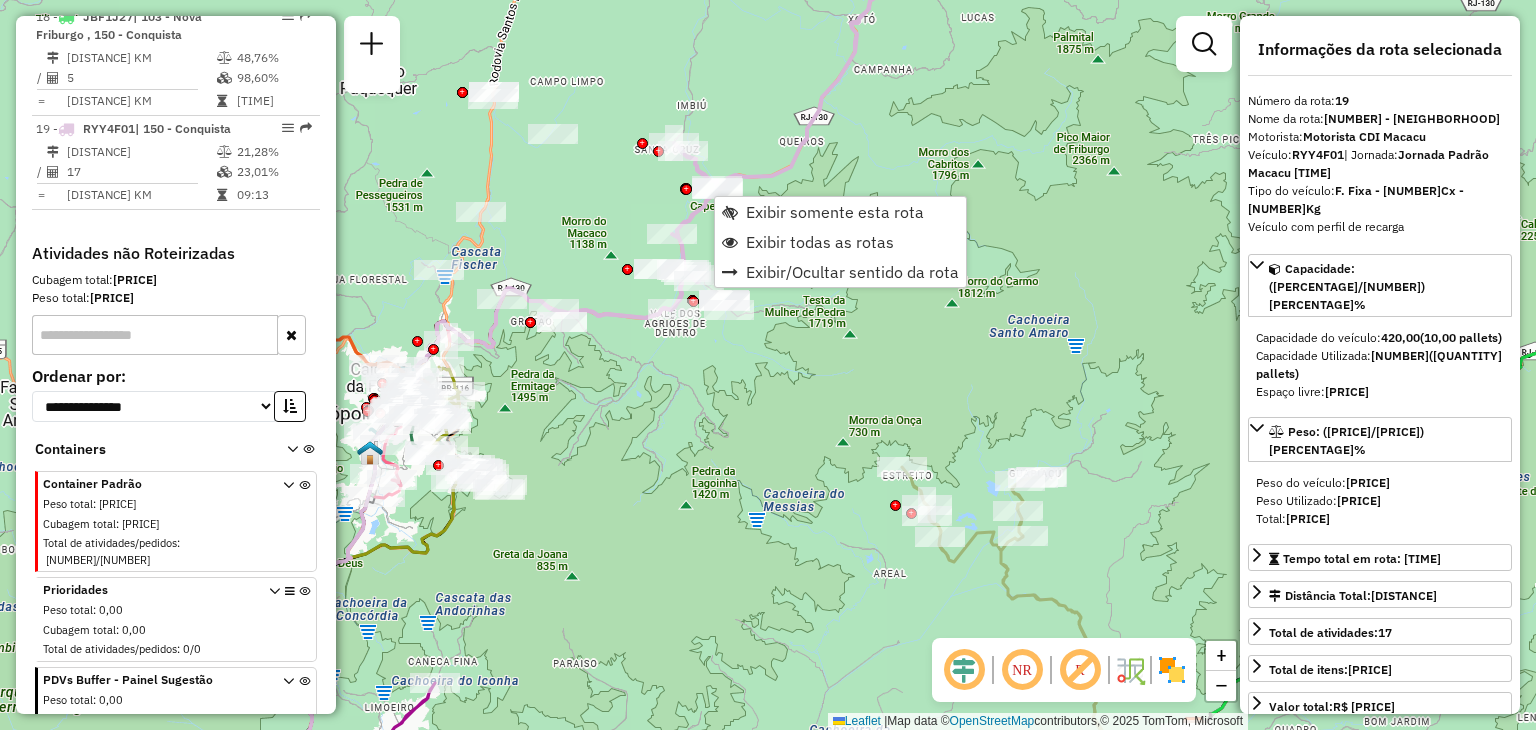 click on "Rota [NUMBER] - Placa [PLATE]  [NUMBER] - [NAME] Rota [NUMBER] - Placa [PLATE]  Janela de atendimento Grade de atendimento Capacidade Transportadoras Veículos Cliente Pedidos  Rotas Selecione os dias de semana para filtrar as janelas de atendimento  Seg   Ter   Qua   Qui   Sex   Sáb   Dom  Informe o período da janela de atendimento: De: Até:  Filtrar exatamente a janela do cliente  Considerar janela de atendimento padrão  Selecione os dias de semana para filtrar as grades de atendimento  Seg   Ter   Qua   Qui   Sex   Sáb   Dom   Considerar clientes sem dia de atendimento cadastrado  Clientes fora do dia de atendimento selecionado Filtrar as atividades entre os valores definidos abaixo:  Peso mínimo:   Peso máximo:   Cubagem mínima:   Cubagem máxima:   De:   Até:  Filtrar as atividades entre o tempo de atendimento definido abaixo:  De:   Até:   Considerar capacidade total dos clientes não roteirizados Transportadora: Selecione um ou mais itens Tipo de veículo: Nome:" at bounding box center [768, 365] 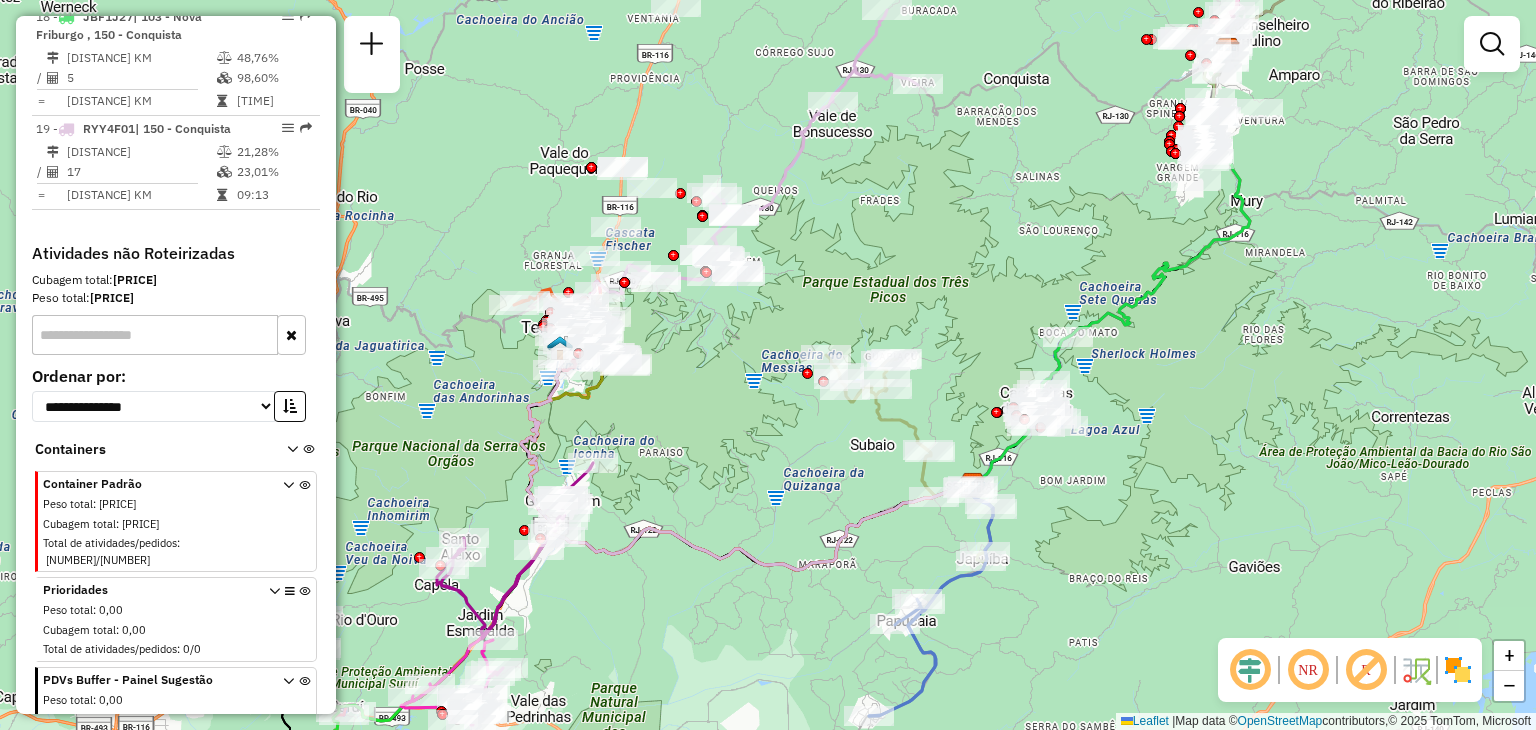 drag, startPoint x: 832, startPoint y: 183, endPoint x: 842, endPoint y: 293, distance: 110.45361 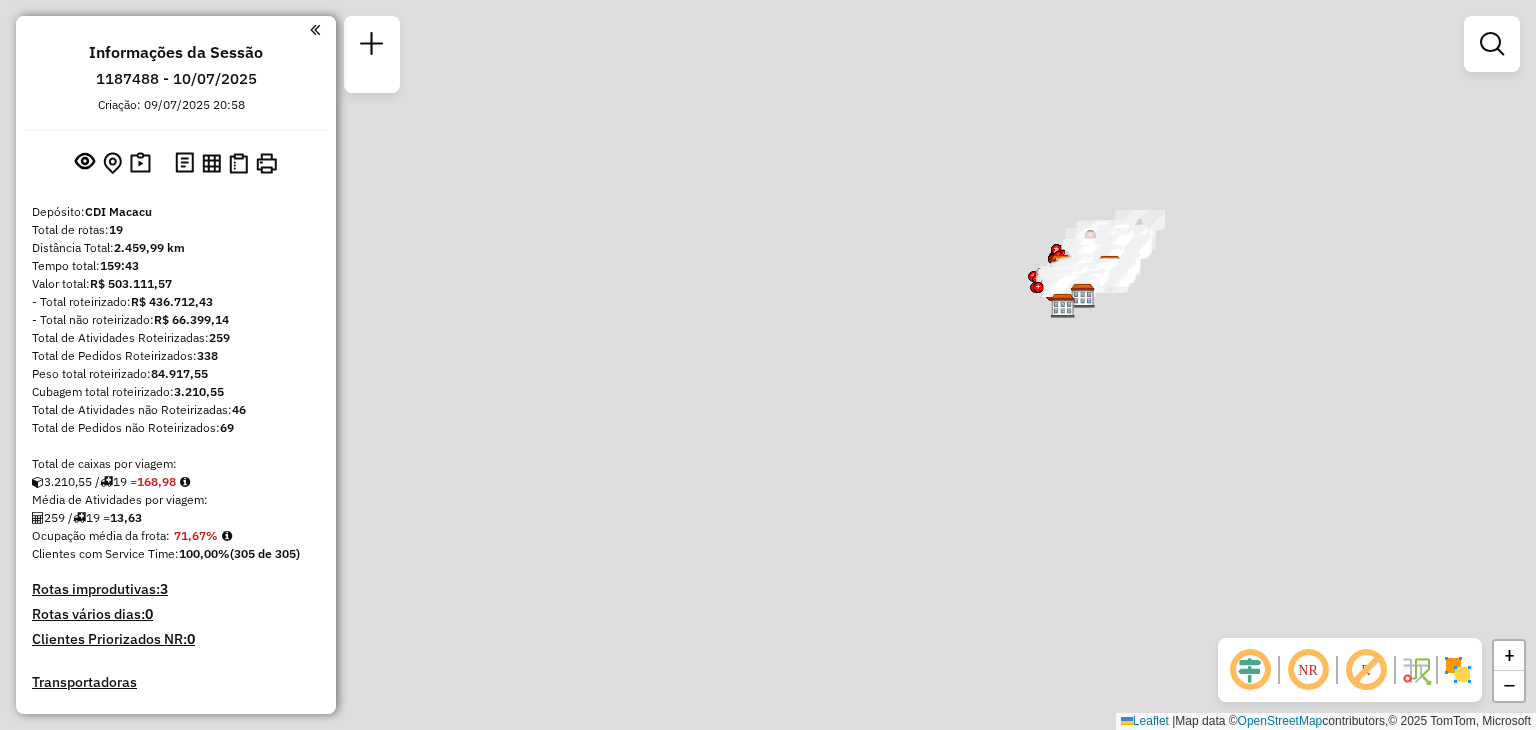 scroll, scrollTop: 0, scrollLeft: 0, axis: both 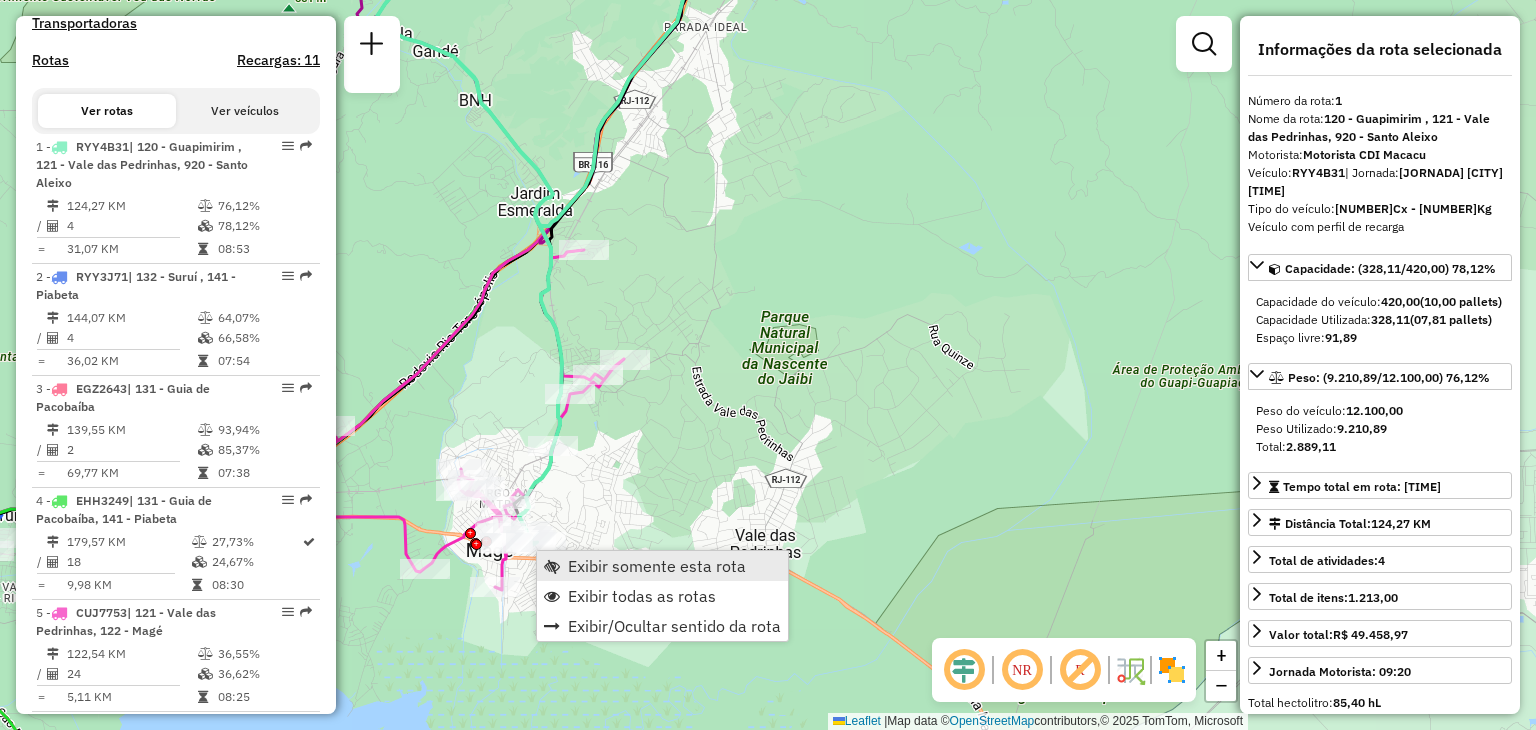 click on "Exibir somente esta rota" at bounding box center (657, 566) 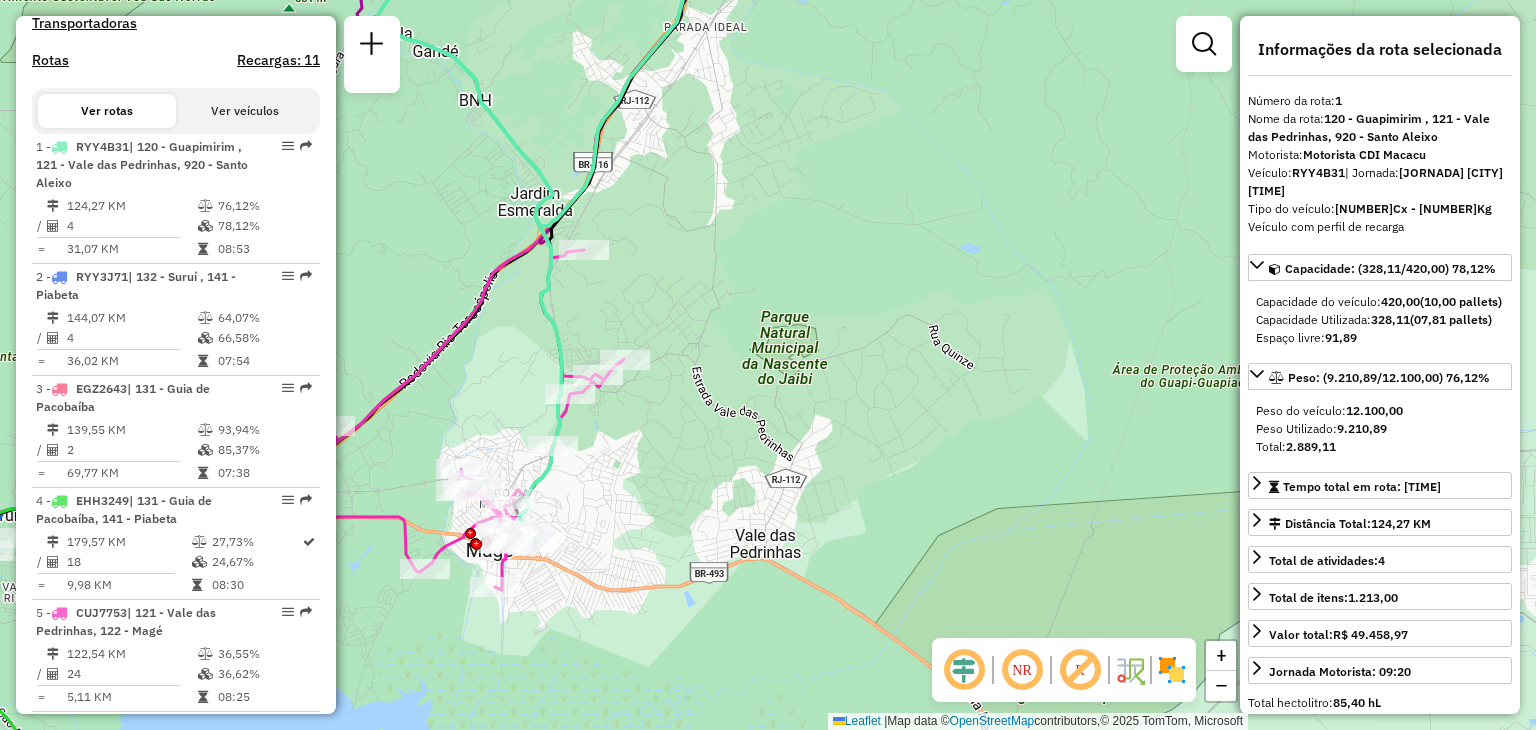 scroll, scrollTop: 776, scrollLeft: 0, axis: vertical 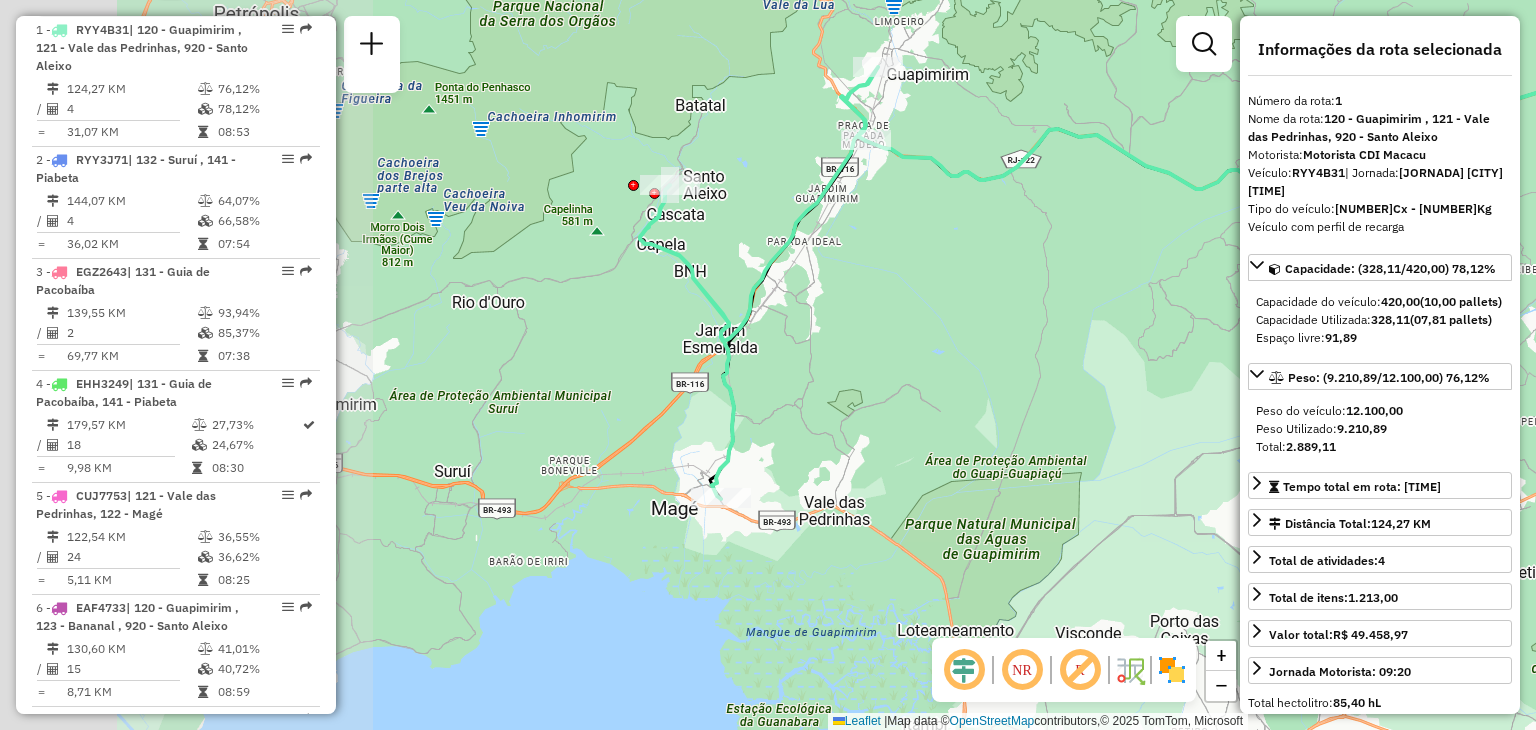 drag, startPoint x: 767, startPoint y: 469, endPoint x: 905, endPoint y: 429, distance: 143.6802 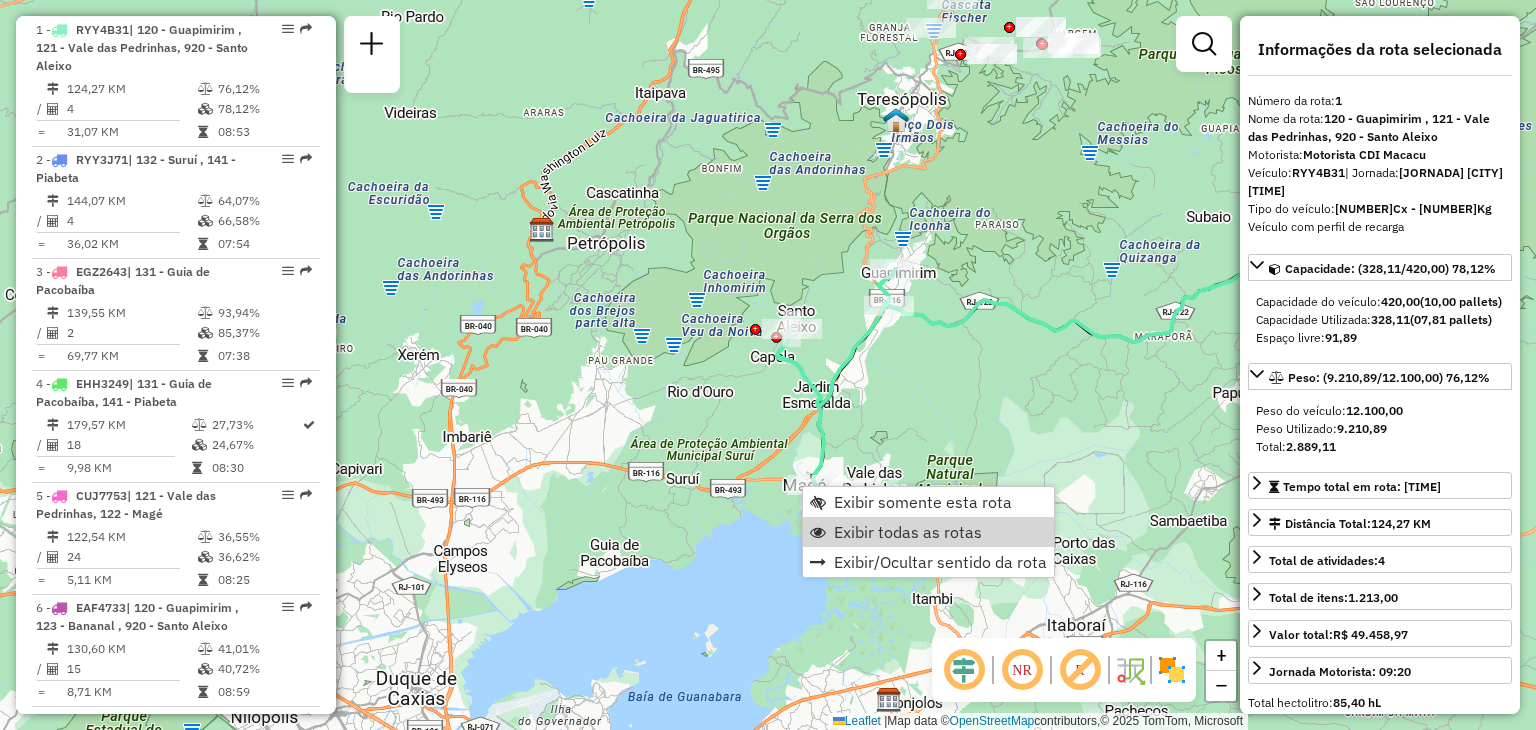 drag, startPoint x: 884, startPoint y: 529, endPoint x: 1040, endPoint y: 429, distance: 185.29976 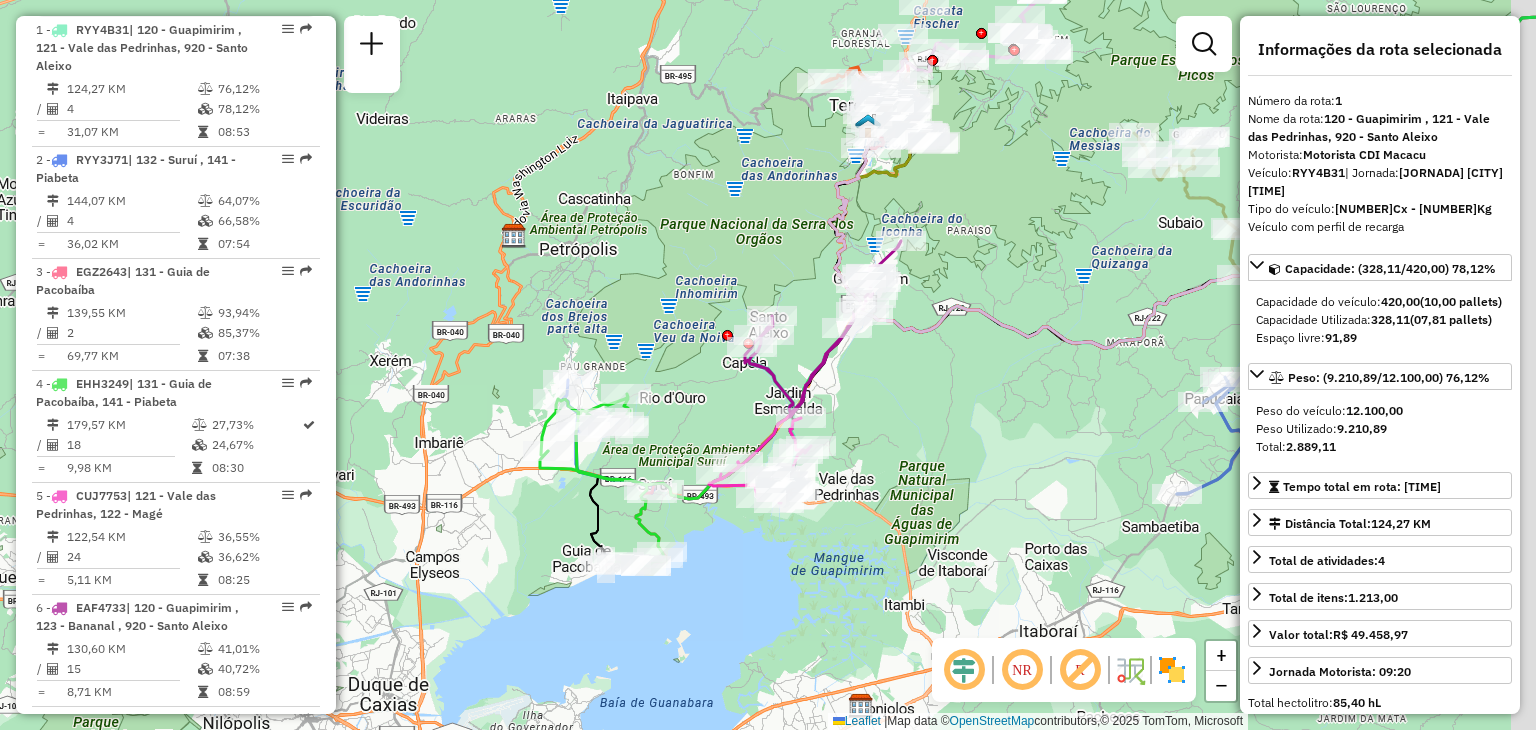 drag, startPoint x: 1076, startPoint y: 377, endPoint x: 784, endPoint y: 460, distance: 303.56714 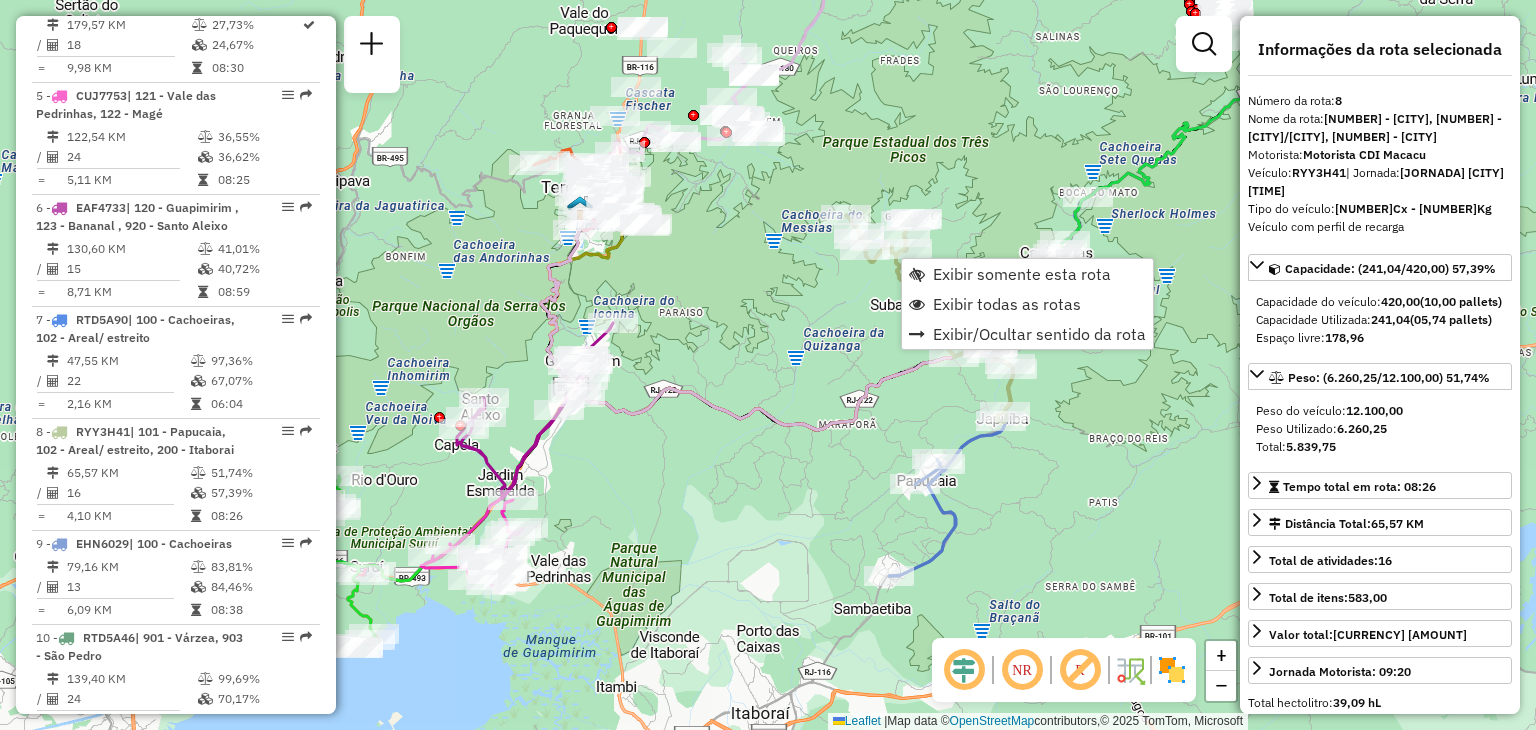 scroll, scrollTop: 1576, scrollLeft: 0, axis: vertical 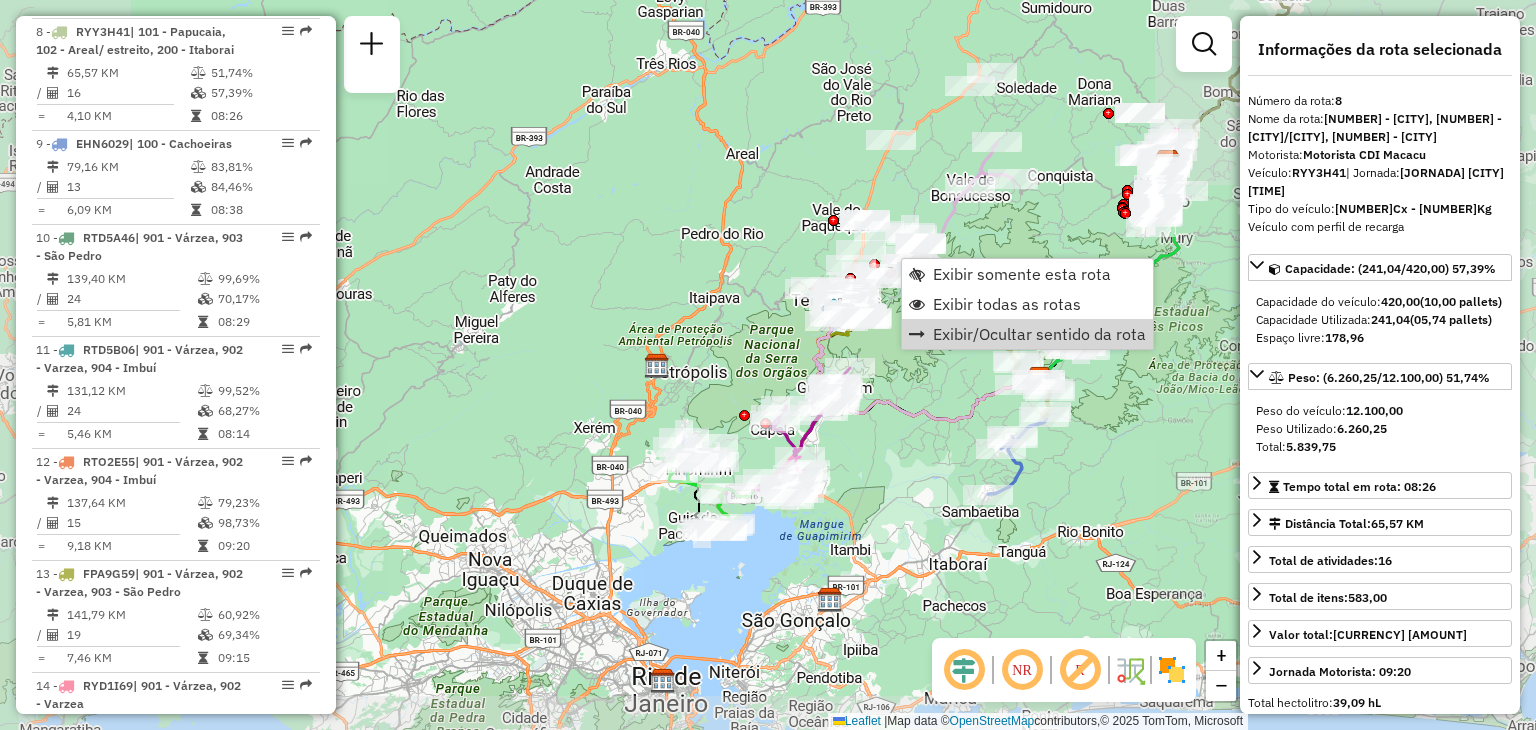 click on "Janela de atendimento Grade de atendimento Capacidade Transportadoras Veículos Cliente Pedidos  Rotas Selecione os dias de semana para filtrar as janelas de atendimento  Seg   Ter   Qua   Qui   Sex   Sáb   Dom  Informe o período da janela de atendimento: De: Até:  Filtrar exatamente a janela do cliente  Considerar janela de atendimento padrão  Selecione os dias de semana para filtrar as grades de atendimento  Seg   Ter   Qua   Qui   Sex   Sáb   Dom   Considerar clientes sem dia de atendimento cadastrado  Clientes fora do dia de atendimento selecionado Filtrar as atividades entre os valores definidos abaixo:  Peso mínimo:   Peso máximo:   Cubagem mínima:   Cubagem máxima:   De:   Até:  Filtrar as atividades entre o tempo de atendimento definido abaixo:  De:   Até:   Considerar capacidade total dos clientes não roteirizados Transportadora: Selecione um ou mais itens Tipo de veículo: Selecione um ou mais itens Veículo: Selecione um ou mais itens Motorista: Selecione um ou mais itens Nome: Rótulo:" at bounding box center [768, 365] 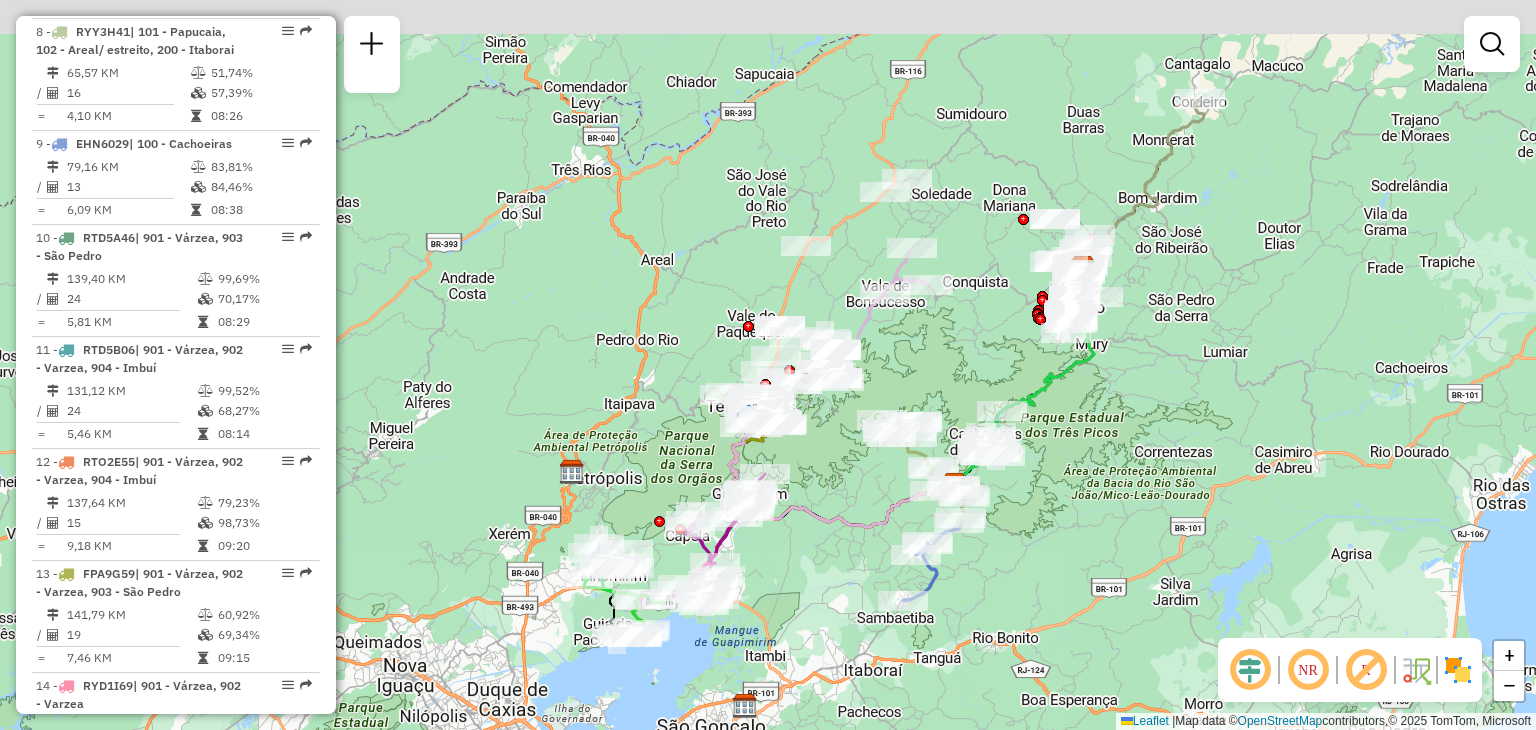drag, startPoint x: 1070, startPoint y: 153, endPoint x: 737, endPoint y: 473, distance: 461.8322 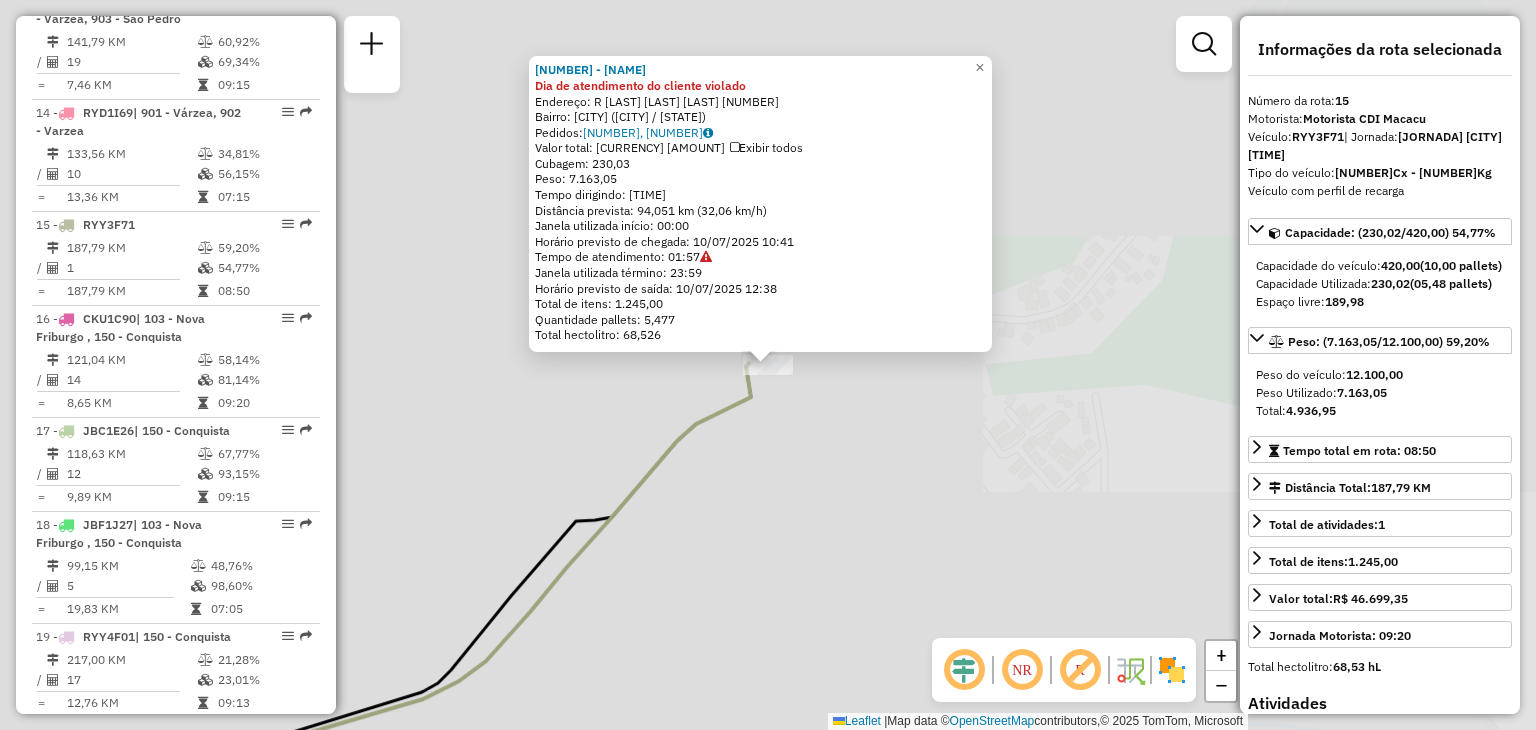 scroll, scrollTop: 2341, scrollLeft: 0, axis: vertical 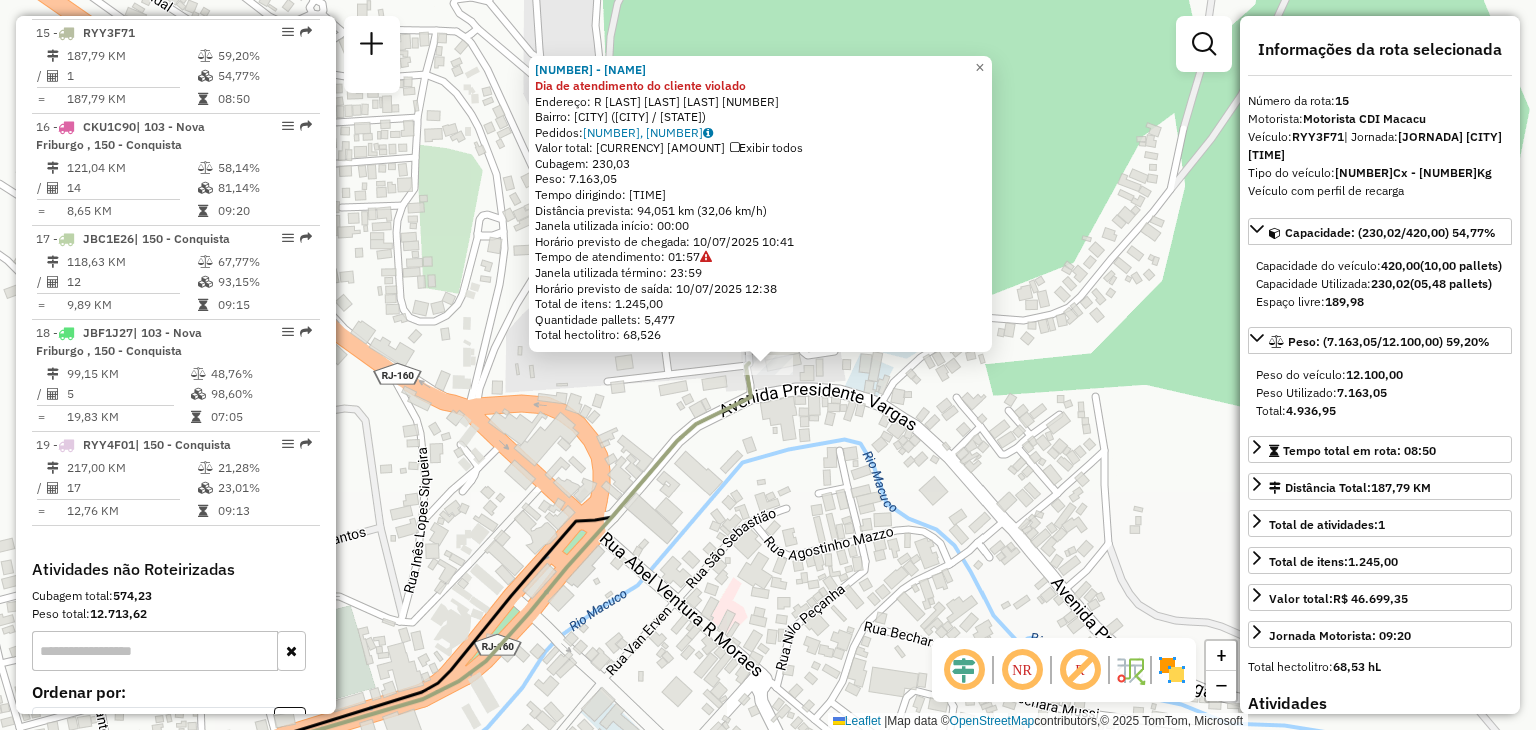 click on "Rota 15 - Placa RYY3F71  08504794 - MATHEUS MATTOS TOMAZ 08504794 - MATHEUS MATTOS TOMAZ Dia de atendimento do cliente violado  Endereço: R   RUA PREFEITO CESAR MONTEIRO   837   Bairro: CENTRO (CORDEIRO / RJ)   Pedidos:  10183934, 10183954   Valor total: R$ 46.699,35   Exibir todos   Cubagem: 230,03  Peso: 7.163,05  Tempo dirigindo: 02:56   Distância prevista: 94,051 km (32,06 km/h)   Janela utilizada início: 00:00   Horário previsto de chegada: 10/07/2025 10:41   Tempo de atendimento: 01:57   Janela utilizada término: 23:59   Horário previsto de saída: 10/07/2025 12:38   Total de itens: 1.245,00   Quantidade pallets: 5,477   Total hectolitro: 68,526  × Janela de atendimento Grade de atendimento Capacidade Transportadoras Veículos Cliente Pedidos  Rotas Selecione os dias de semana para filtrar as janelas de atendimento  Seg   Ter   Qua   Qui   Sex   Sáb   Dom  Informe o período da janela de atendimento: De: Até:  Filtrar exatamente a janela do cliente  Considerar janela de atendimento padrão  De:" at bounding box center [768, 365] 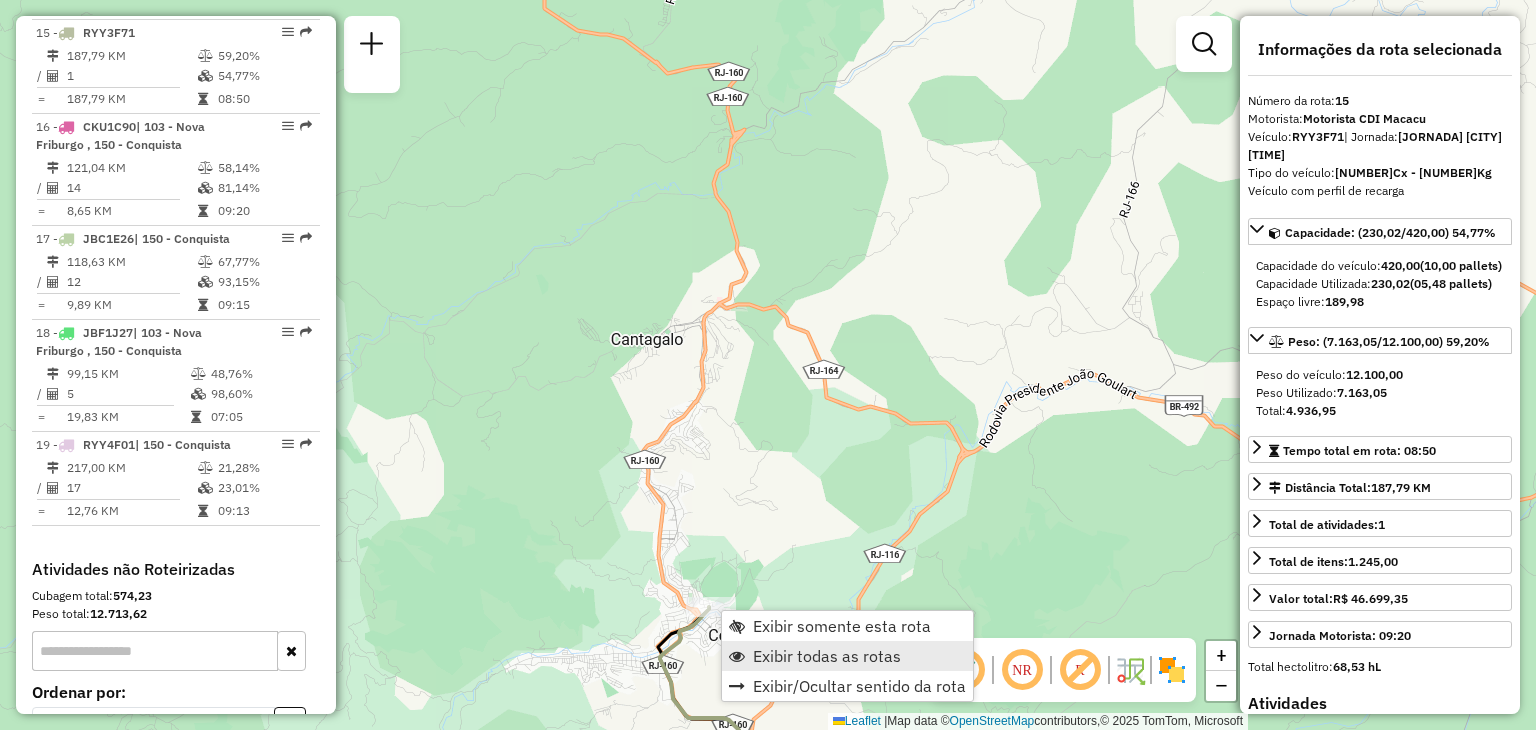 click on "Exibir todas as rotas" at bounding box center [827, 656] 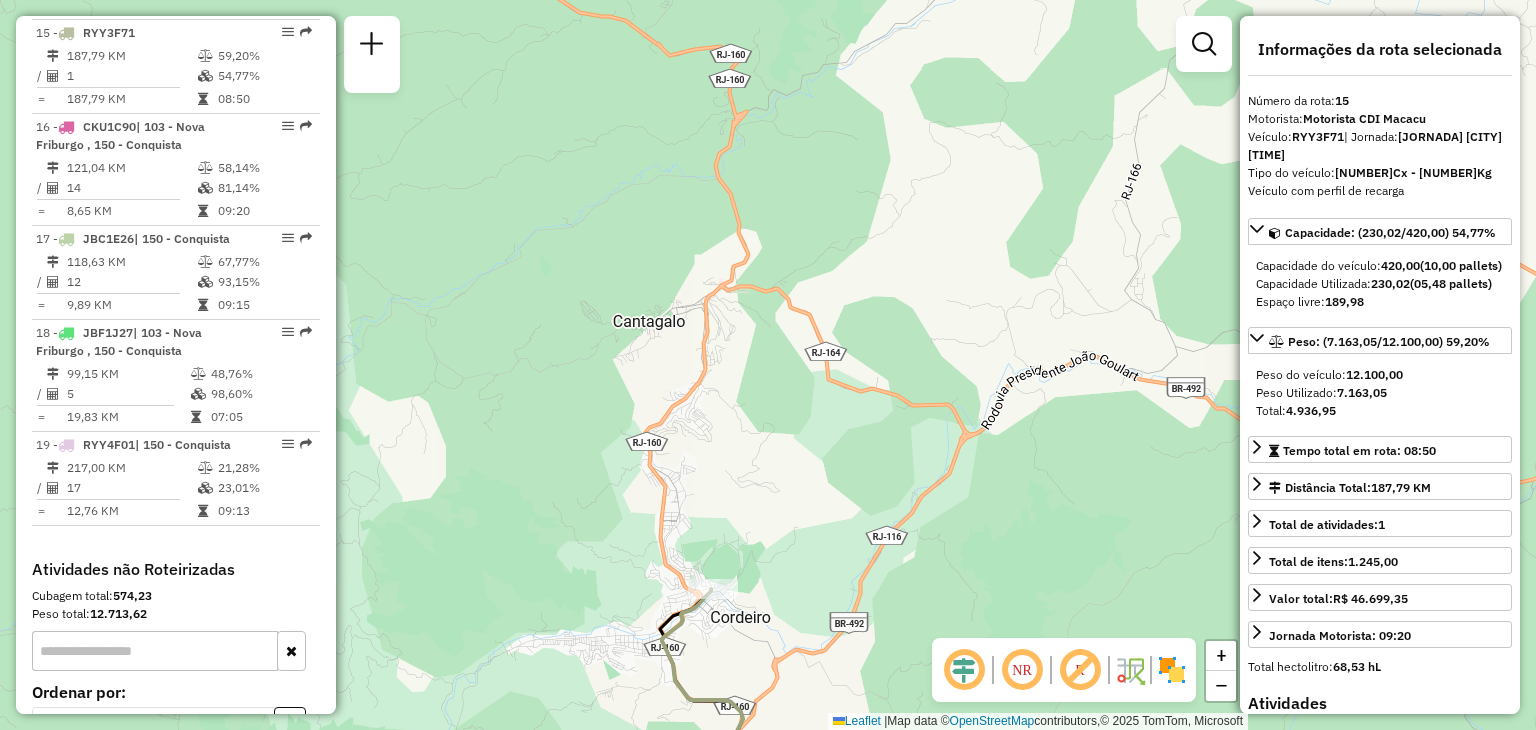 drag, startPoint x: 578, startPoint y: 668, endPoint x: 857, endPoint y: 21, distance: 704.5921 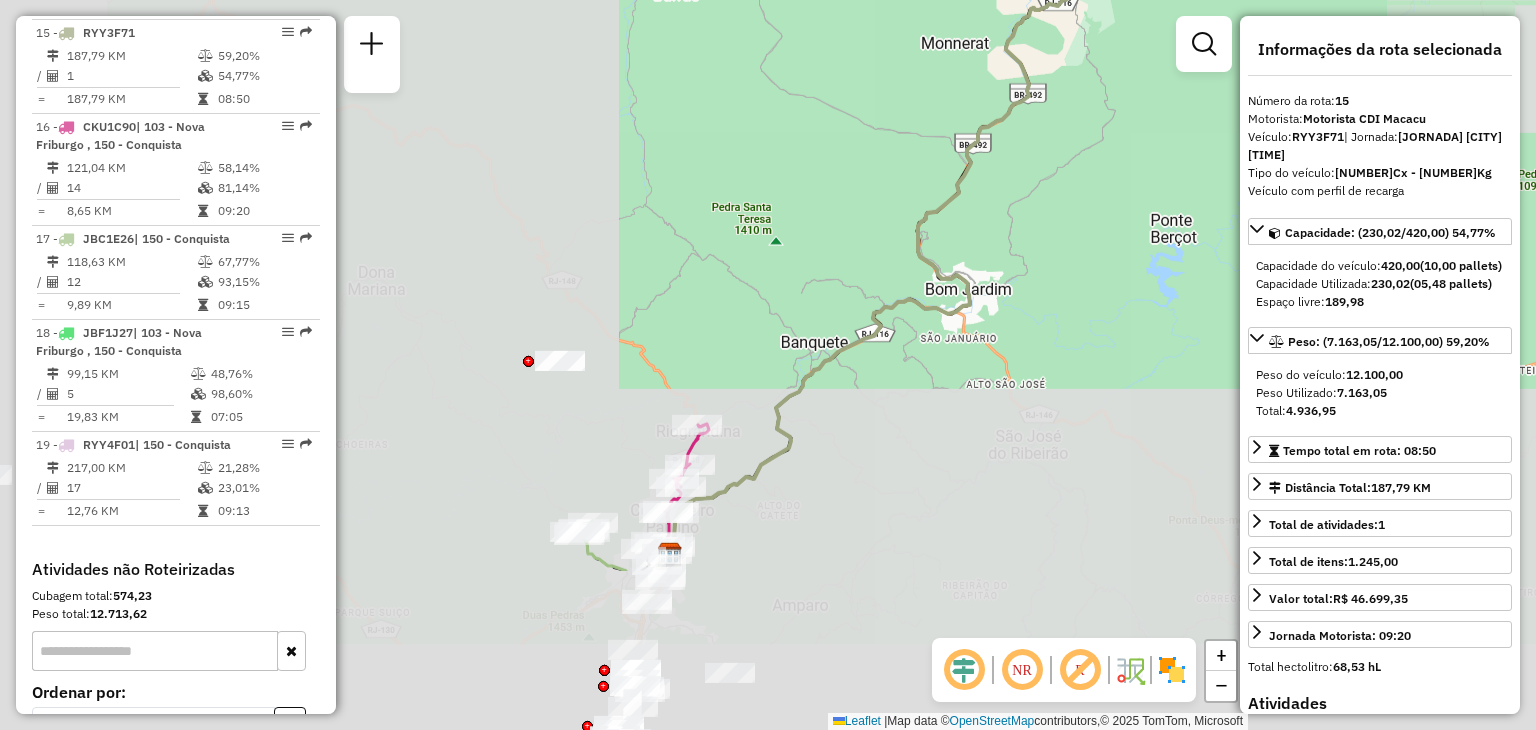 drag, startPoint x: 791, startPoint y: 374, endPoint x: 967, endPoint y: 151, distance: 284.08624 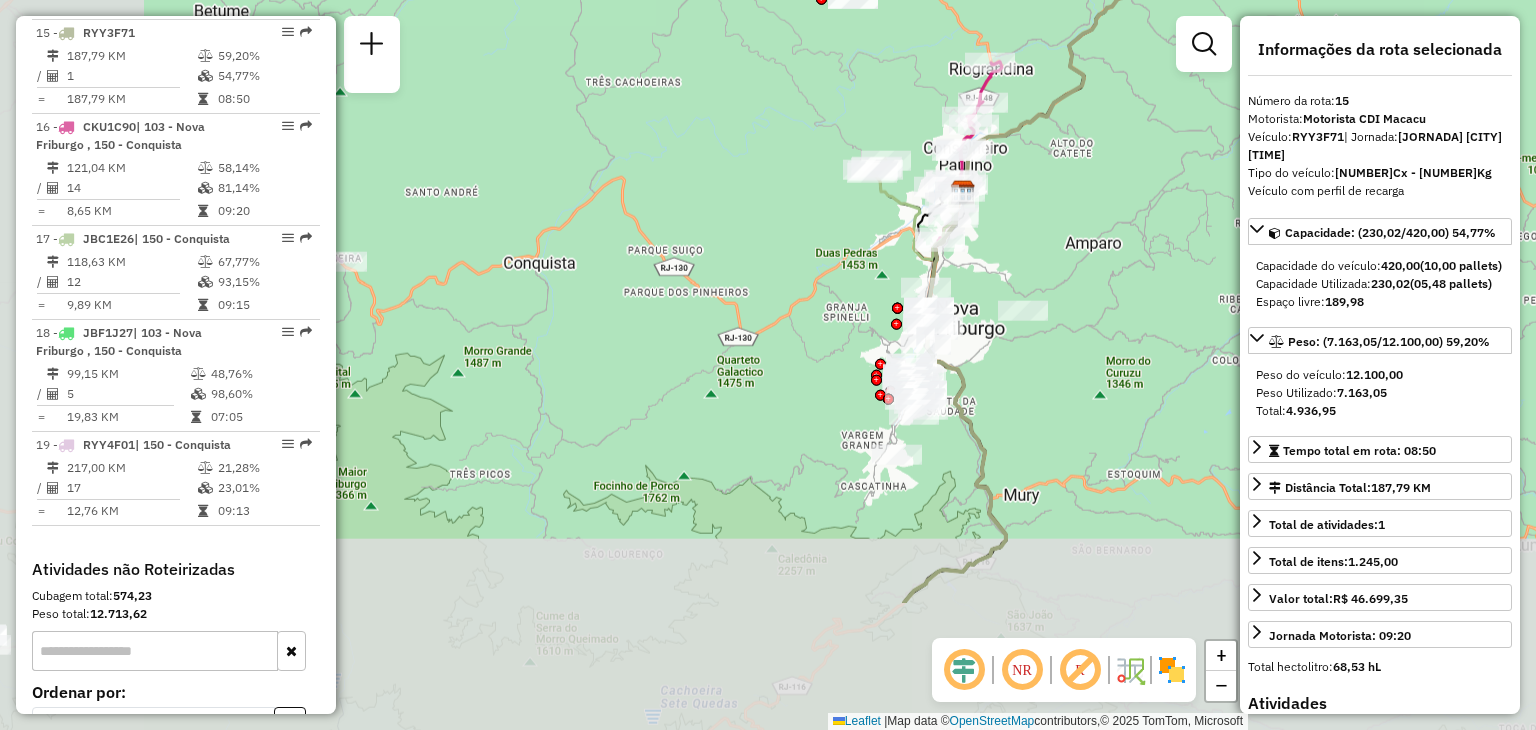 drag, startPoint x: 756, startPoint y: 457, endPoint x: 1124, endPoint y: 53, distance: 546.4796 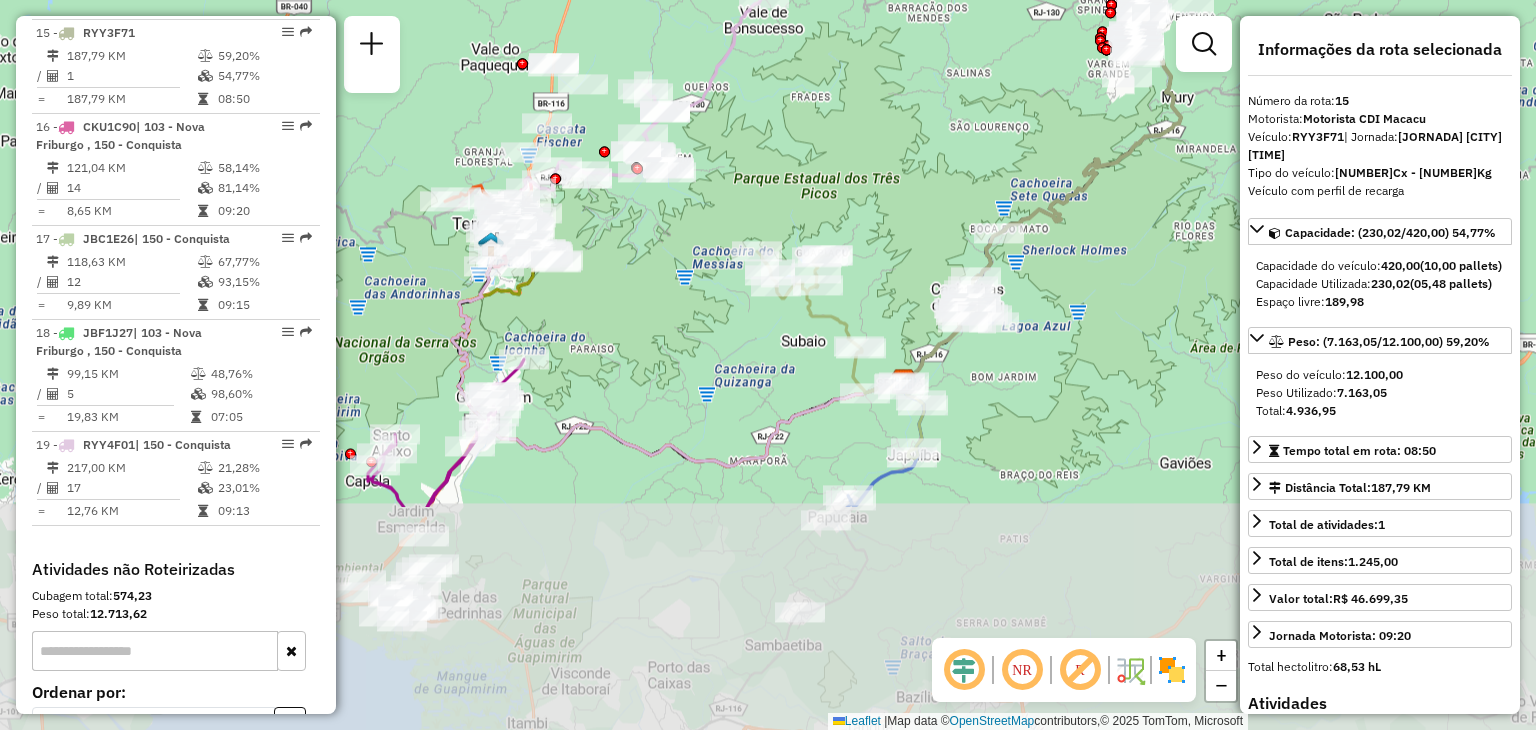 click at bounding box center [823, 256] 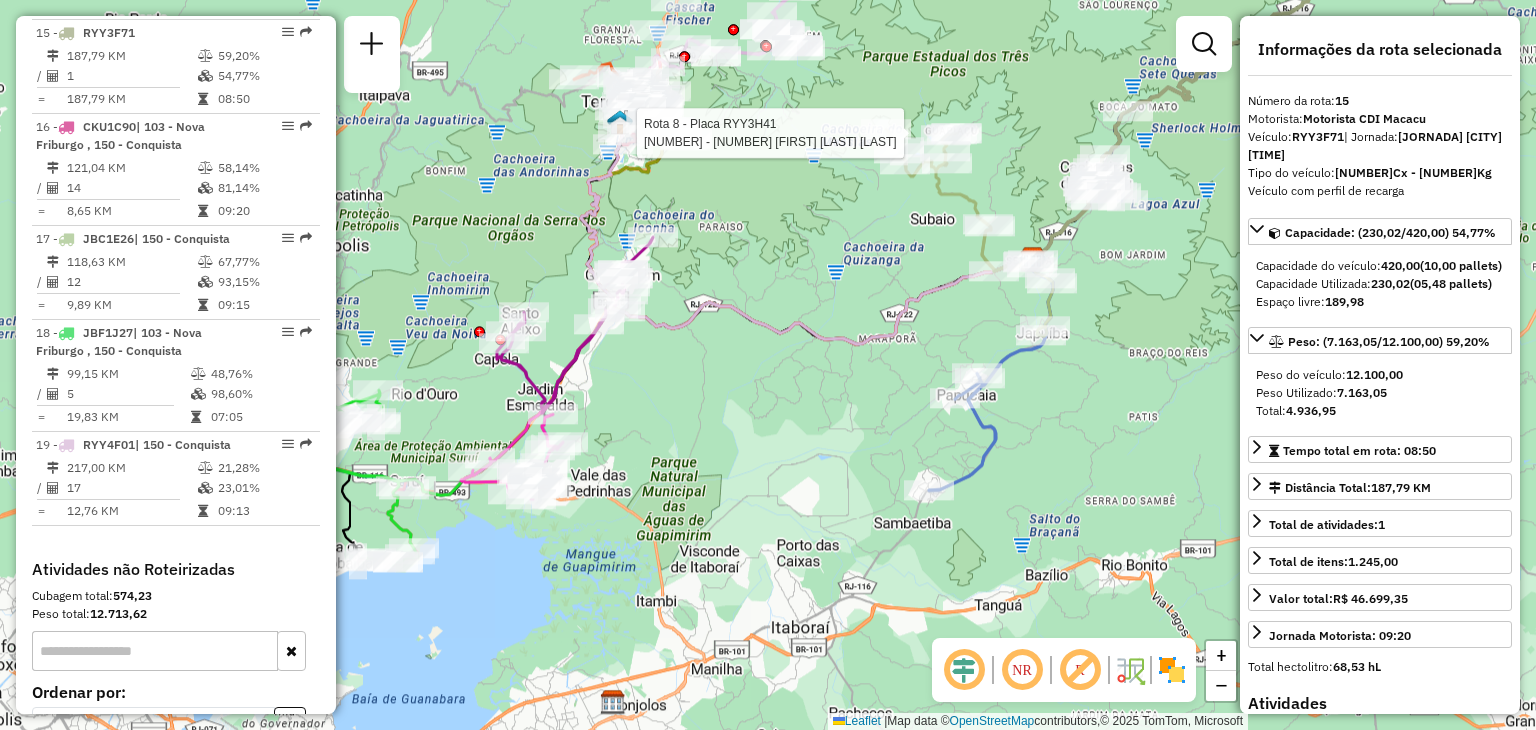 drag, startPoint x: 749, startPoint y: 416, endPoint x: 939, endPoint y: 353, distance: 200.17242 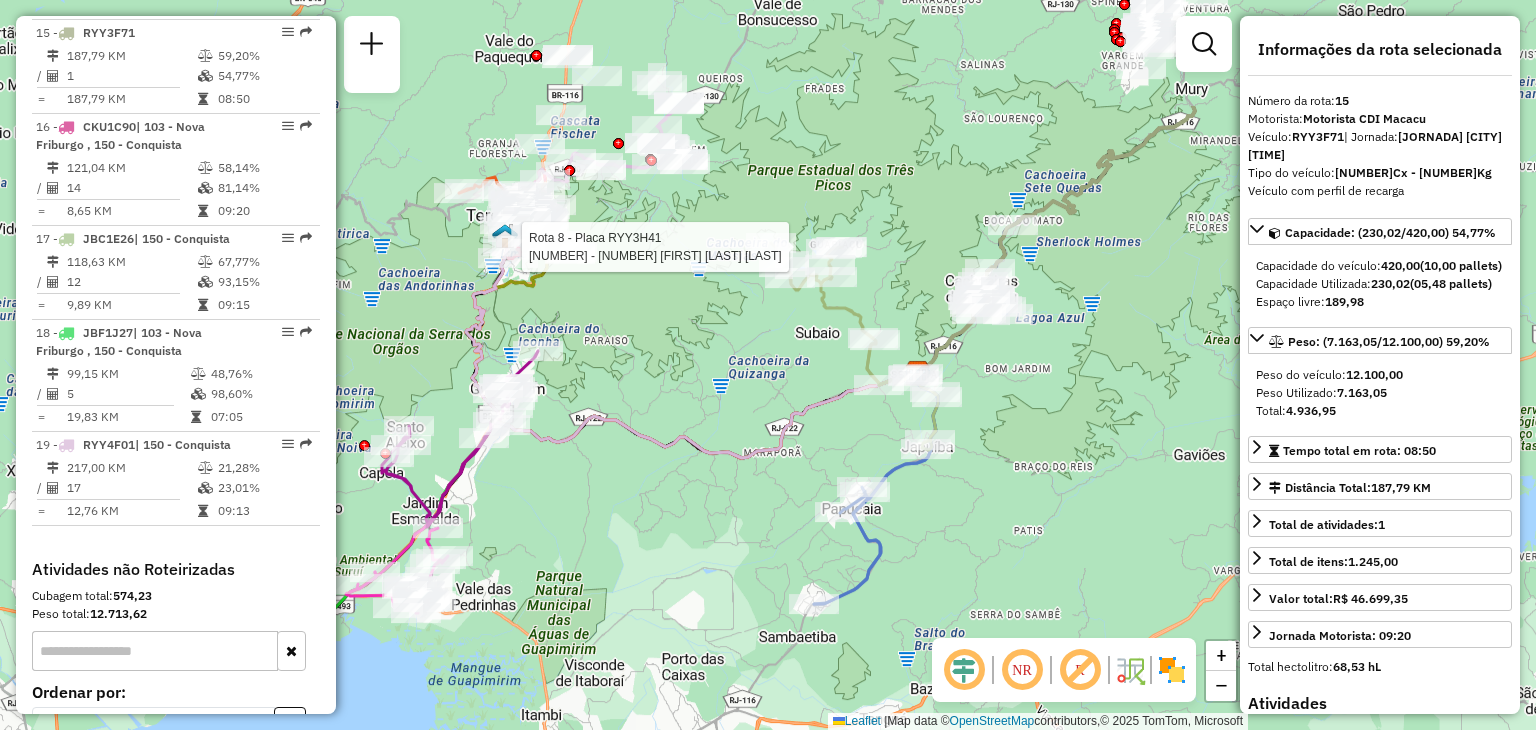 drag, startPoint x: 1033, startPoint y: 415, endPoint x: 790, endPoint y: 557, distance: 281.44803 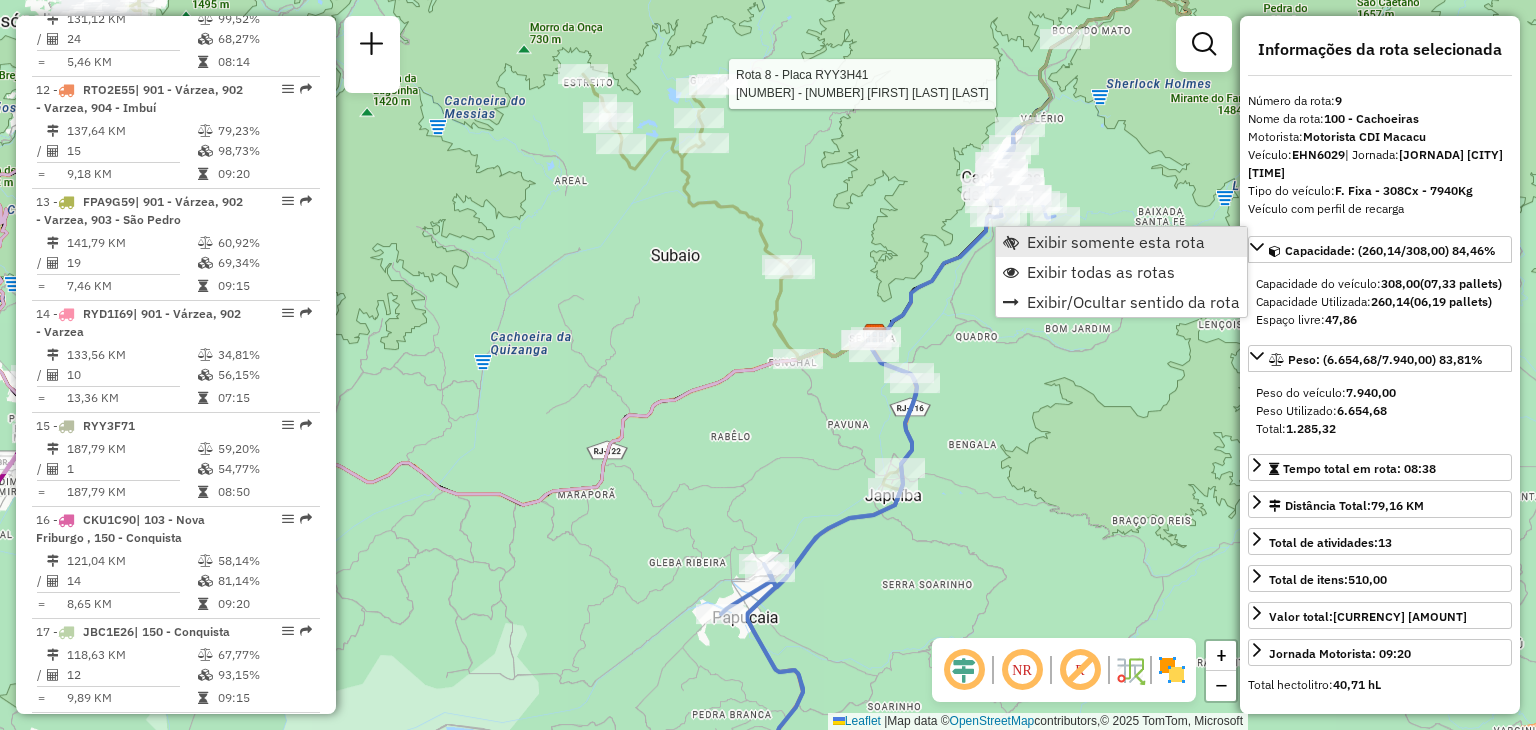 click on "Exibir somente esta rota" at bounding box center (1116, 242) 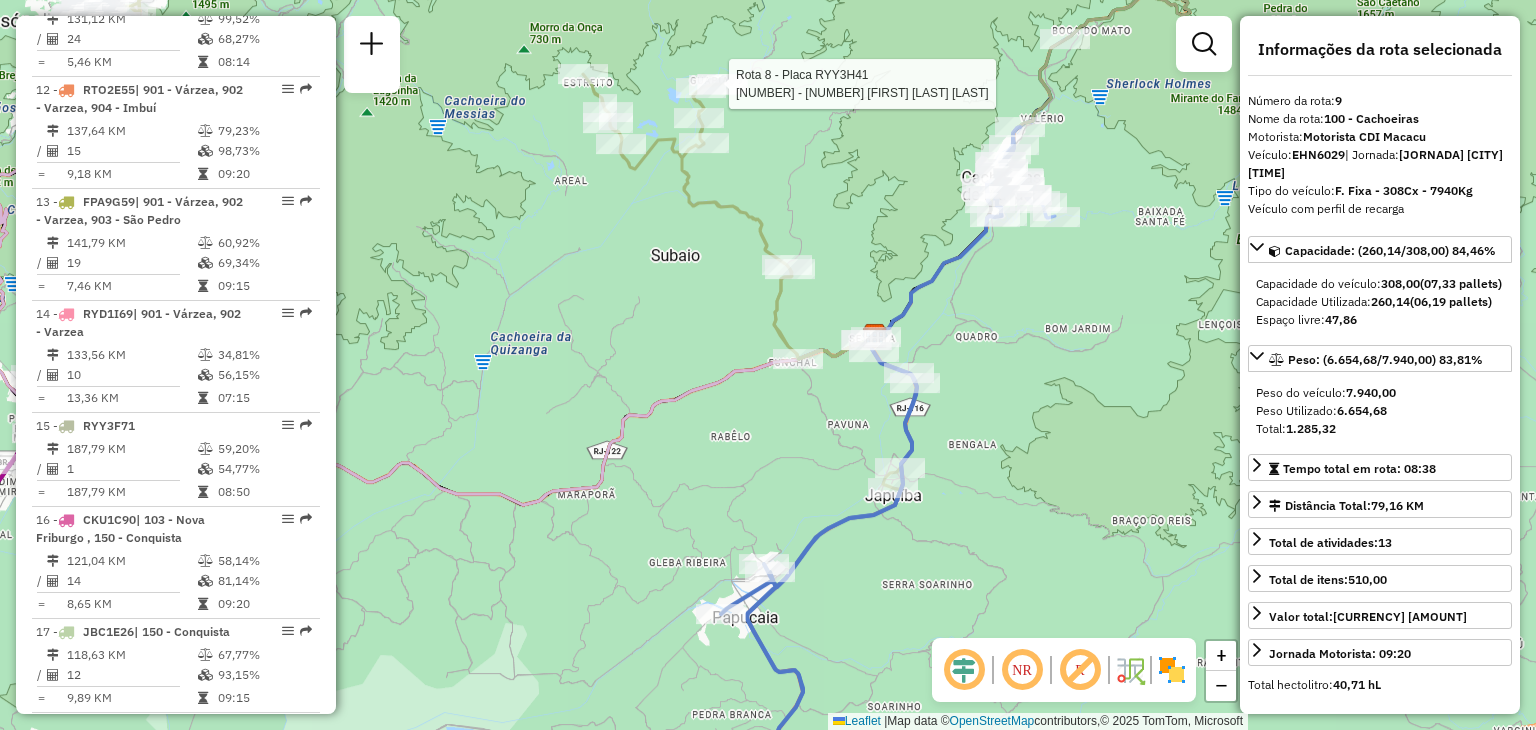 scroll, scrollTop: 1688, scrollLeft: 0, axis: vertical 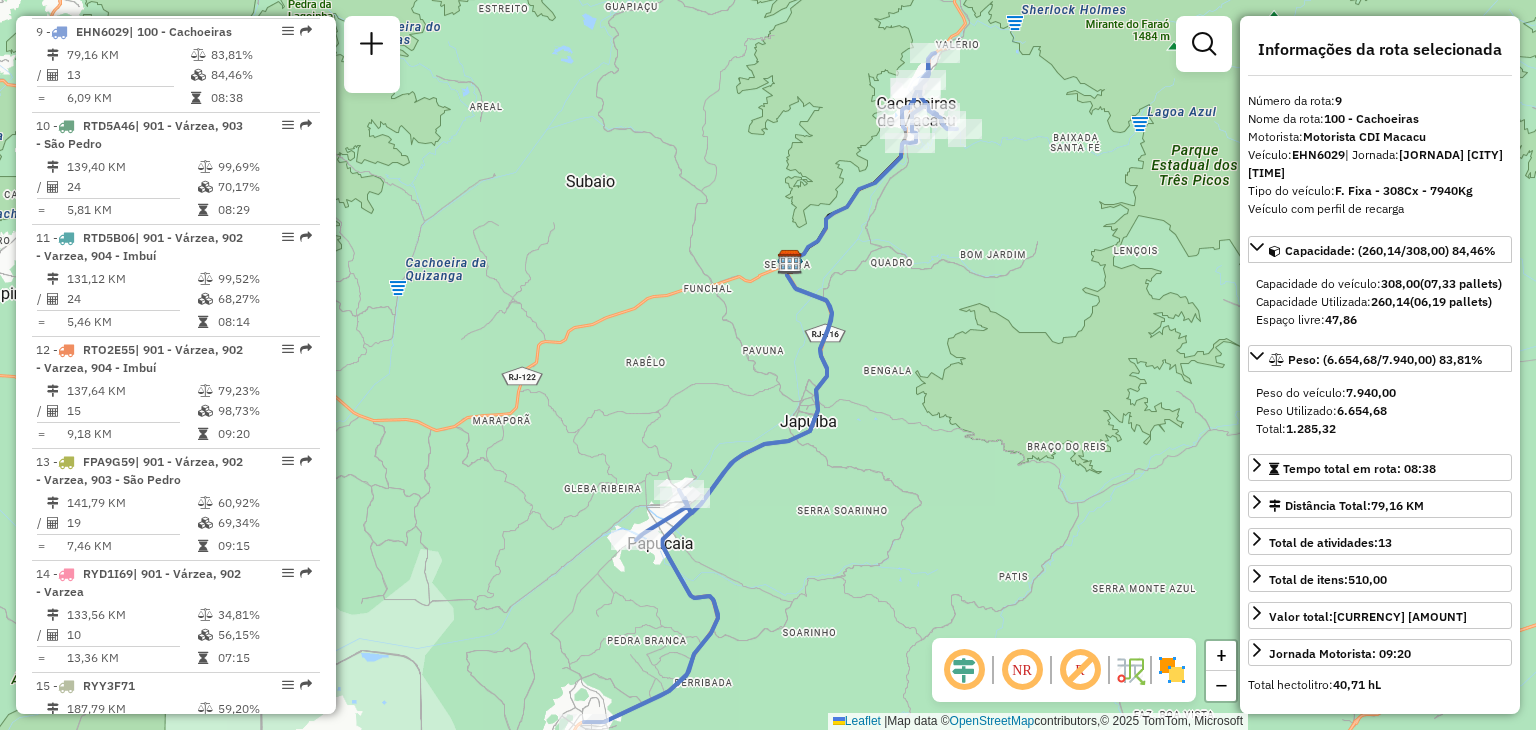 drag, startPoint x: 946, startPoint y: 155, endPoint x: 908, endPoint y: 267, distance: 118.270874 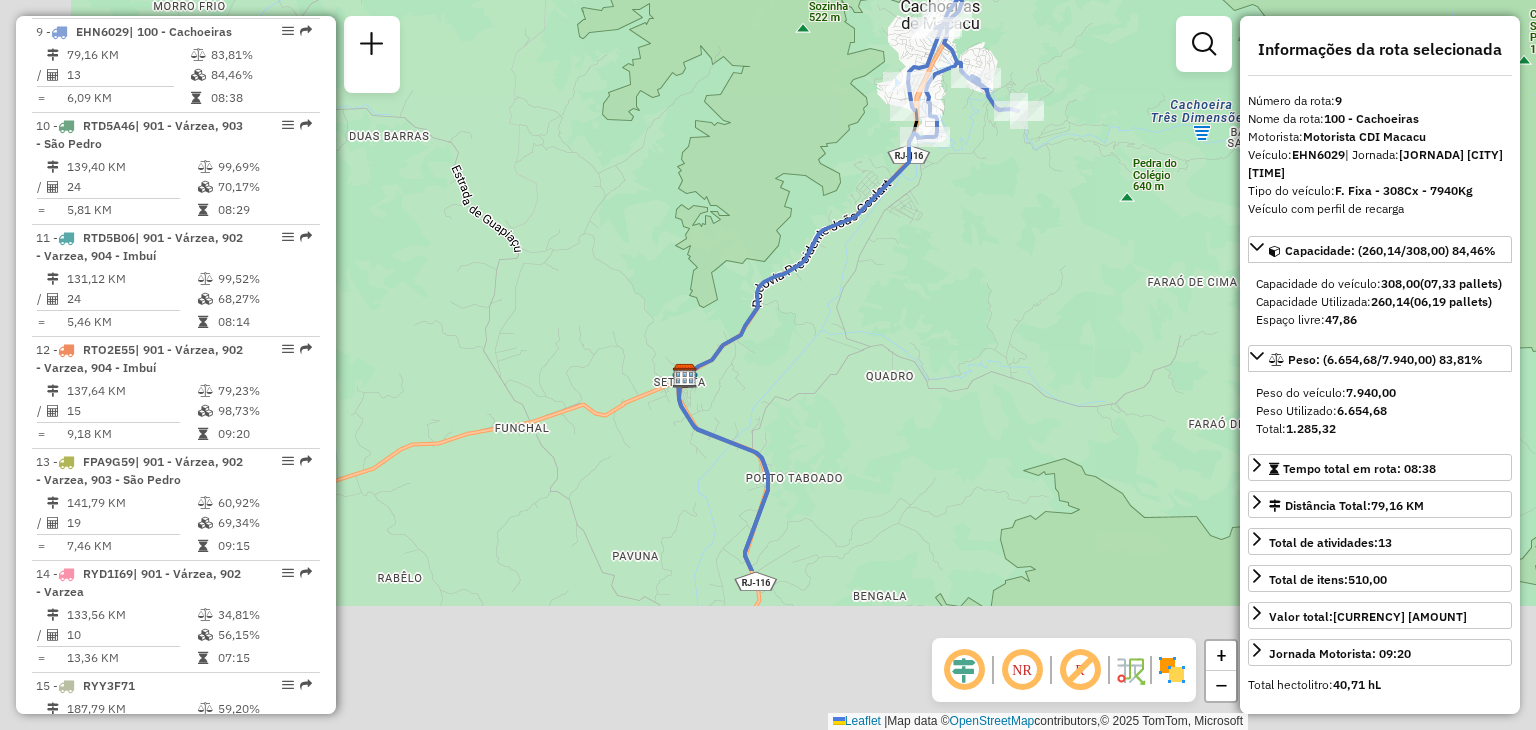 drag, startPoint x: 804, startPoint y: 521, endPoint x: 925, endPoint y: 344, distance: 214.40616 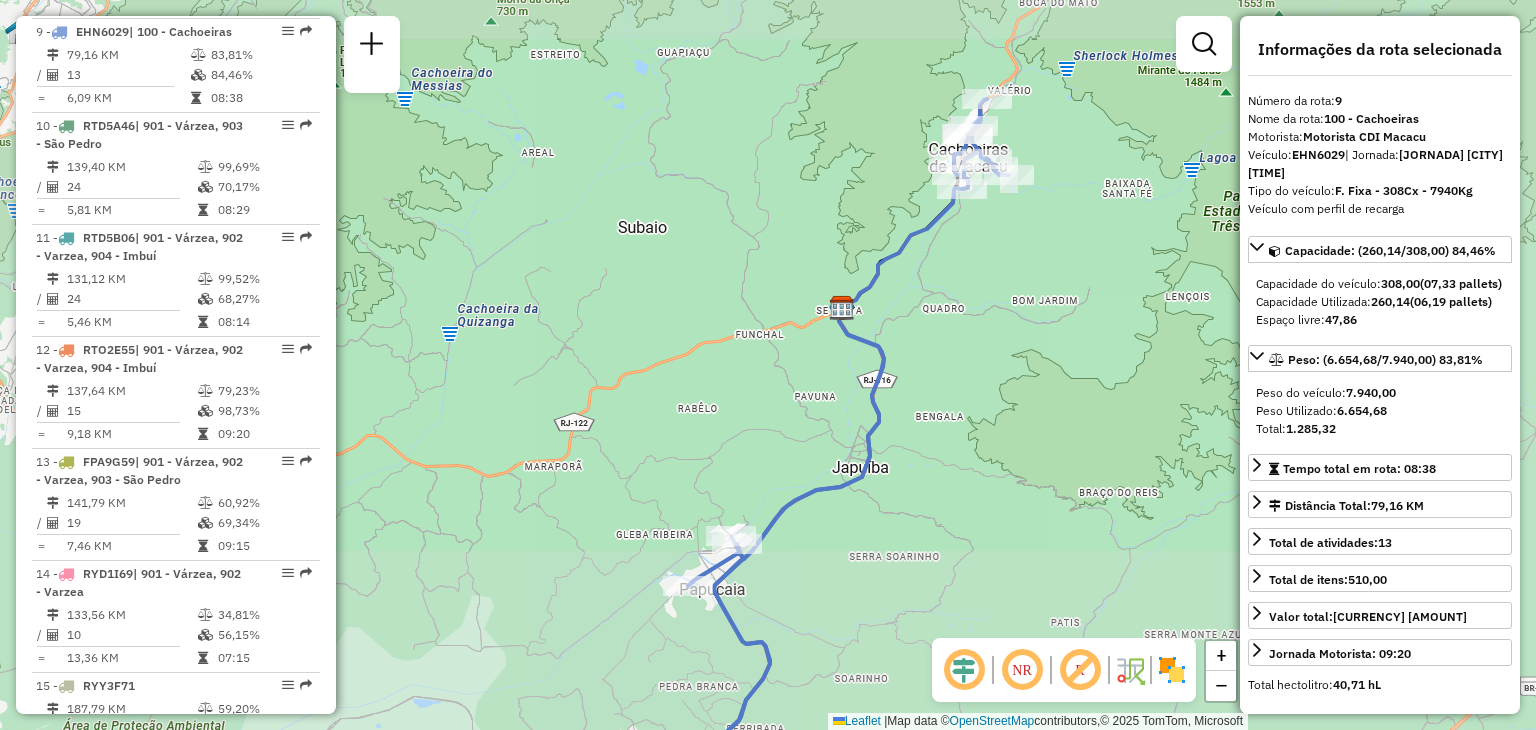 drag, startPoint x: 892, startPoint y: 592, endPoint x: 936, endPoint y: 510, distance: 93.05912 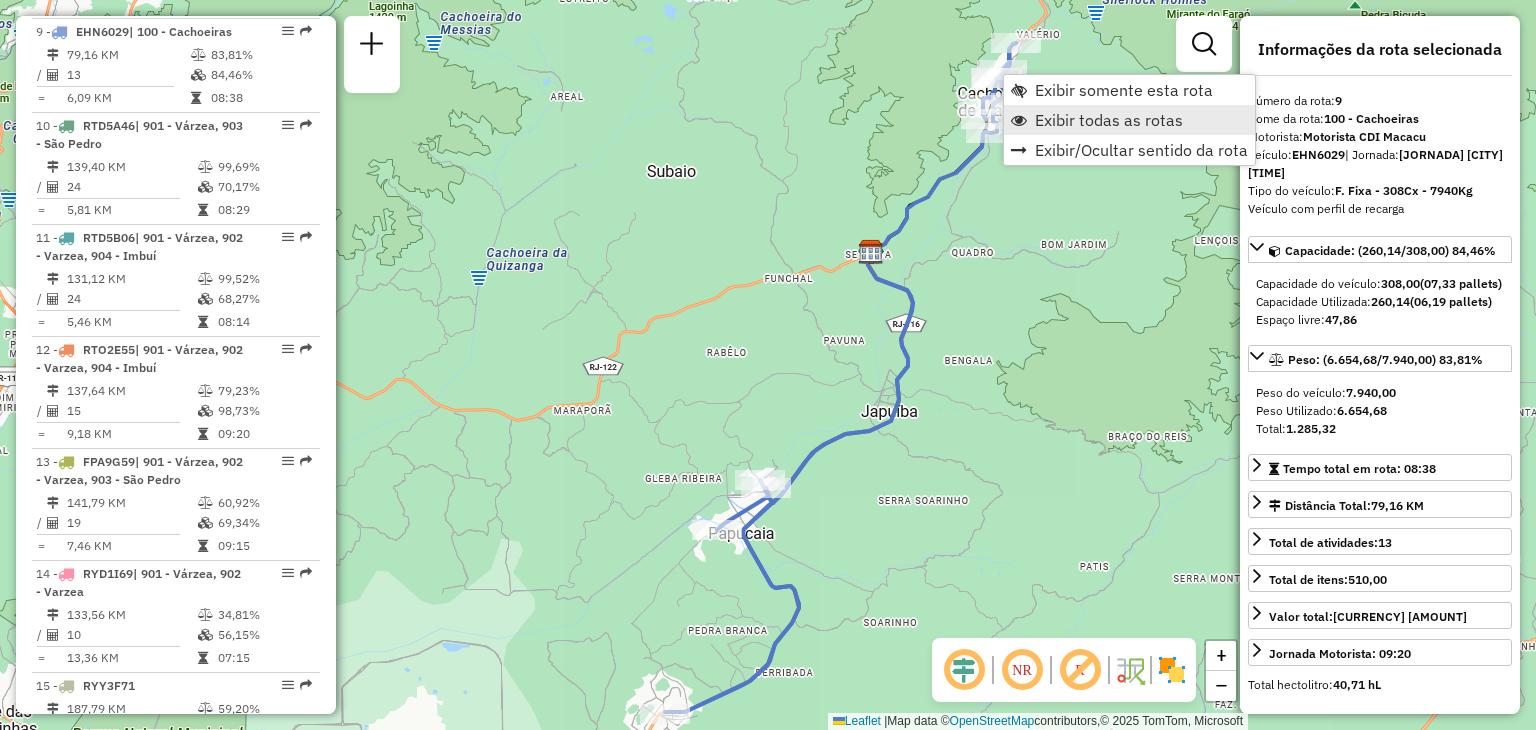 click on "Exibir todas as rotas" at bounding box center [1109, 120] 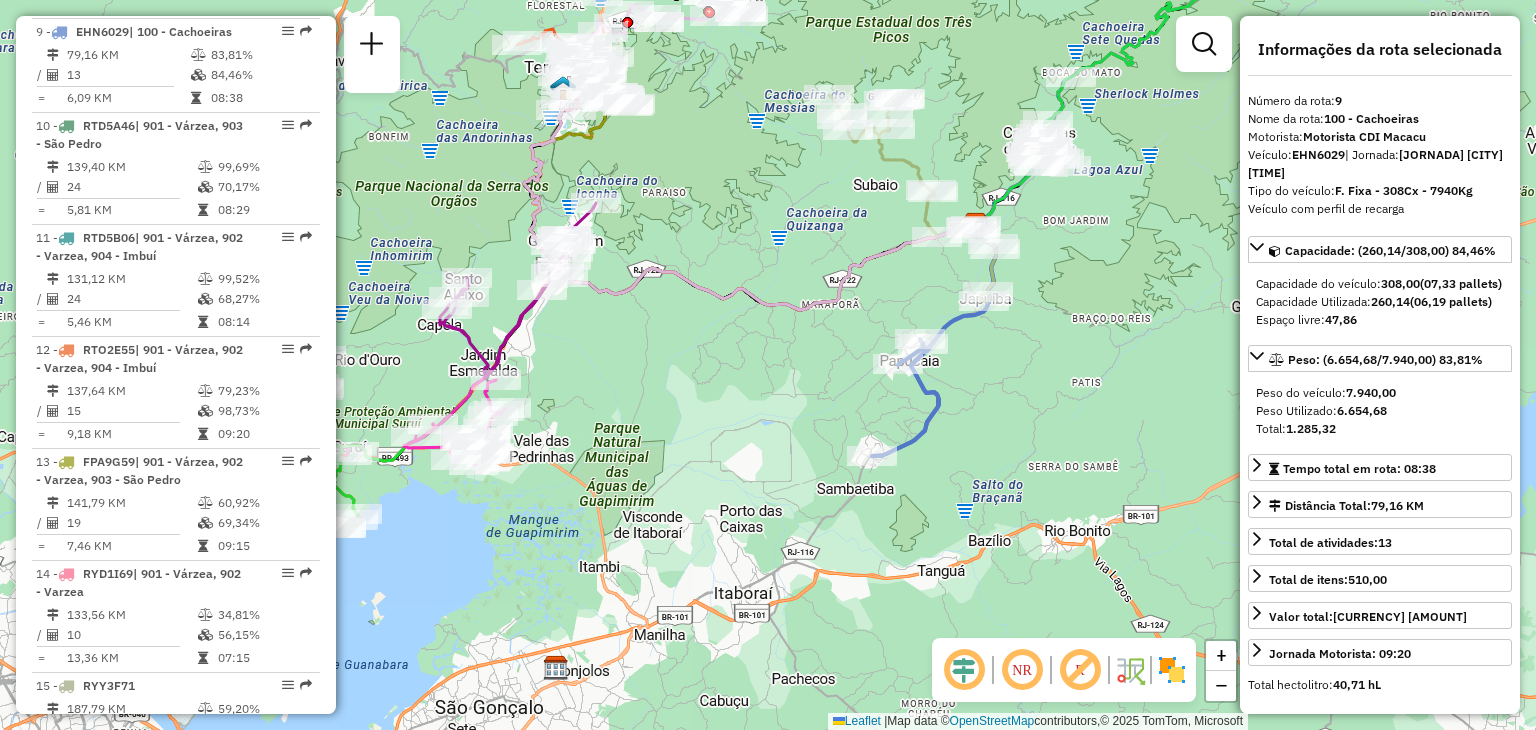 click on "Rota 9 - Placa EHN6029  08507153 - WILTON DA AGUA Janela de atendimento Grade de atendimento Capacidade Transportadoras Veículos Cliente Pedidos  Rotas Selecione os dias de semana para filtrar as janelas de atendimento  Seg   Ter   Qua   Qui   Sex   Sáb   Dom  Informe o período da janela de atendimento: De: Até:  Filtrar exatamente a janela do cliente  Considerar janela de atendimento padrão  Selecione os dias de semana para filtrar as grades de atendimento  Seg   Ter   Qua   Qui   Sex   Sáb   Dom   Considerar clientes sem dia de atendimento cadastrado  Clientes fora do dia de atendimento selecionado Filtrar as atividades entre os valores definidos abaixo:  Peso mínimo:   Peso máximo:   Cubagem mínima:   Cubagem máxima:   De:   Até:  Filtrar as atividades entre o tempo de atendimento definido abaixo:  De:   Até:   Considerar capacidade total dos clientes não roteirizados Transportadora: Selecione um ou mais itens Tipo de veículo: Selecione um ou mais itens Veículo: Selecione um ou mais itens +" at bounding box center (768, 365) 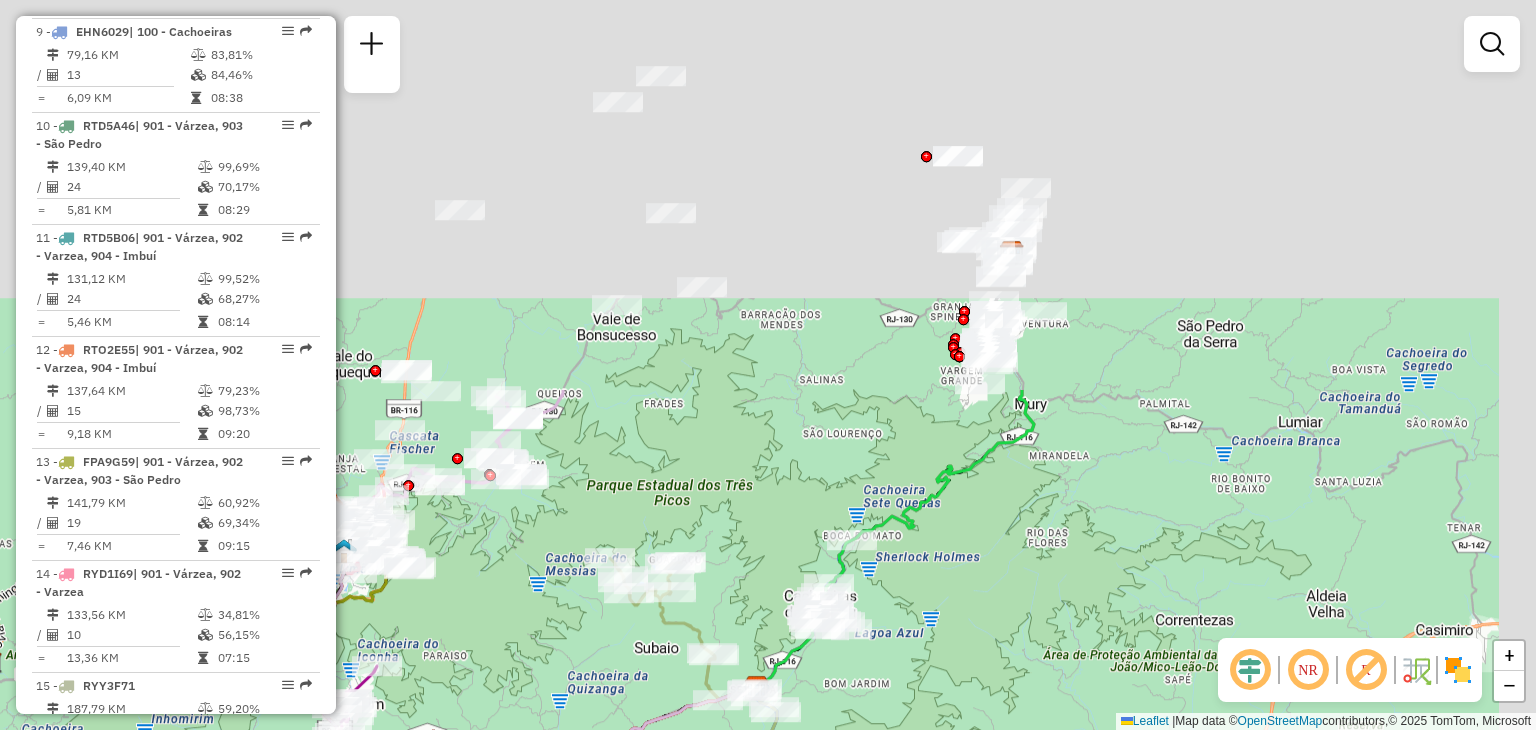 drag, startPoint x: 964, startPoint y: 81, endPoint x: 671, endPoint y: 630, distance: 622.2941 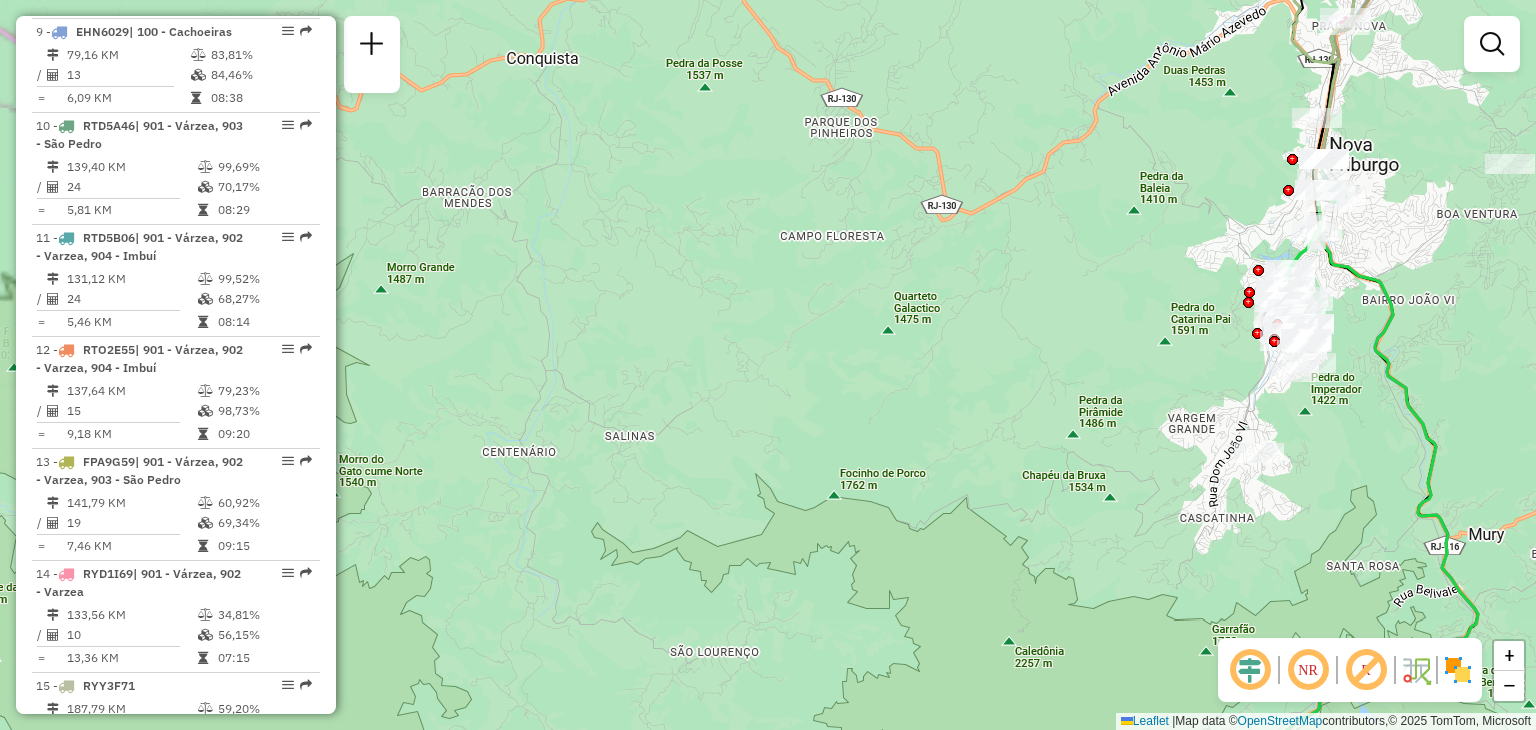 drag, startPoint x: 1187, startPoint y: 449, endPoint x: 1015, endPoint y: 516, distance: 184.58873 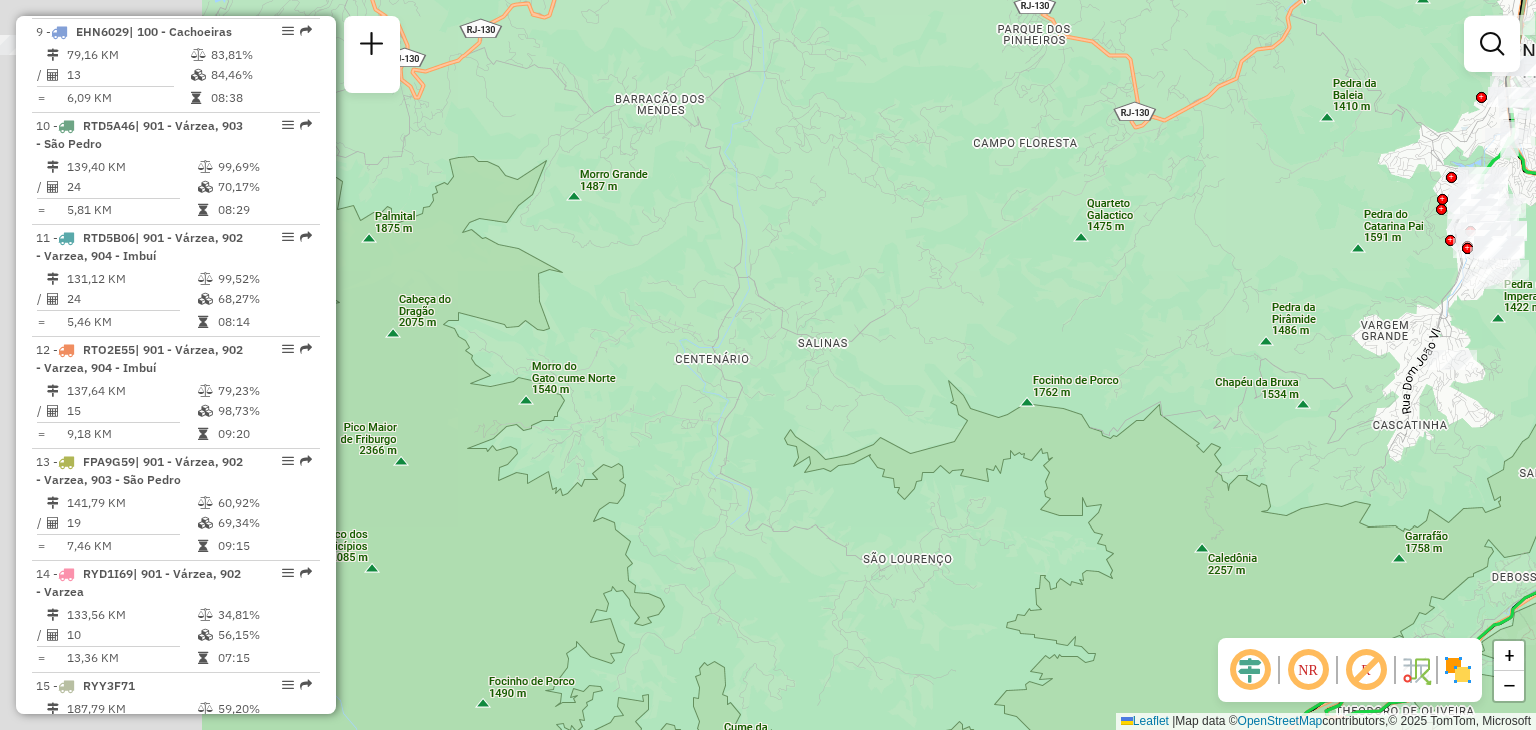 drag, startPoint x: 1145, startPoint y: 277, endPoint x: 1250, endPoint y: 270, distance: 105.23308 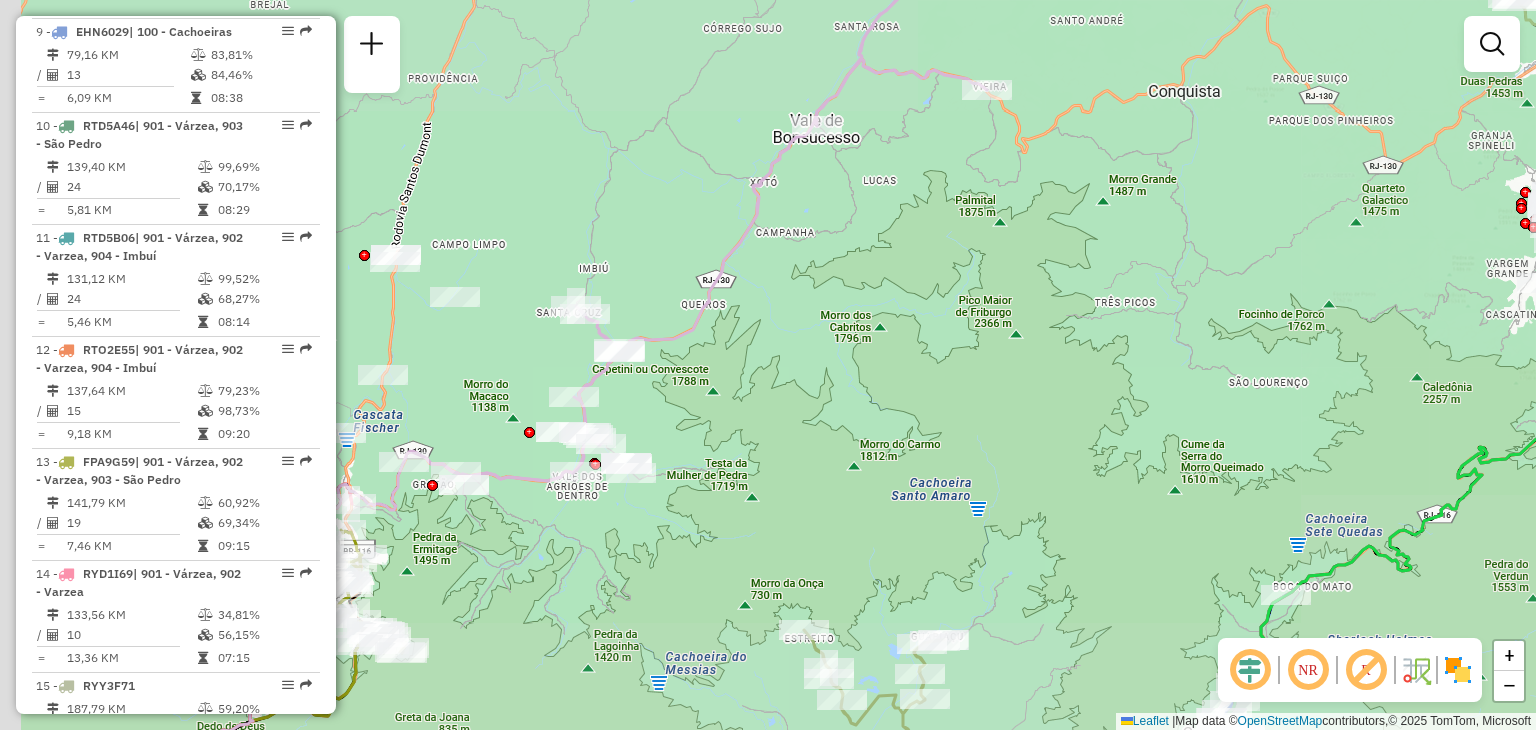 drag, startPoint x: 826, startPoint y: 357, endPoint x: 1244, endPoint y: 268, distance: 427.36987 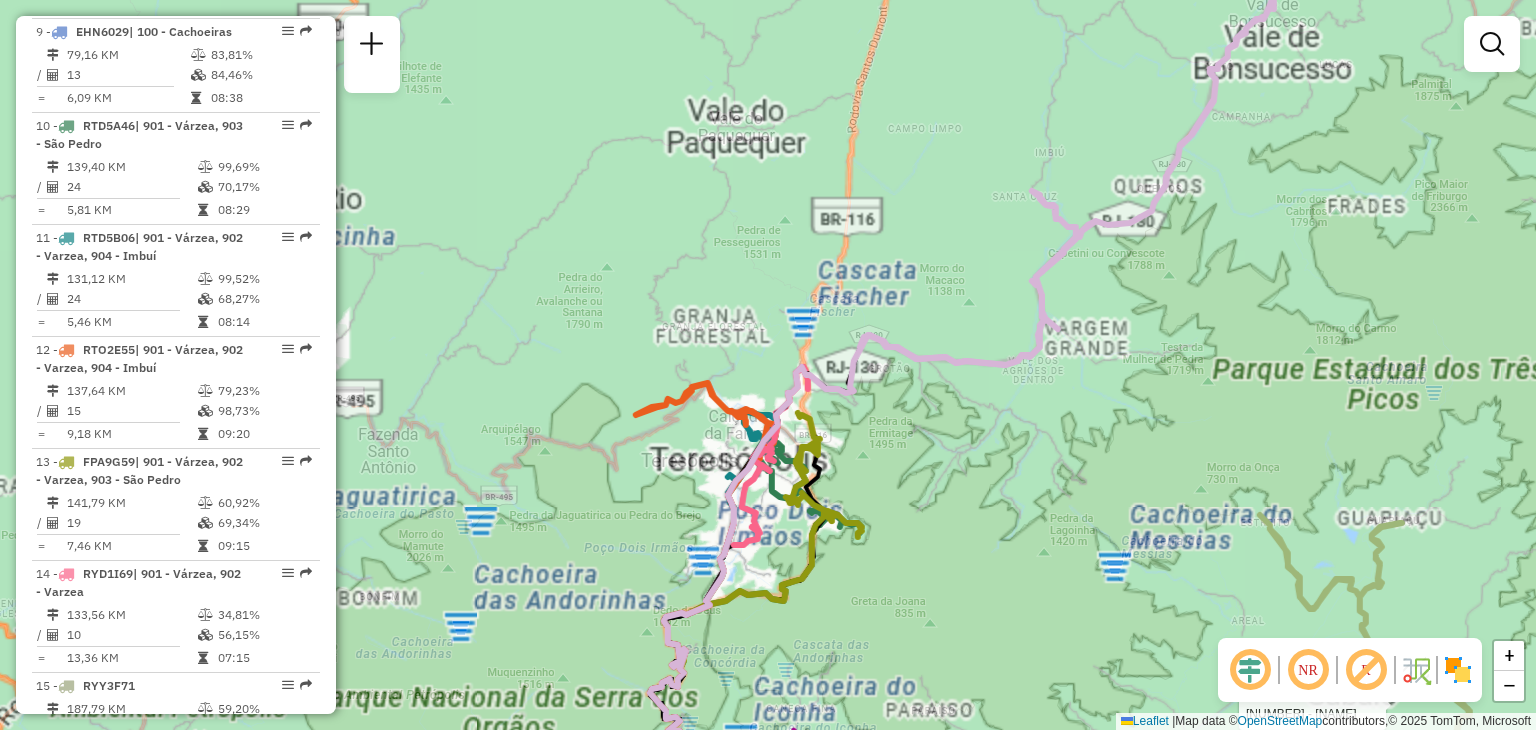 click on "Rota 8 - Placa RYY3H41  91037348 - BAR DA ESQUINA GUAPI Janela de atendimento Grade de atendimento Capacidade Transportadoras Veículos Cliente Pedidos  Rotas Selecione os dias de semana para filtrar as janelas de atendimento  Seg   Ter   Qua   Qui   Sex   Sáb   Dom  Informe o período da janela de atendimento: De: Até:  Filtrar exatamente a janela do cliente  Considerar janela de atendimento padrão  Selecione os dias de semana para filtrar as grades de atendimento  Seg   Ter   Qua   Qui   Sex   Sáb   Dom   Considerar clientes sem dia de atendimento cadastrado  Clientes fora do dia de atendimento selecionado Filtrar as atividades entre os valores definidos abaixo:  Peso mínimo:   Peso máximo:   Cubagem mínima:   Cubagem máxima:   De:   Até:  Filtrar as atividades entre o tempo de atendimento definido abaixo:  De:   Até:   Considerar capacidade total dos clientes não roteirizados Transportadora: Selecione um ou mais itens Tipo de veículo: Selecione um ou mais itens Veículo: Motorista: Nome: Setor:" at bounding box center (768, 365) 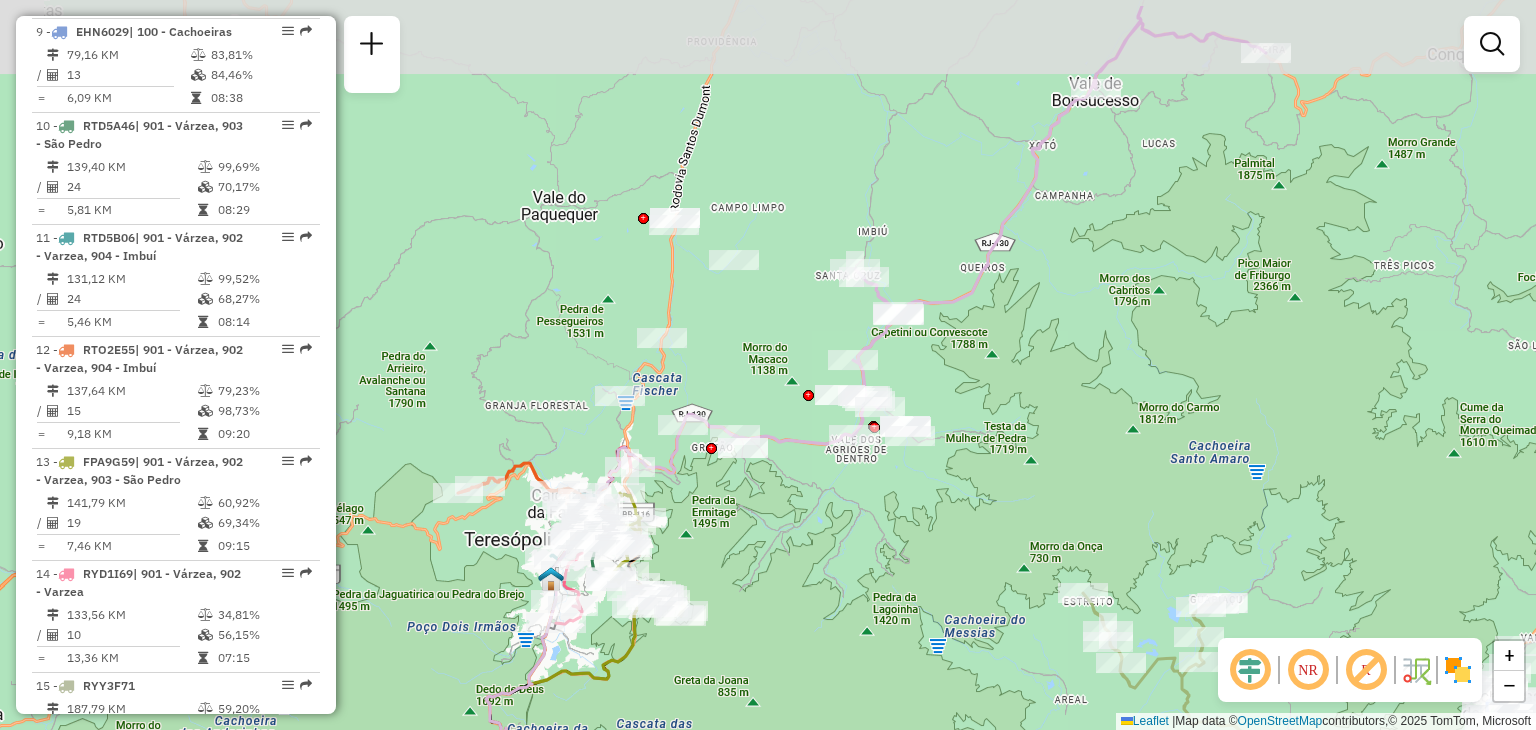 drag, startPoint x: 1276, startPoint y: 316, endPoint x: 1054, endPoint y: 415, distance: 243.07407 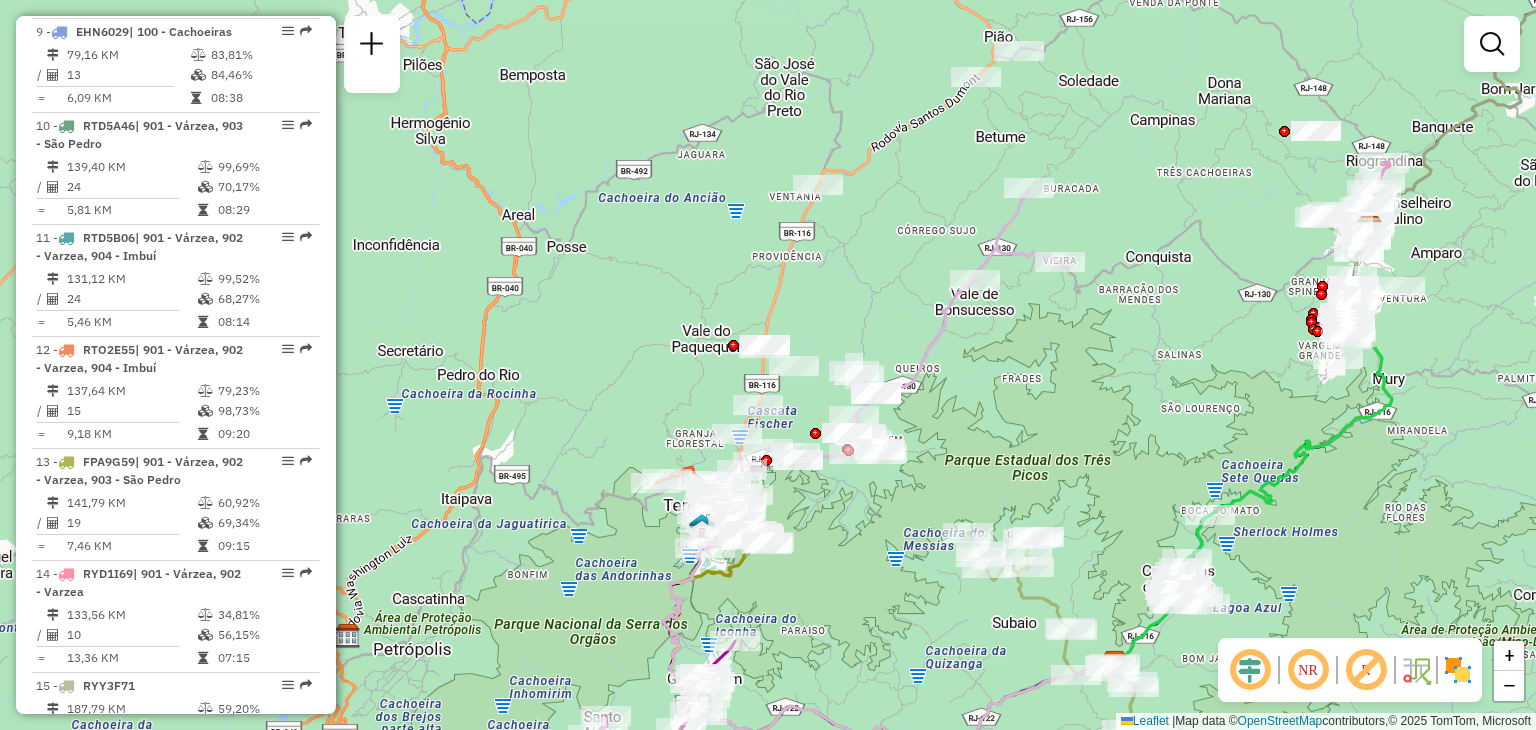 drag, startPoint x: 1100, startPoint y: 394, endPoint x: 945, endPoint y: 433, distance: 159.83116 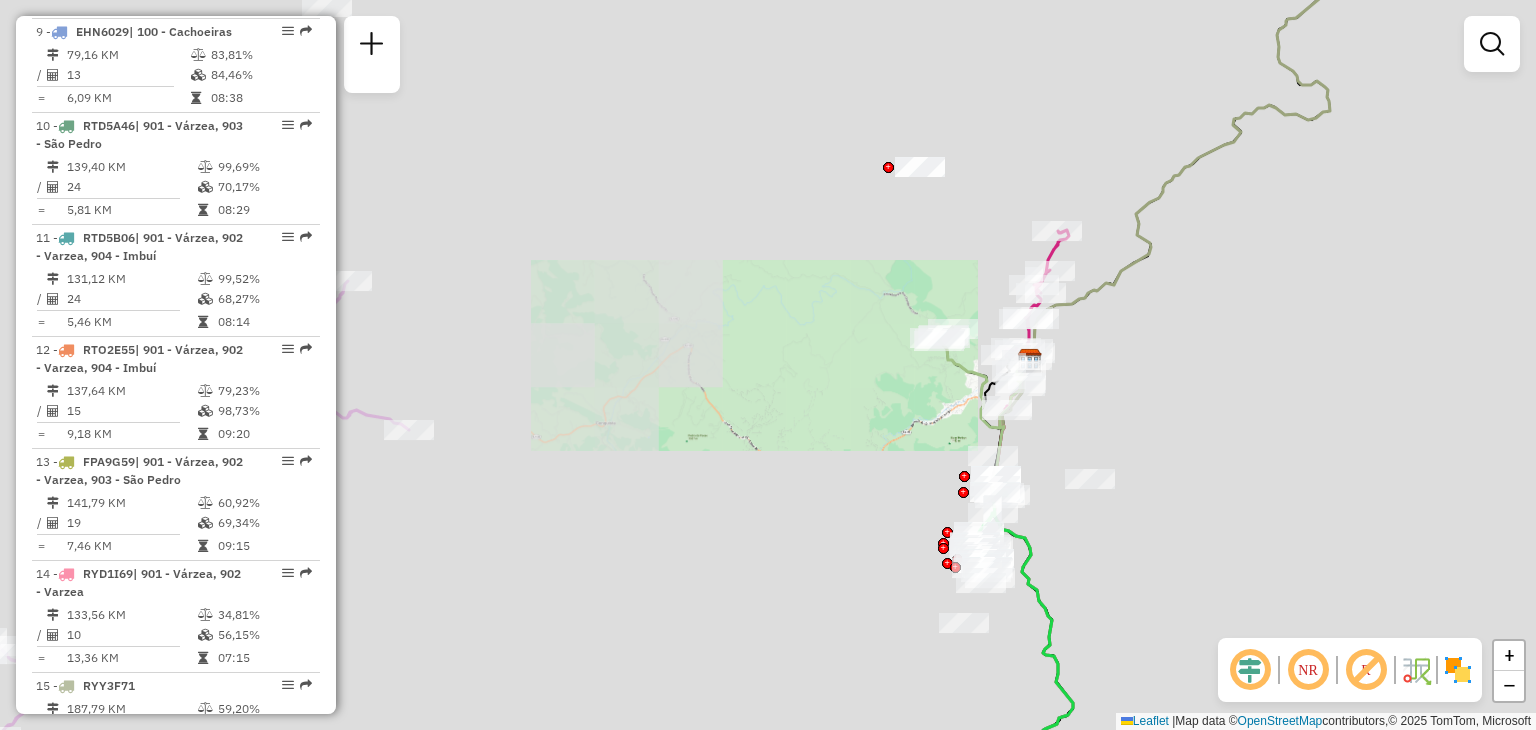 drag, startPoint x: 1029, startPoint y: 633, endPoint x: 962, endPoint y: 157, distance: 480.6922 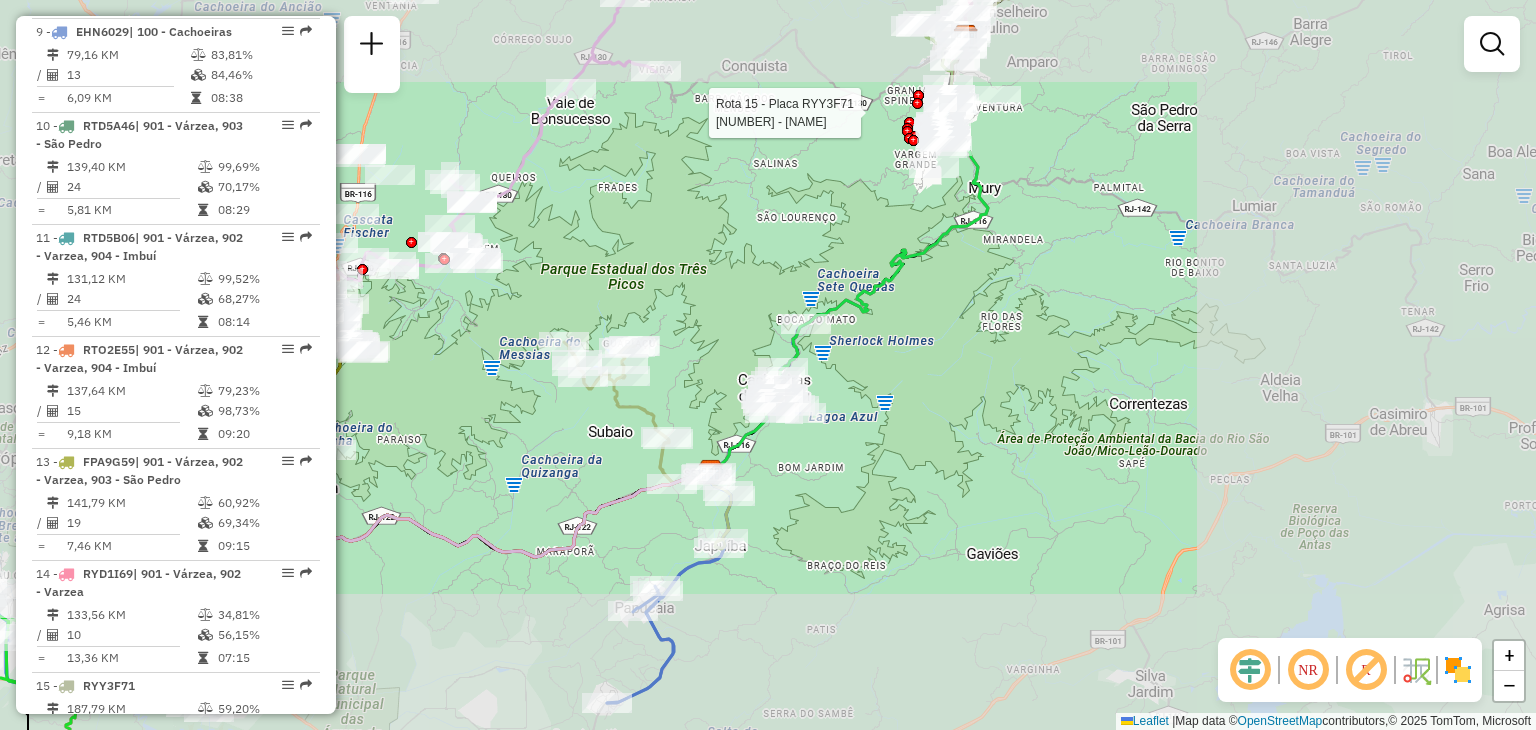 drag, startPoint x: 806, startPoint y: 533, endPoint x: 1016, endPoint y: 344, distance: 282.5261 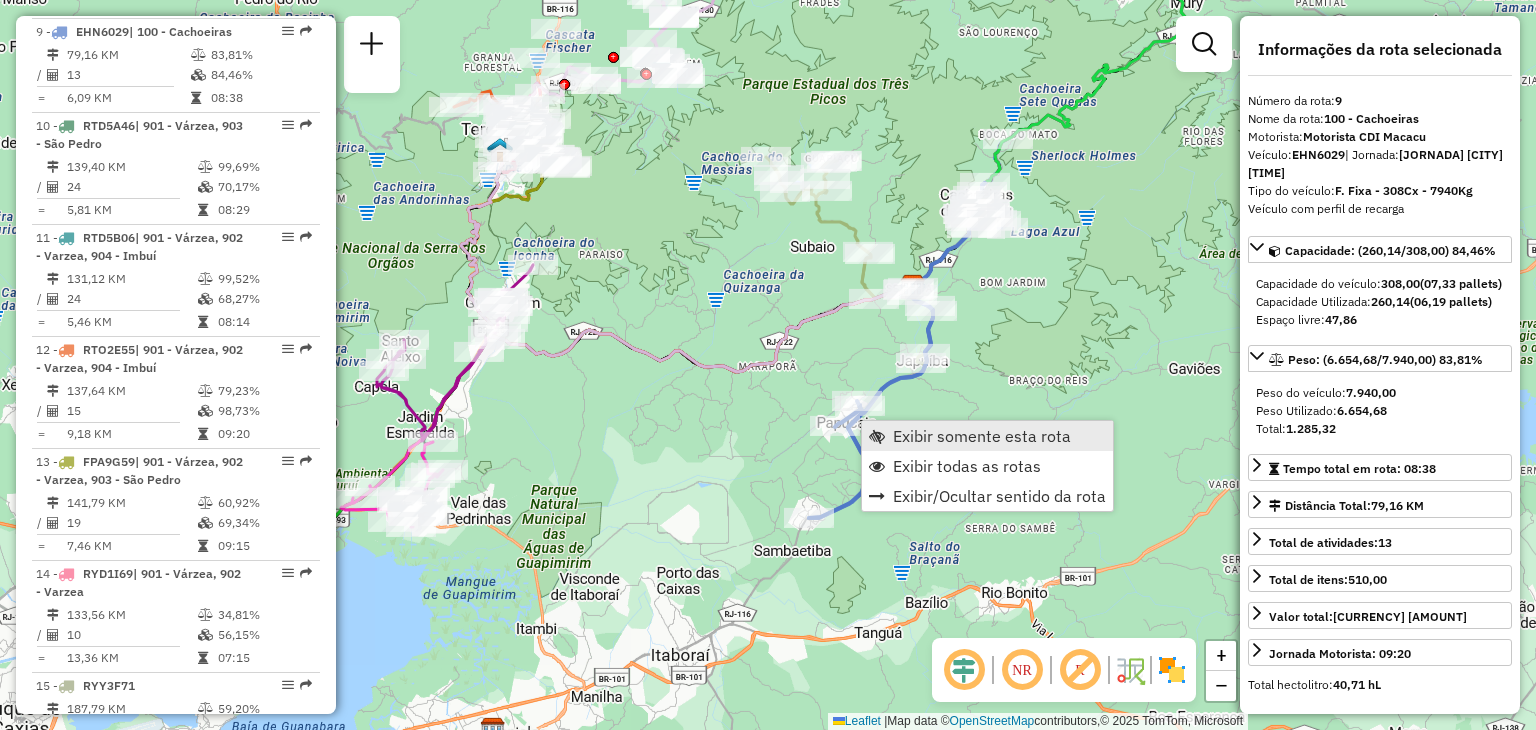 click on "Exibir somente esta rota" at bounding box center (987, 436) 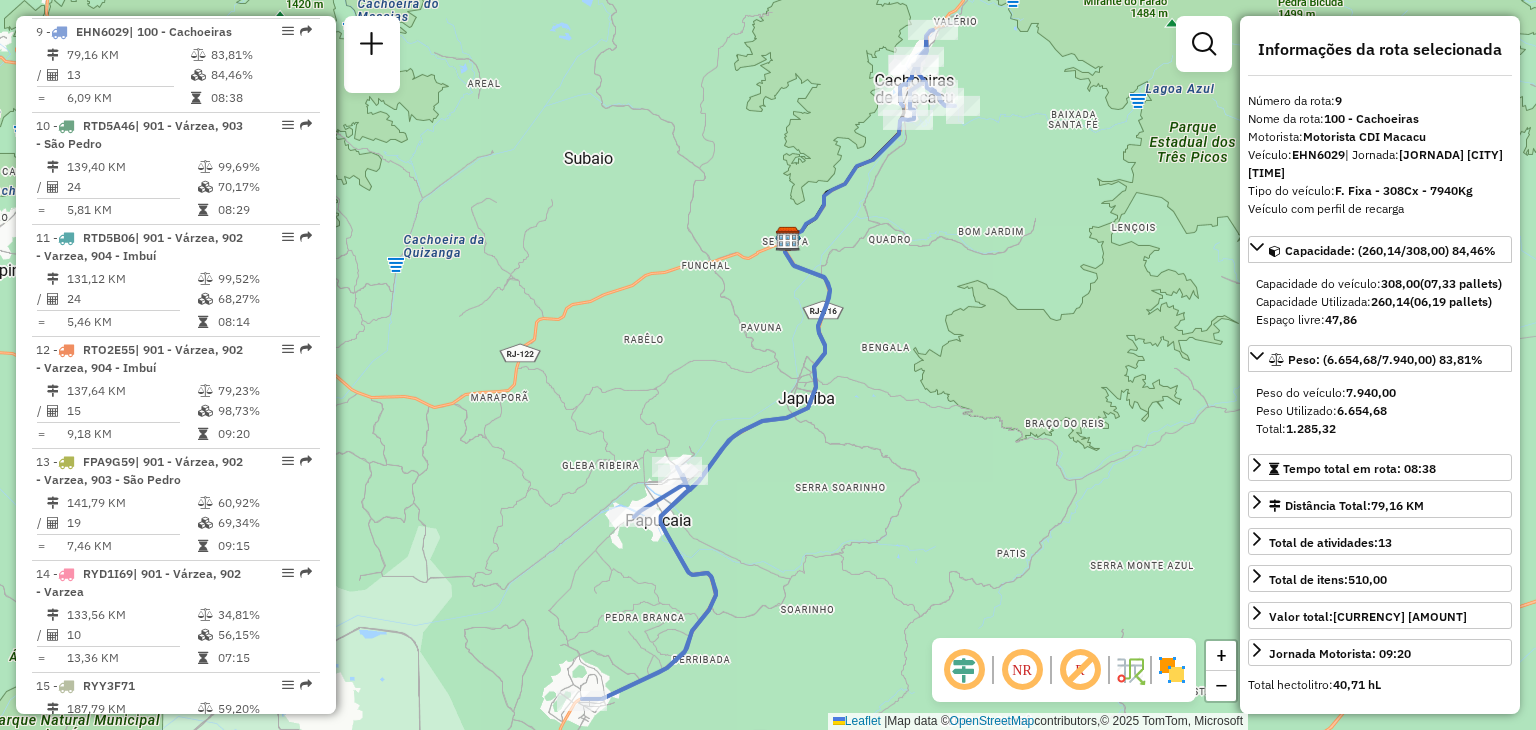 drag, startPoint x: 992, startPoint y: 221, endPoint x: 875, endPoint y: 483, distance: 286.9373 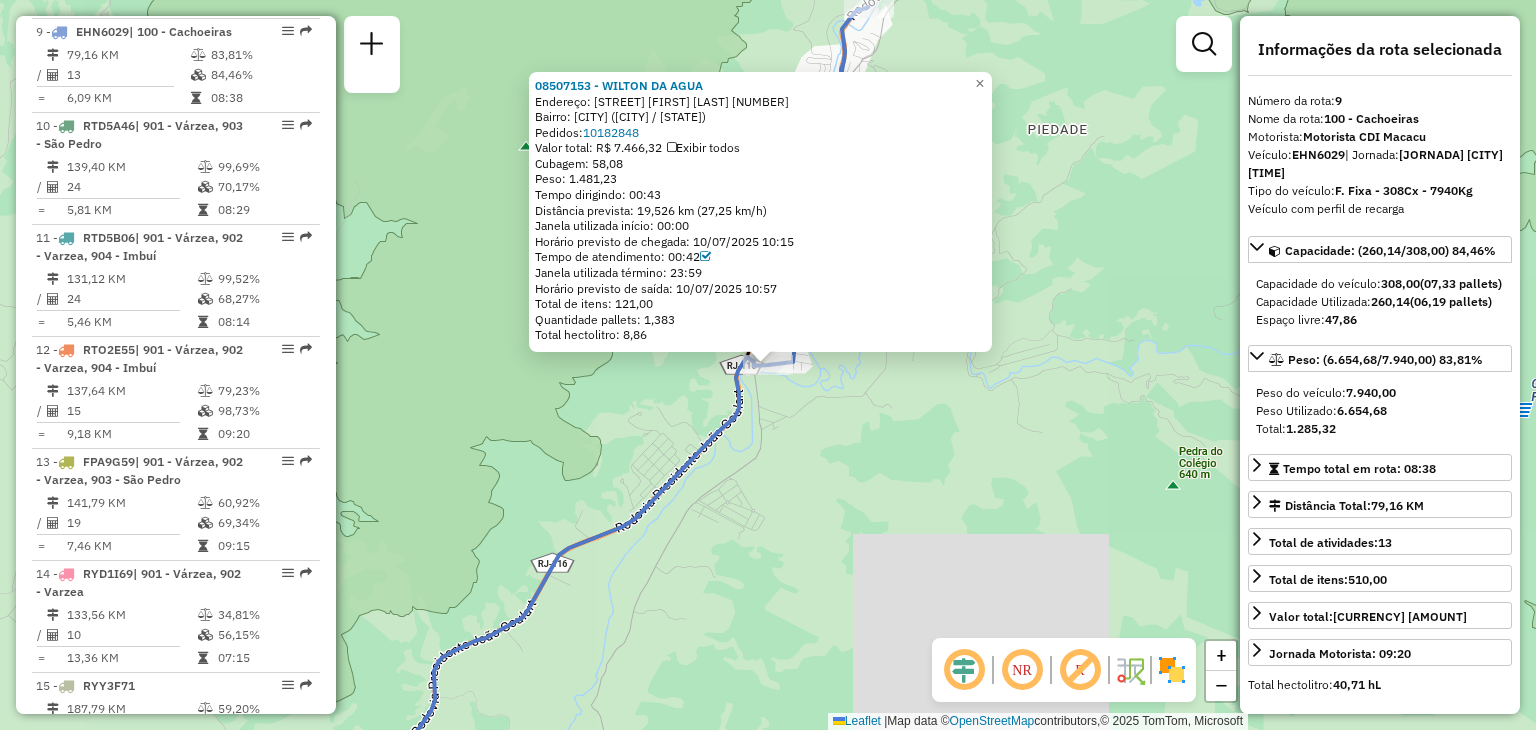 scroll, scrollTop: 500, scrollLeft: 0, axis: vertical 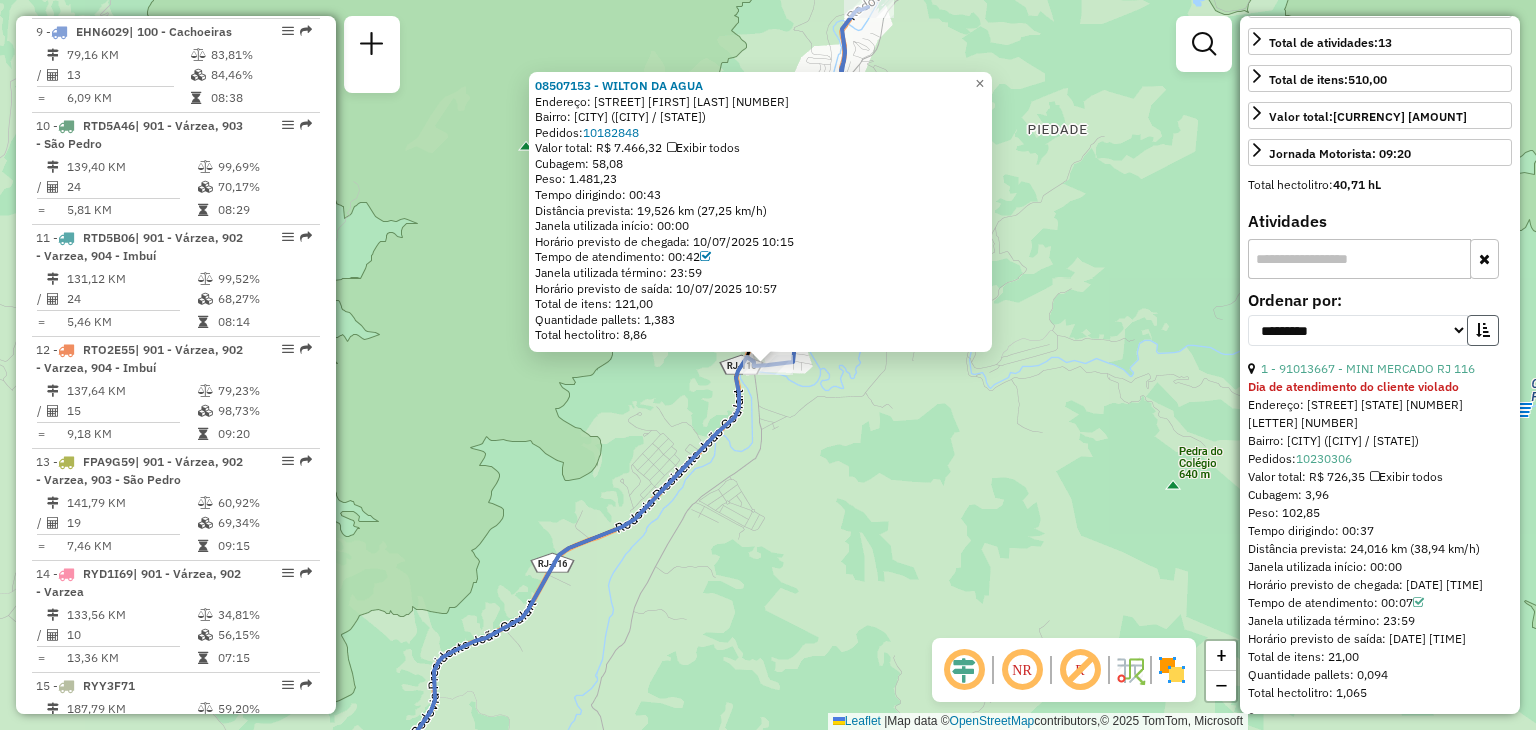 click at bounding box center [1483, 330] 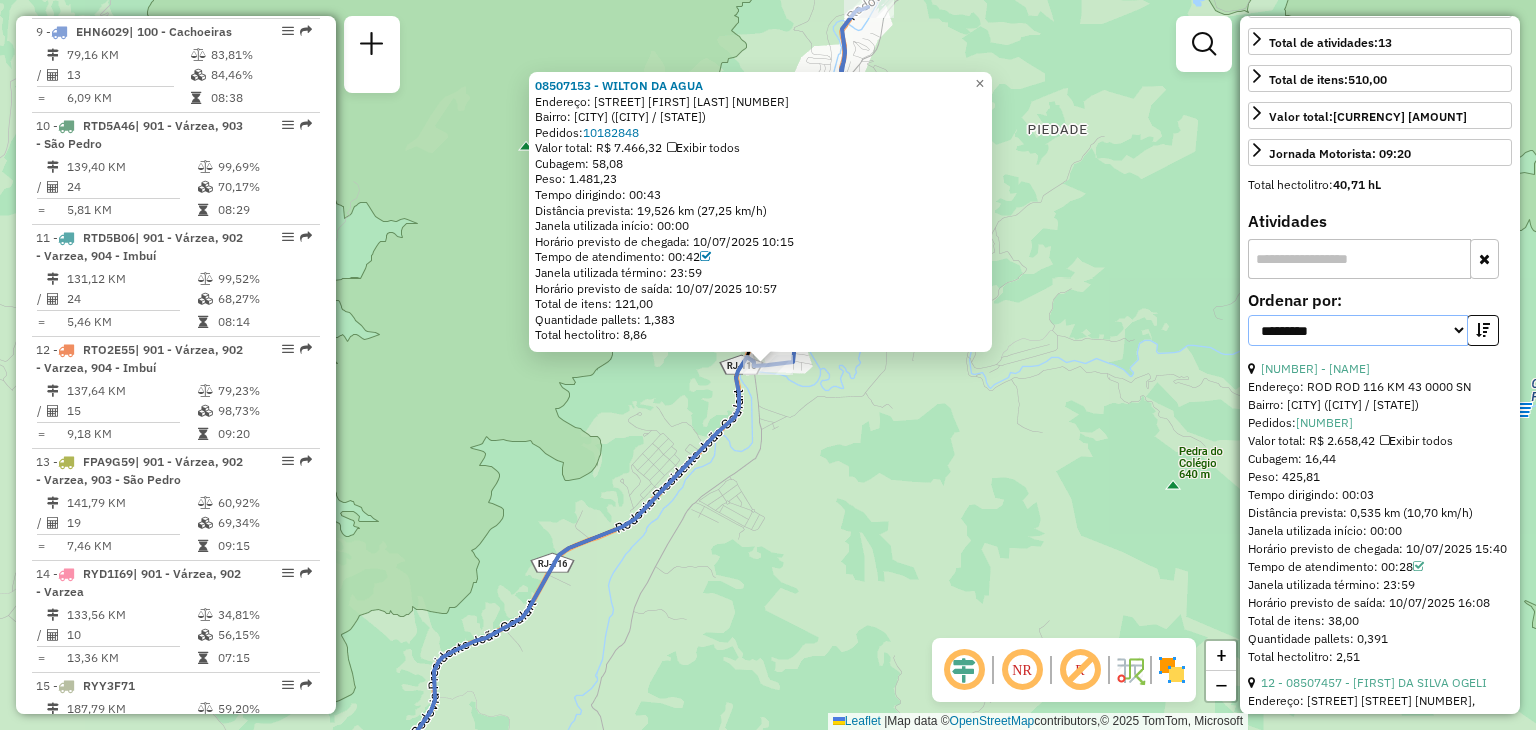 click on "**********" at bounding box center [1358, 330] 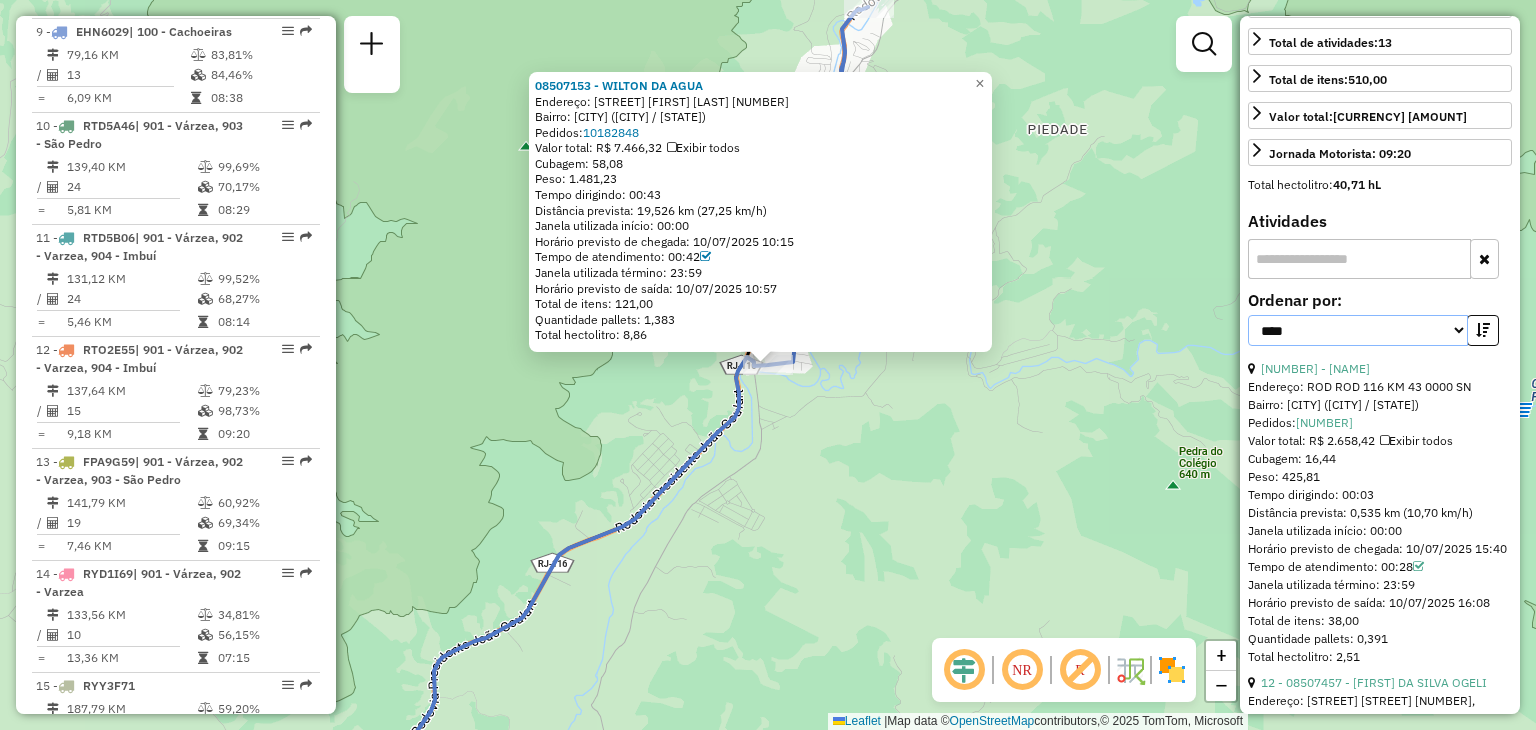 click on "**********" at bounding box center (1358, 330) 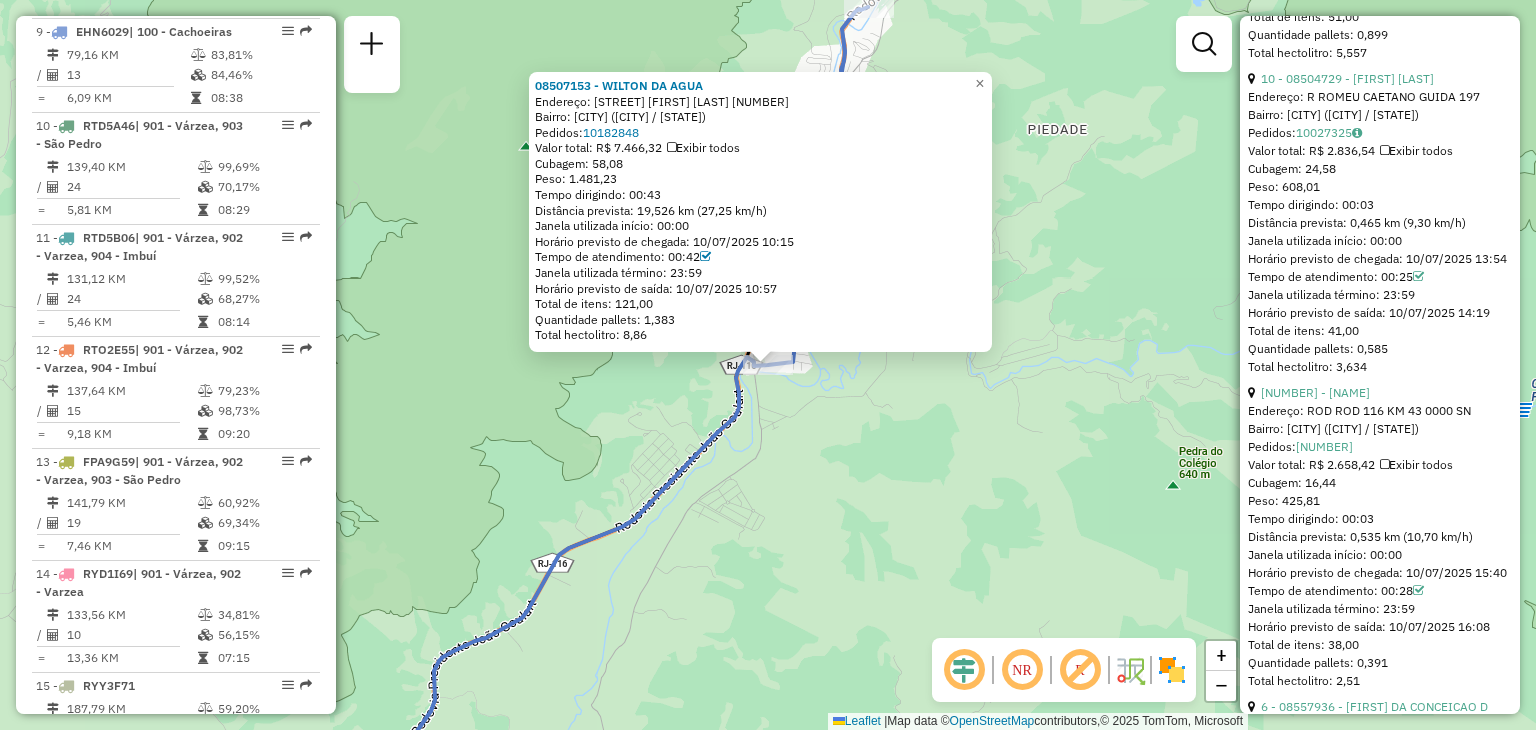scroll, scrollTop: 2200, scrollLeft: 0, axis: vertical 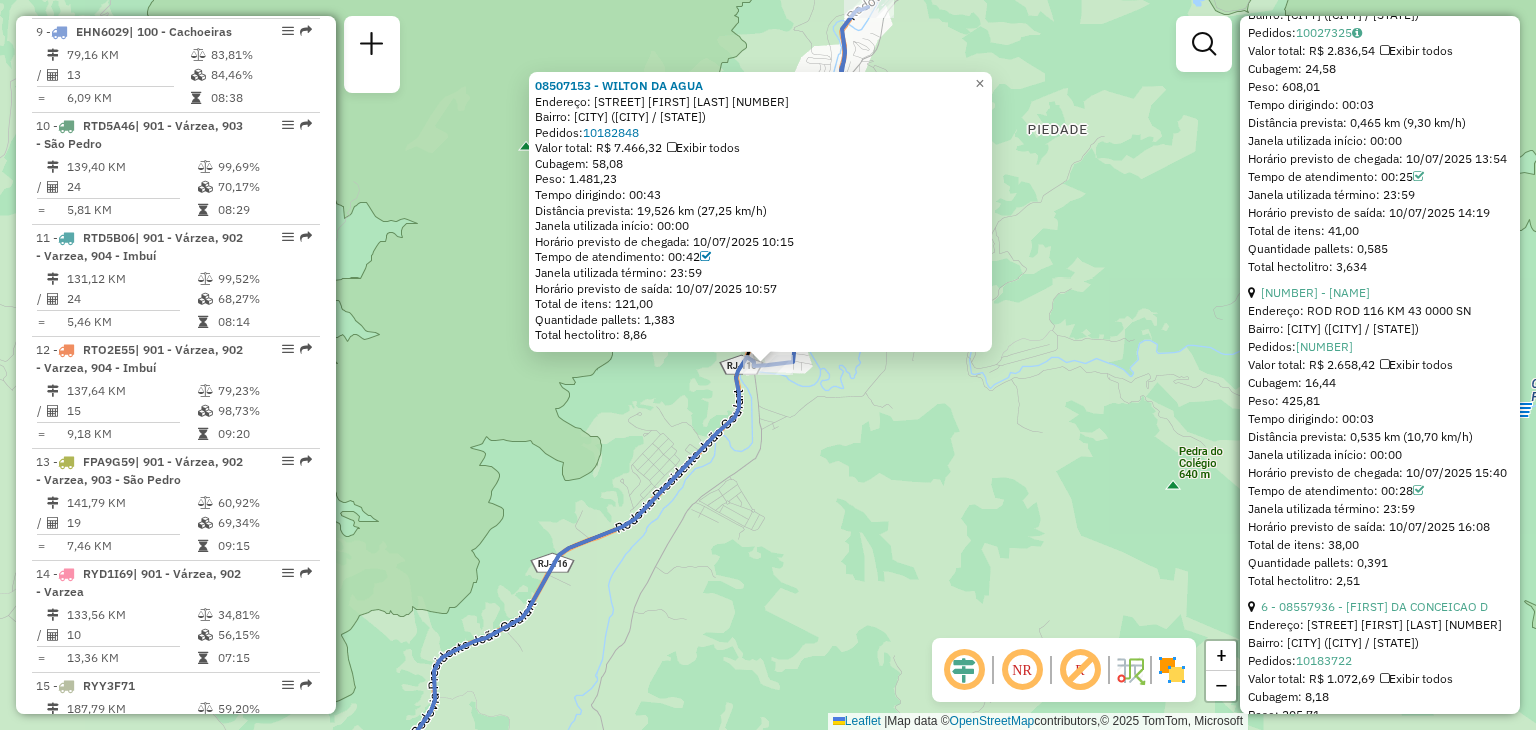 click on "08507153 - WILTON DA AGUA  Endereço:  RUA DOUTOR MANOEL DA SILVA 117   Bairro: PQ VENEZA (CACHOEIRAS DE MACACU / RJ)   Pedidos:  10182848   Valor total: R$ 7.466,32   Exibir todos   Cubagem: 58,08  Peso: 1.481,23  Tempo dirigindo: 00:43   Distância prevista: 19,526 km (27,25 km/h)   Janela utilizada início: 00:00   Horário previsto de chegada: 10/07/2025 10:15   Tempo de atendimento: 00:42   Janela utilizada término: 23:59   Horário previsto de saída: 10/07/2025 10:57   Total de itens: 121,00   Quantidade pallets: 1,383   Total hectolitro: 8,86  × Janela de atendimento Grade de atendimento Capacidade Transportadoras Veículos Cliente Pedidos  Rotas Selecione os dias de semana para filtrar as janelas de atendimento  Seg   Ter   Qua   Qui   Sex   Sáb   Dom  Informe o período da janela de atendimento: De: Até:  Filtrar exatamente a janela do cliente  Considerar janela de atendimento padrão  Selecione os dias de semana para filtrar as grades de atendimento  Seg   Ter   Qua   Qui   Sex   Sáb   Dom  +" at bounding box center [768, 365] 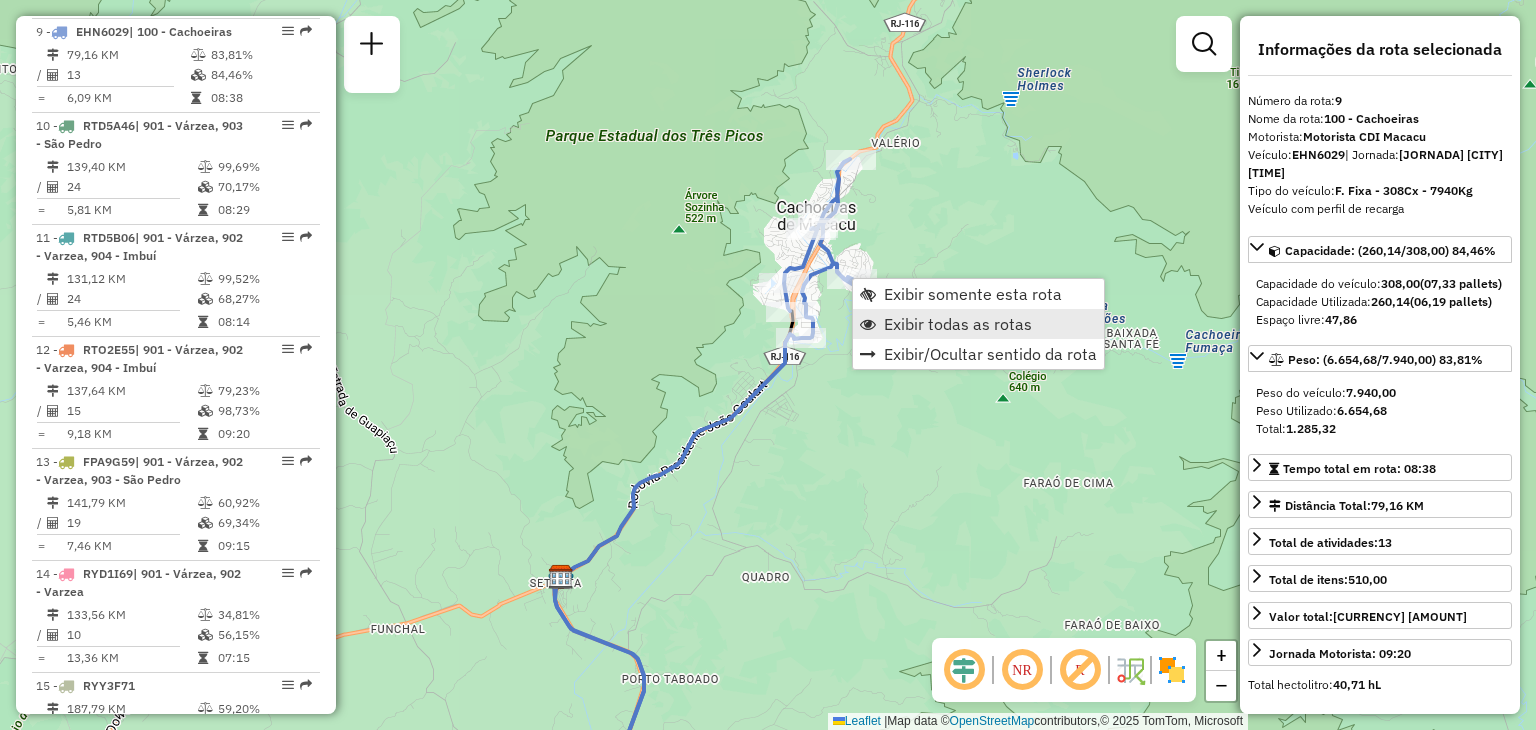 click on "Exibir todas as rotas" at bounding box center [958, 324] 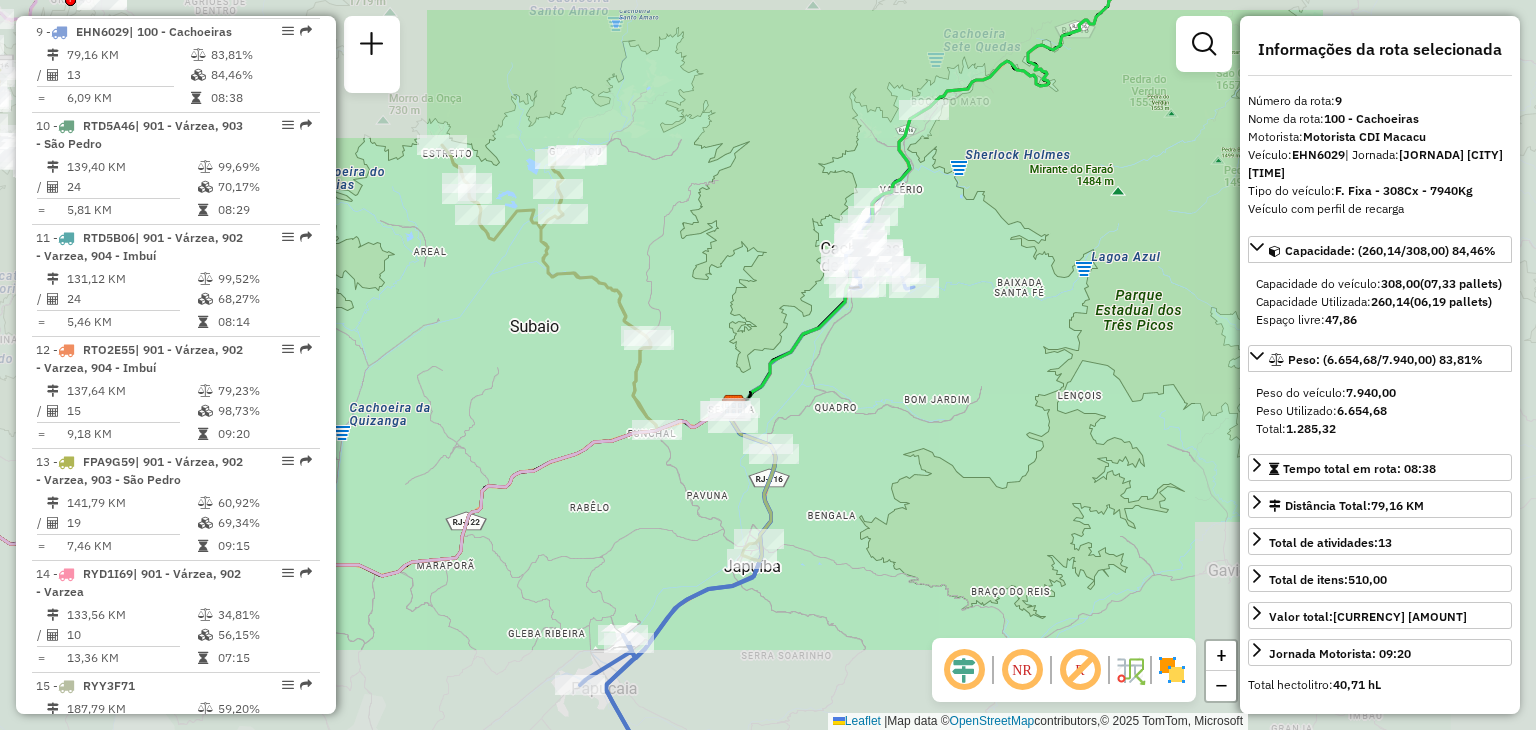 drag, startPoint x: 996, startPoint y: 195, endPoint x: 945, endPoint y: 522, distance: 330.95316 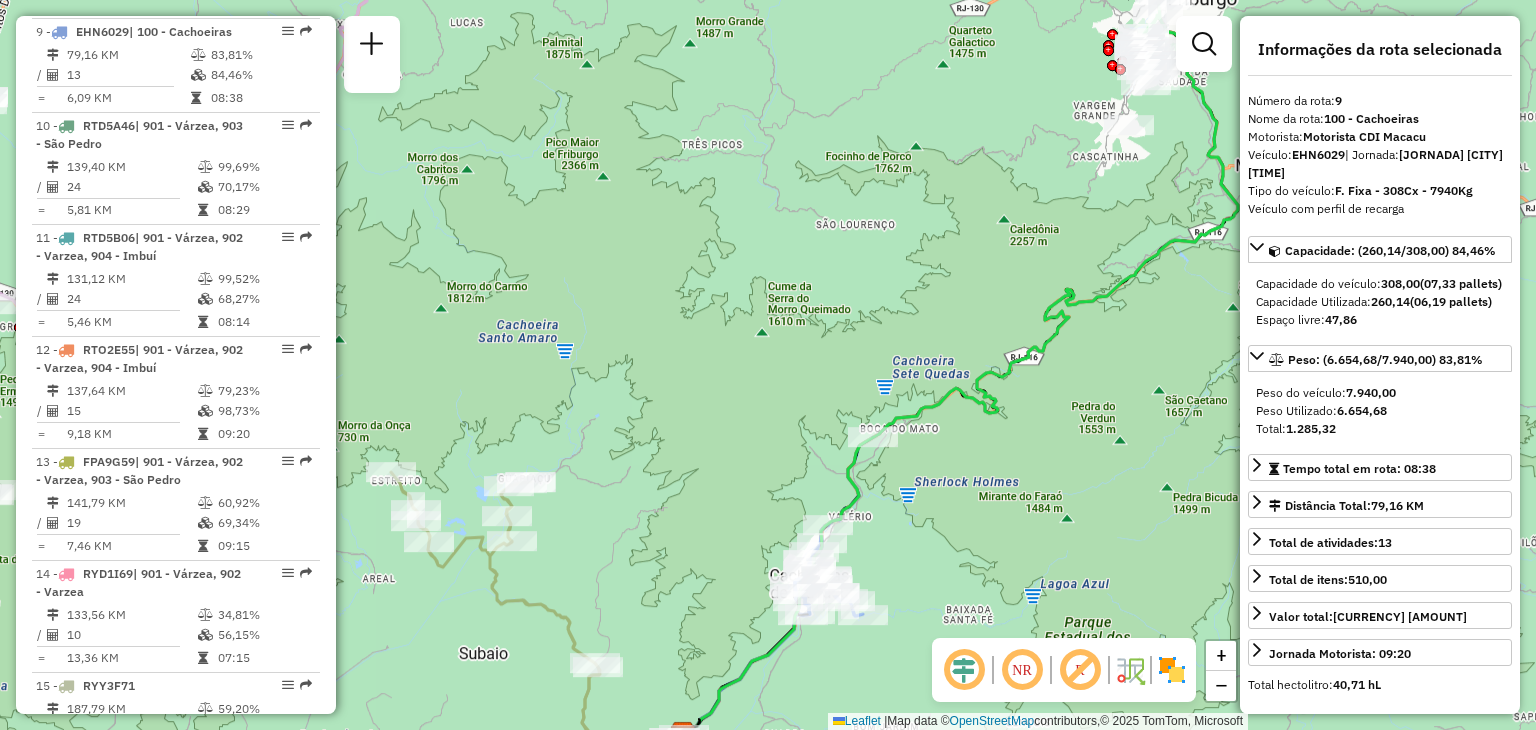 drag, startPoint x: 955, startPoint y: 393, endPoint x: 937, endPoint y: 578, distance: 185.87361 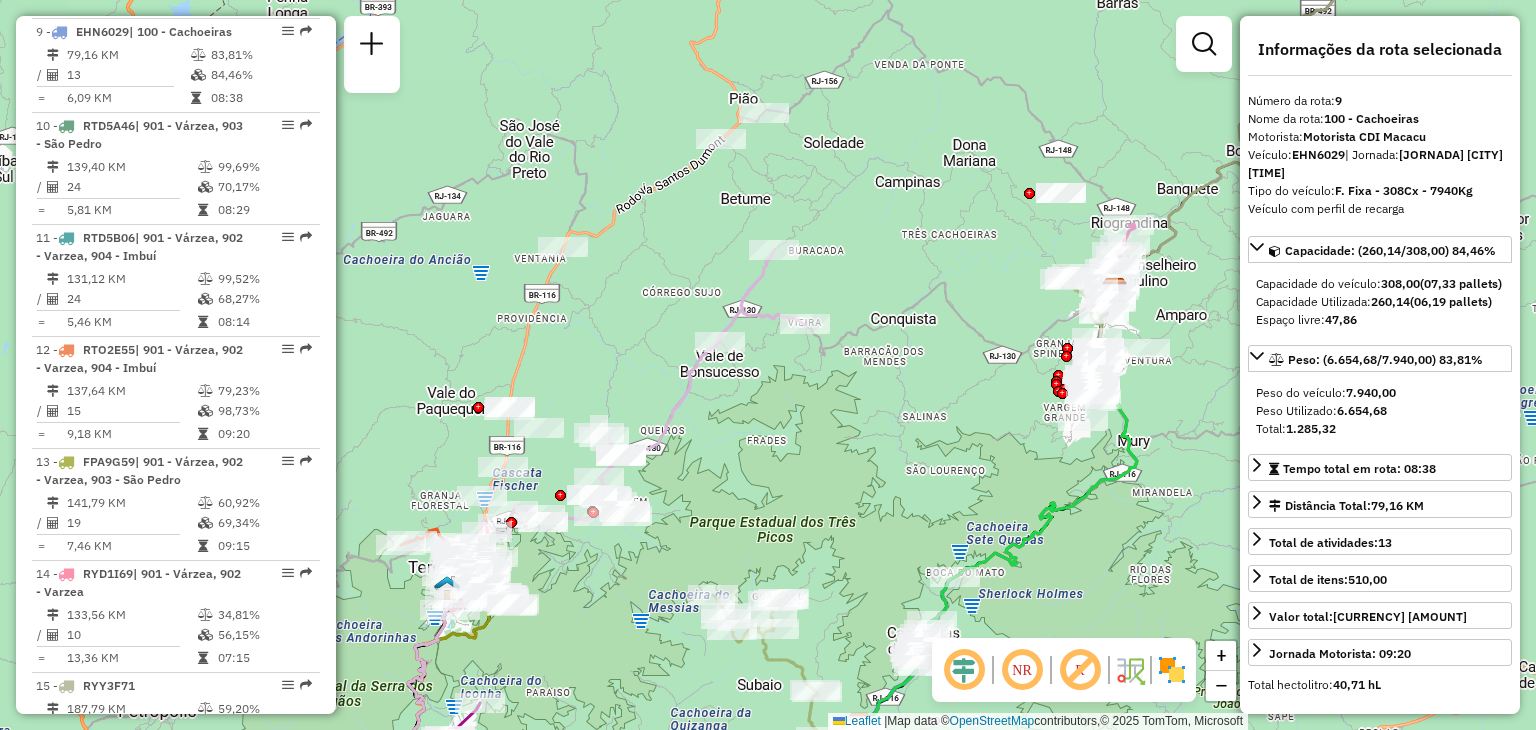 drag, startPoint x: 730, startPoint y: 513, endPoint x: 758, endPoint y: 501, distance: 30.463093 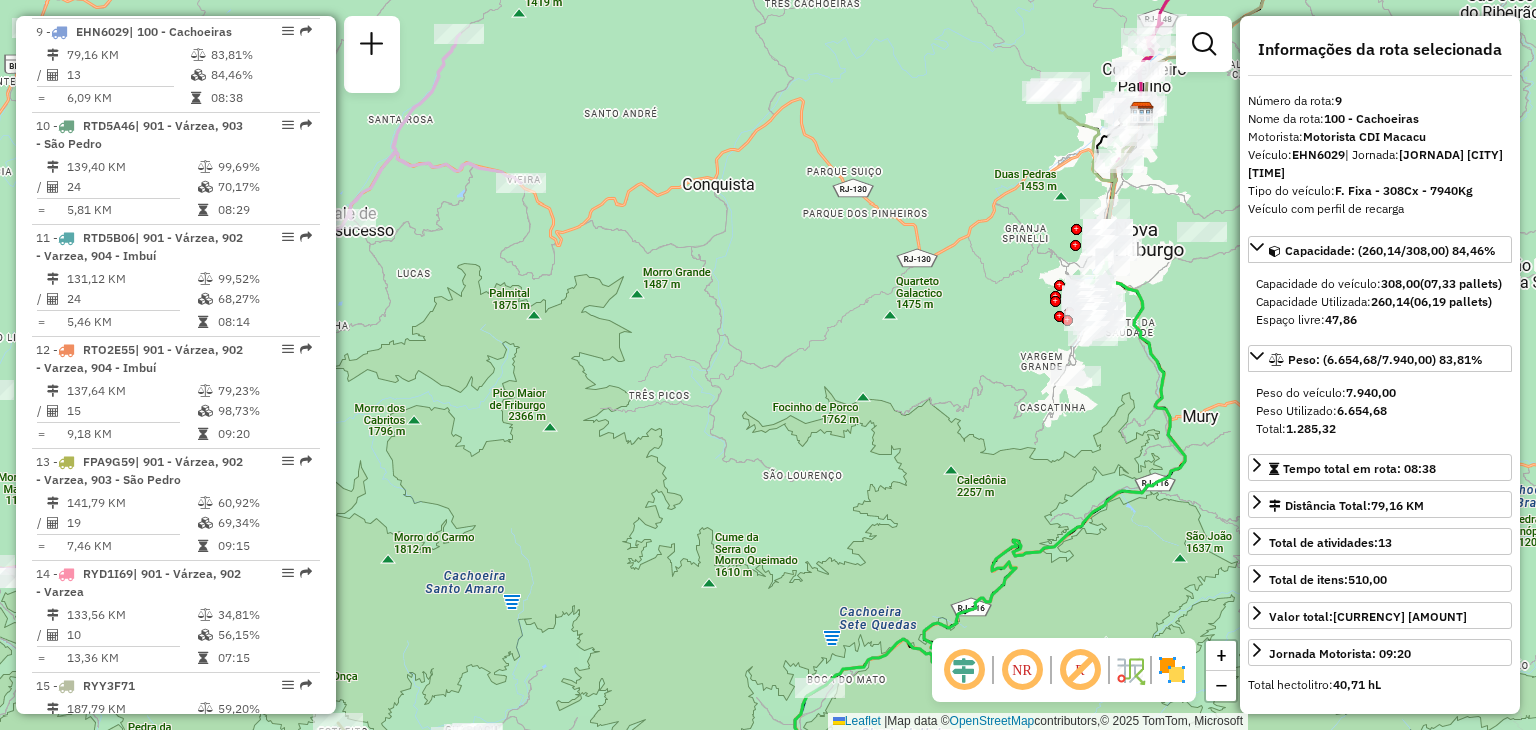 drag, startPoint x: 1146, startPoint y: 348, endPoint x: 1029, endPoint y: 429, distance: 142.30249 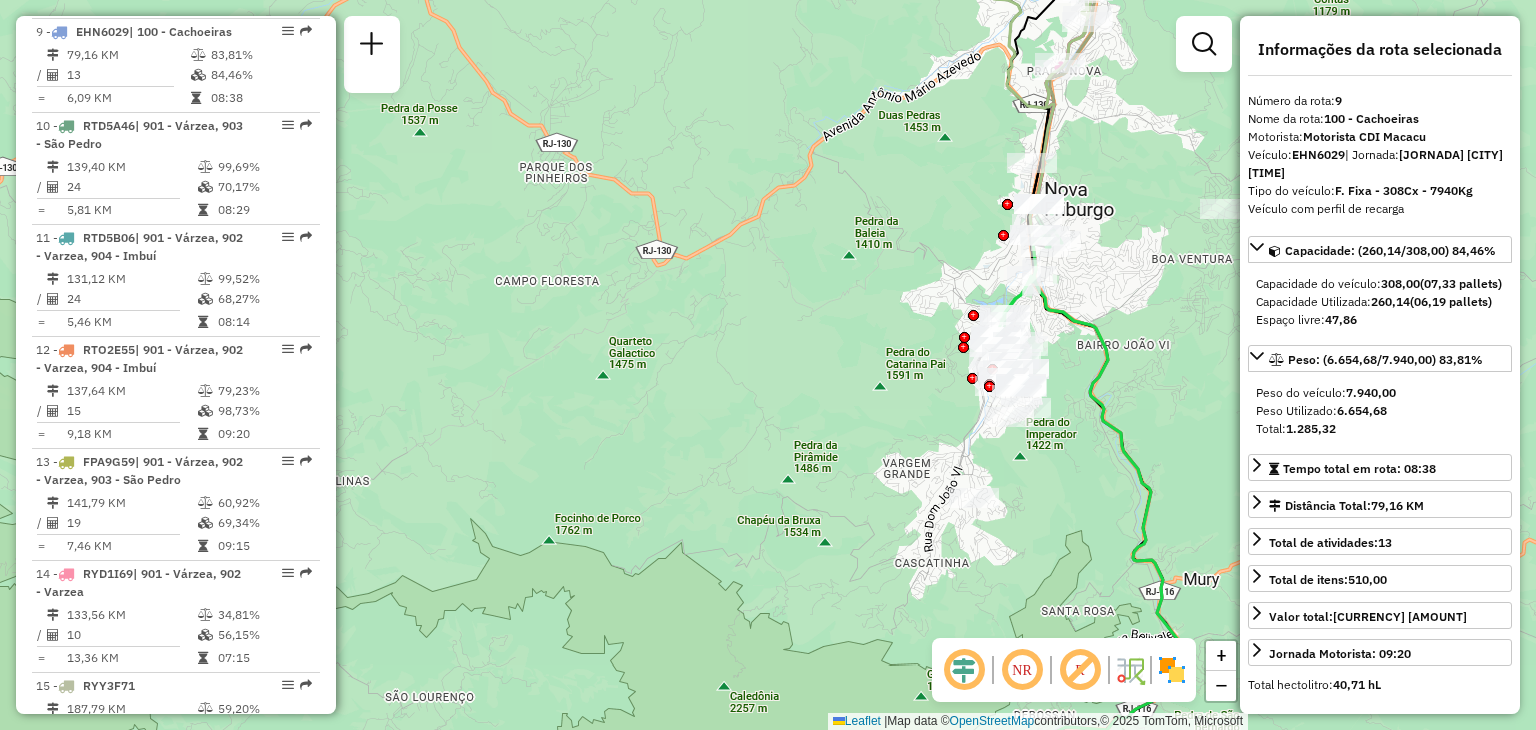 drag, startPoint x: 633, startPoint y: 494, endPoint x: 1042, endPoint y: 419, distance: 415.81967 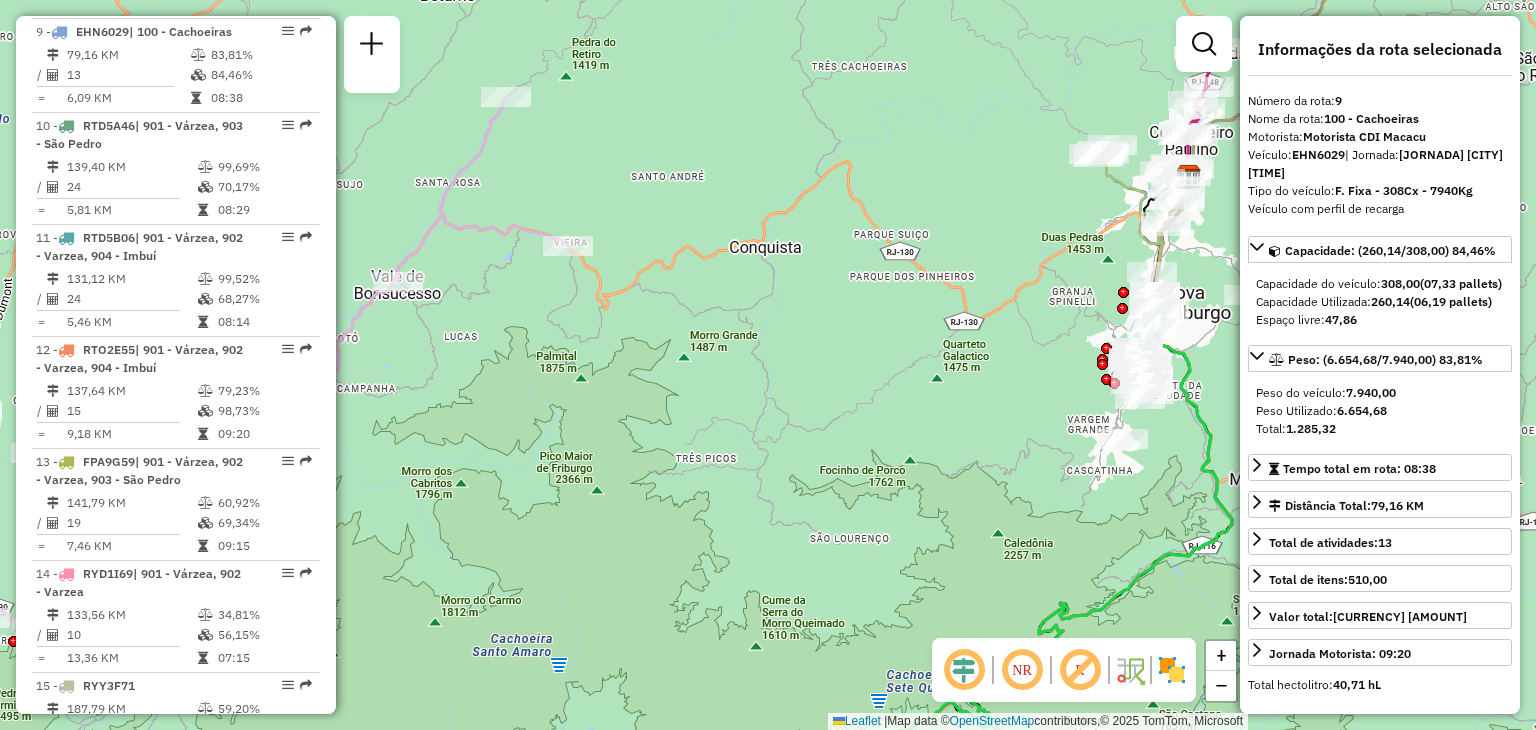 drag, startPoint x: 838, startPoint y: 520, endPoint x: 1020, endPoint y: 463, distance: 190.71707 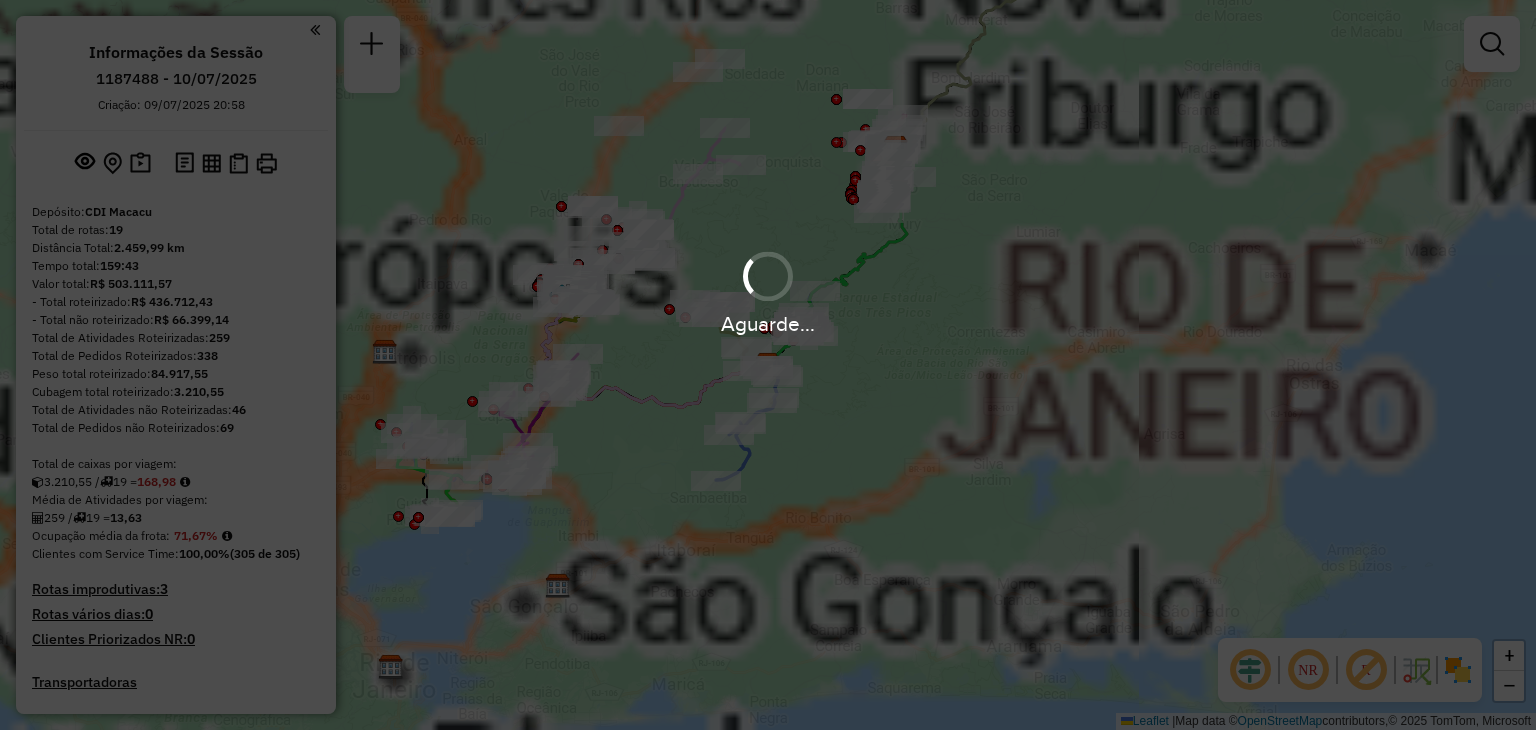 scroll, scrollTop: 0, scrollLeft: 0, axis: both 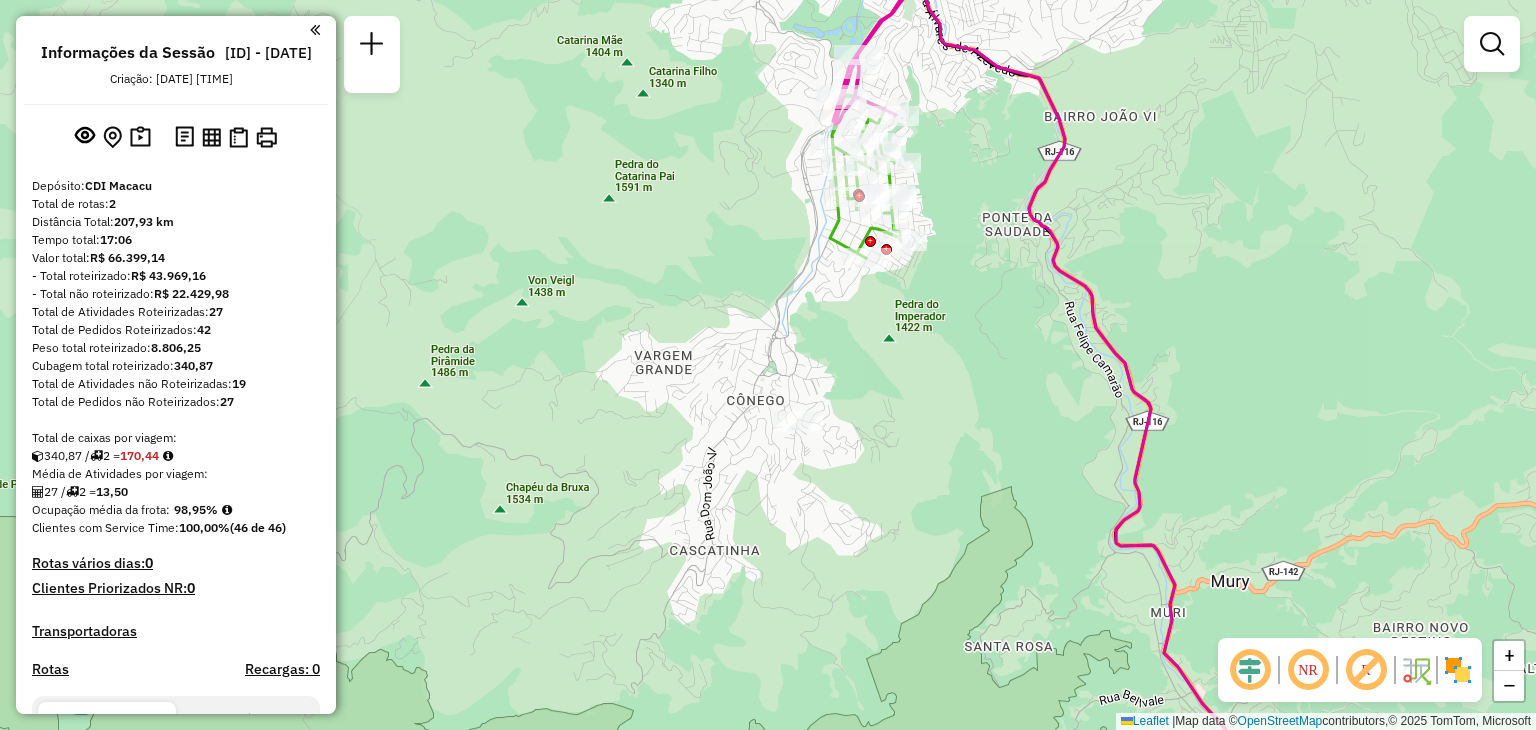 drag, startPoint x: 963, startPoint y: 151, endPoint x: 950, endPoint y: 250, distance: 99.849884 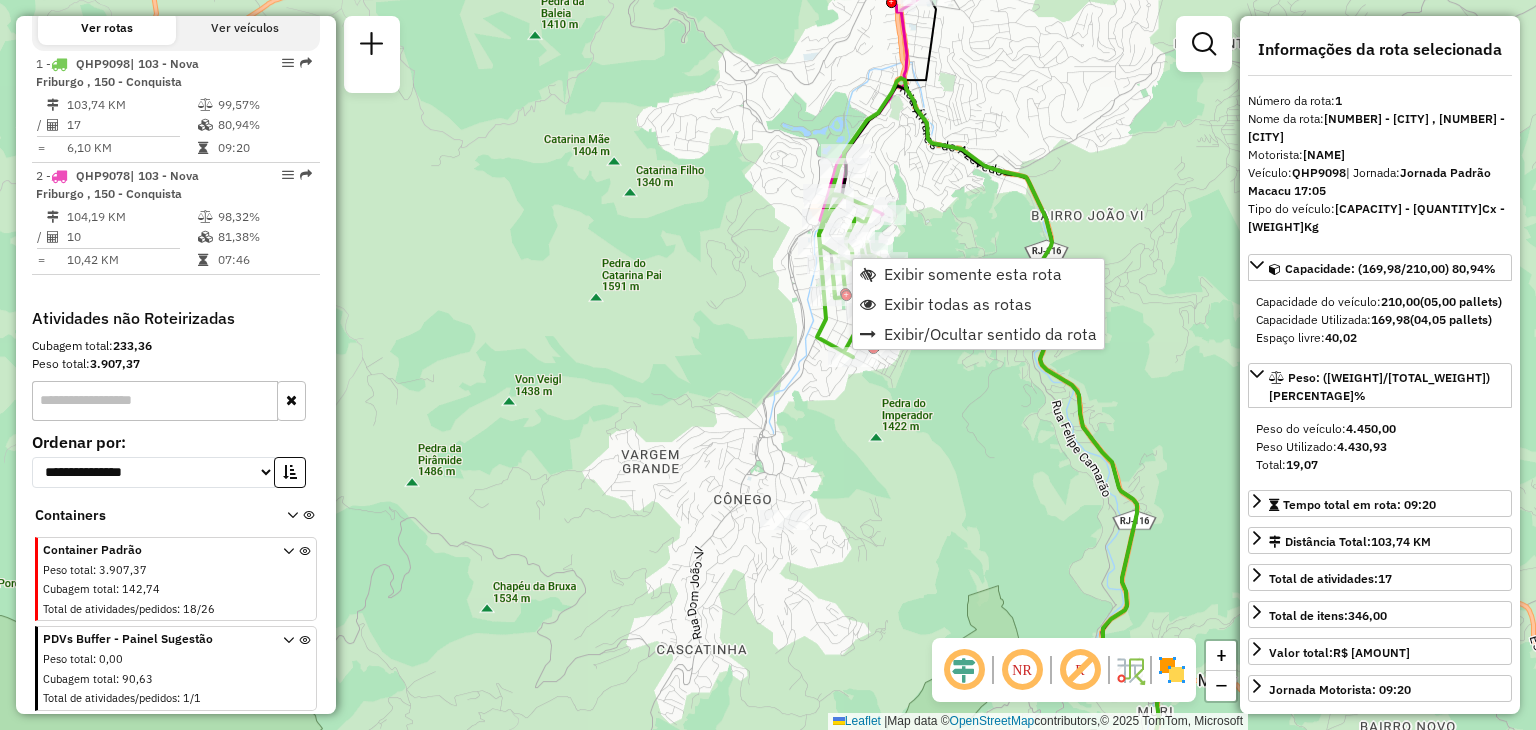 scroll, scrollTop: 715, scrollLeft: 0, axis: vertical 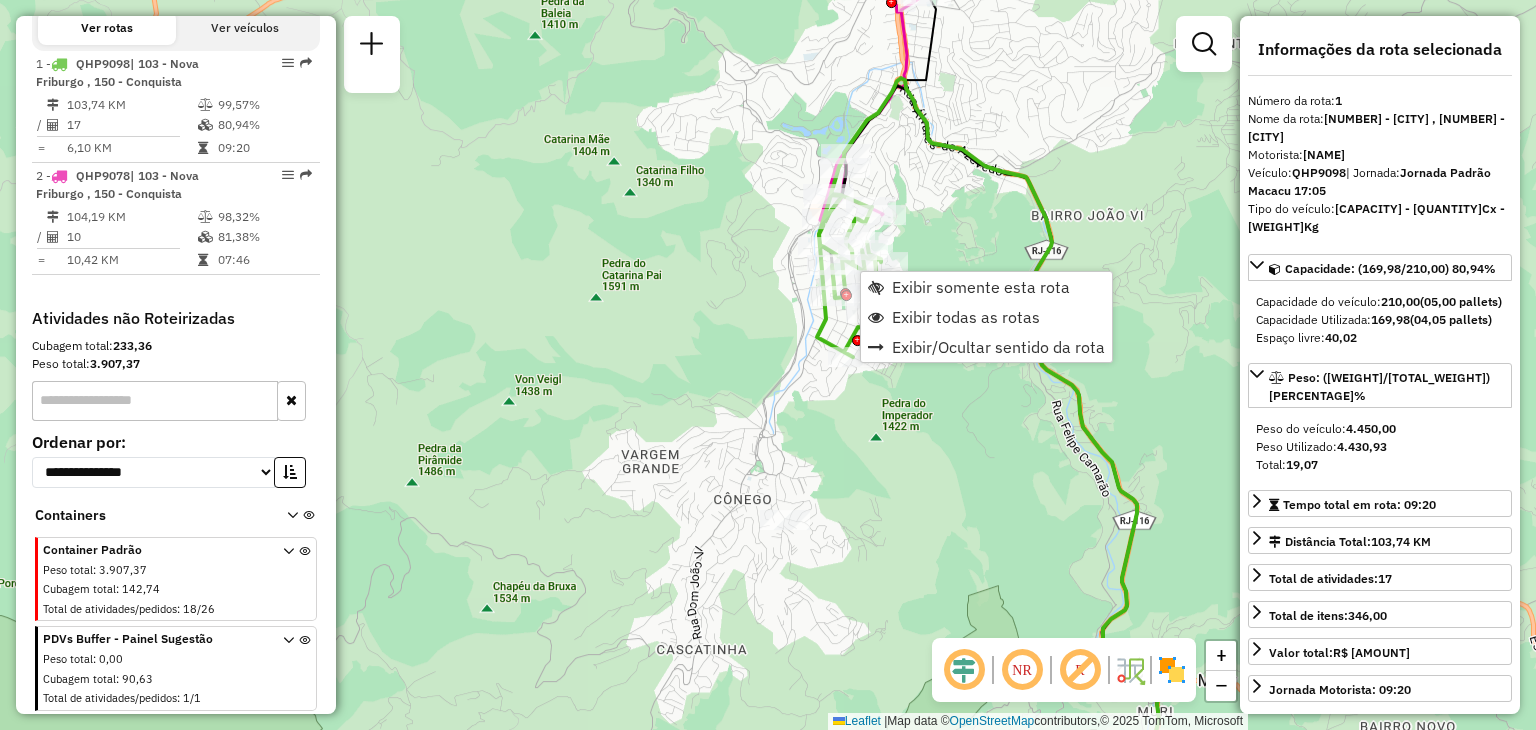 click on "Rota 2 - Placa [PLATE]  [ID] - [NAME] Janela de atendimento Grade de atendimento Capacidade Transportadoras Veículos Cliente Pedidos  Rotas Selecione os dias de semana para filtrar as janelas de atendimento  Seg   Ter   Qua   Qui   Sex   Sáb   Dom  Informe o período da janela de atendimento: De: Até:  Filtrar exatamente a janela do cliente  Considerar janela de atendimento padrão  Selecione os dias de semana para filtrar as grades de atendimento  Seg   Ter   Qua   Qui   Sex   Sáb   Dom   Considerar clientes sem dia de atendimento cadastrado  Clientes fora do dia de atendimento selecionado Filtrar as atividades entre os valores definidos abaixo:  Peso mínimo:   Peso máximo:   Cubagem mínima:   Cubagem máxima:   De:   Até:  Filtrar as atividades entre o tempo de atendimento definido abaixo:  De:   Até:   Considerar capacidade total dos clientes não roteirizados Transportadora: Selecione um ou mais itens Tipo de veículo: Selecione um ou mais itens Veículo: Motorista: Nome: Setor:" at bounding box center (768, 365) 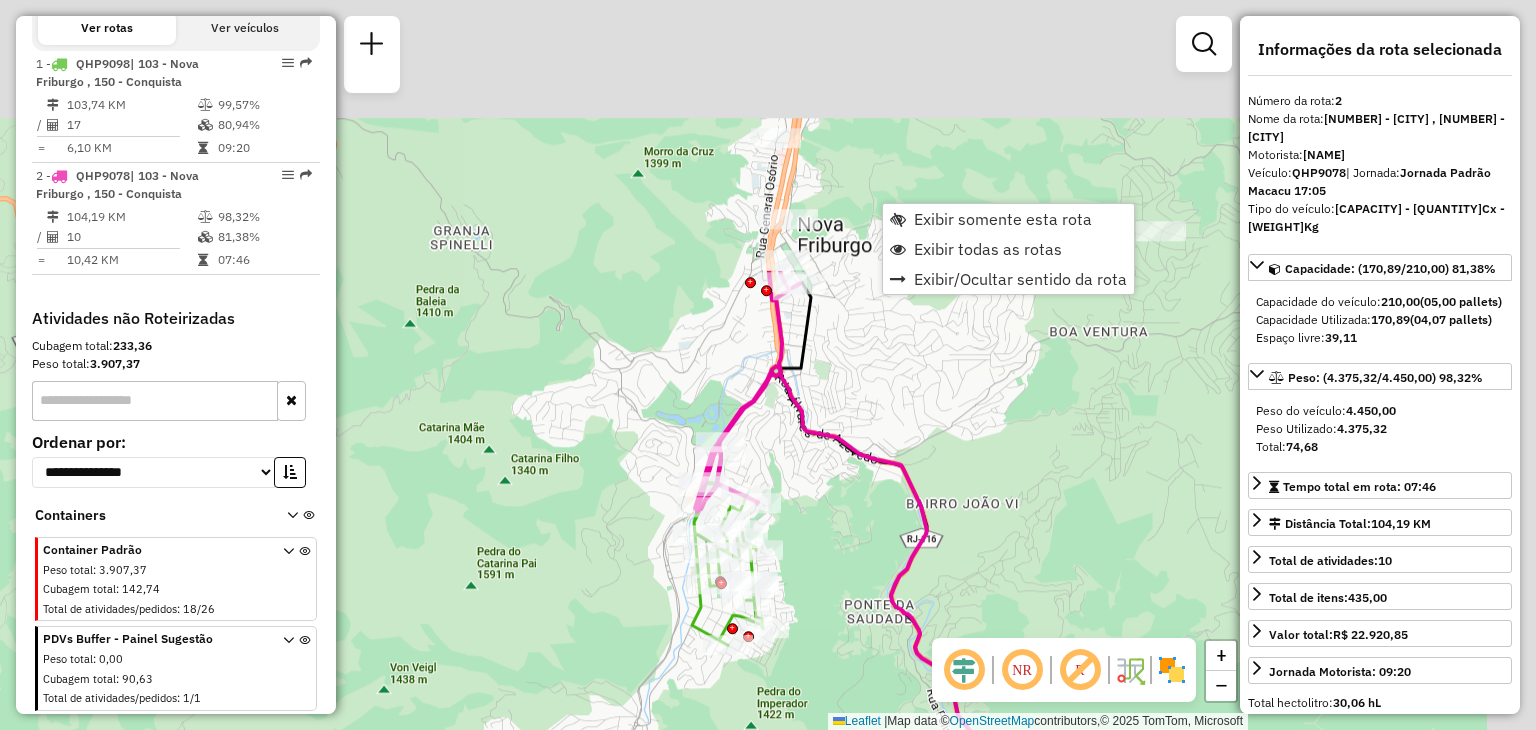 drag, startPoint x: 956, startPoint y: 89, endPoint x: 770, endPoint y: 498, distance: 449.30725 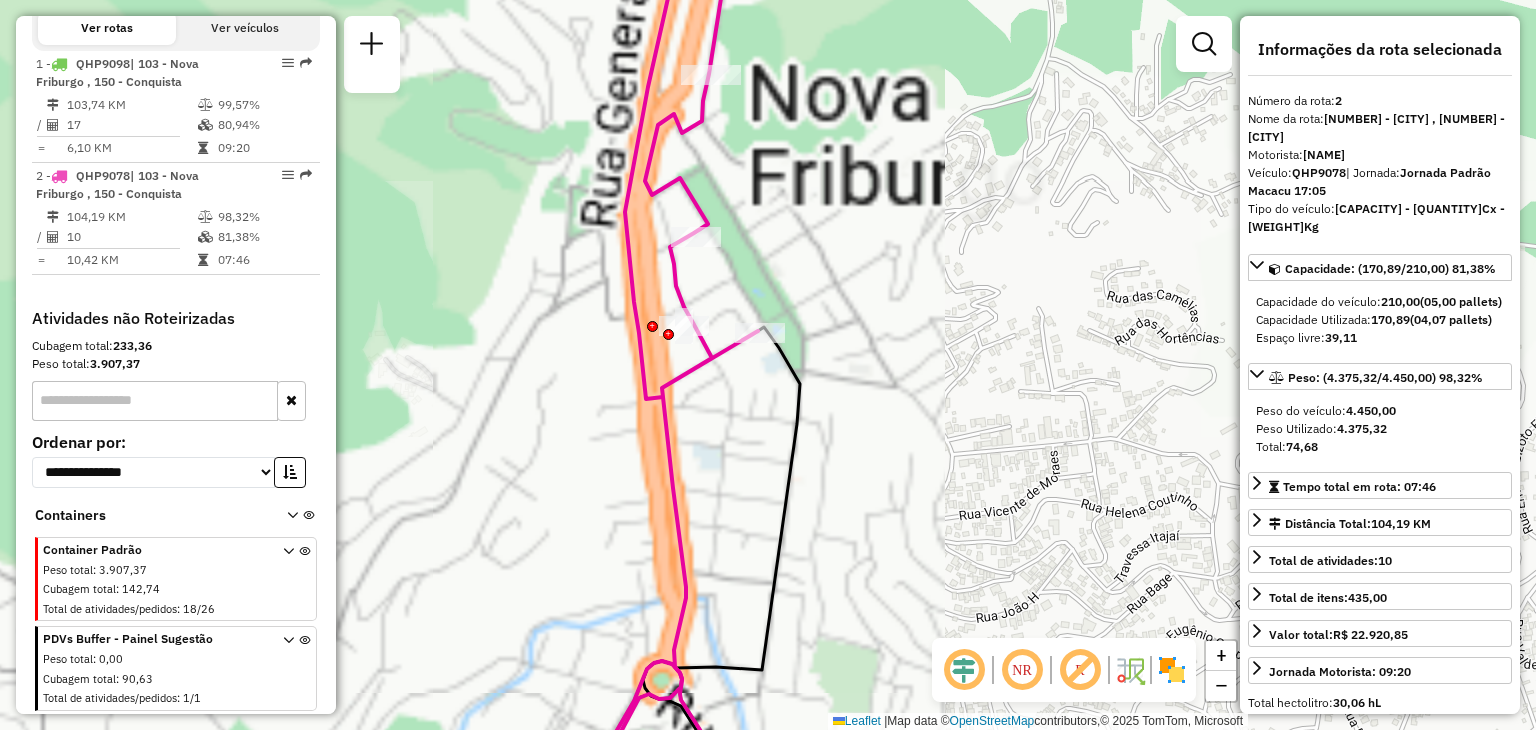 click on "Rota 1 - Placa [PLATE]  [ID] - [NAME] Janela de atendimento Grade de atendimento Capacidade Transportadoras Veículos Cliente Pedidos  Rotas Selecione os dias de semana para filtrar as janelas de atendimento  Seg   Ter   Qua   Qui   Sex   Sáb   Dom  Informe o período da janela de atendimento: De: Até:  Filtrar exatamente a janela do cliente  Considerar janela de atendimento padrão  Selecione os dias de semana para filtrar as grades de atendimento  Seg   Ter   Qua   Qui   Sex   Sáb   Dom   Considerar clientes sem dia de atendimento cadastrado  Clientes fora do dia de atendimento selecionado Filtrar as atividades entre os valores definidos abaixo:  Peso mínimo:   Peso máximo:   Cubagem mínima:   Cubagem máxima:   De:   Até:  Filtrar as atividades entre o tempo de atendimento definido abaixo:  De:   Até:   Considerar capacidade total dos clientes não roteirizados Transportadora: Selecione um ou mais itens Tipo de veículo: Selecione um ou mais itens Veículo: Motorista: Nome: Setor:" at bounding box center [768, 365] 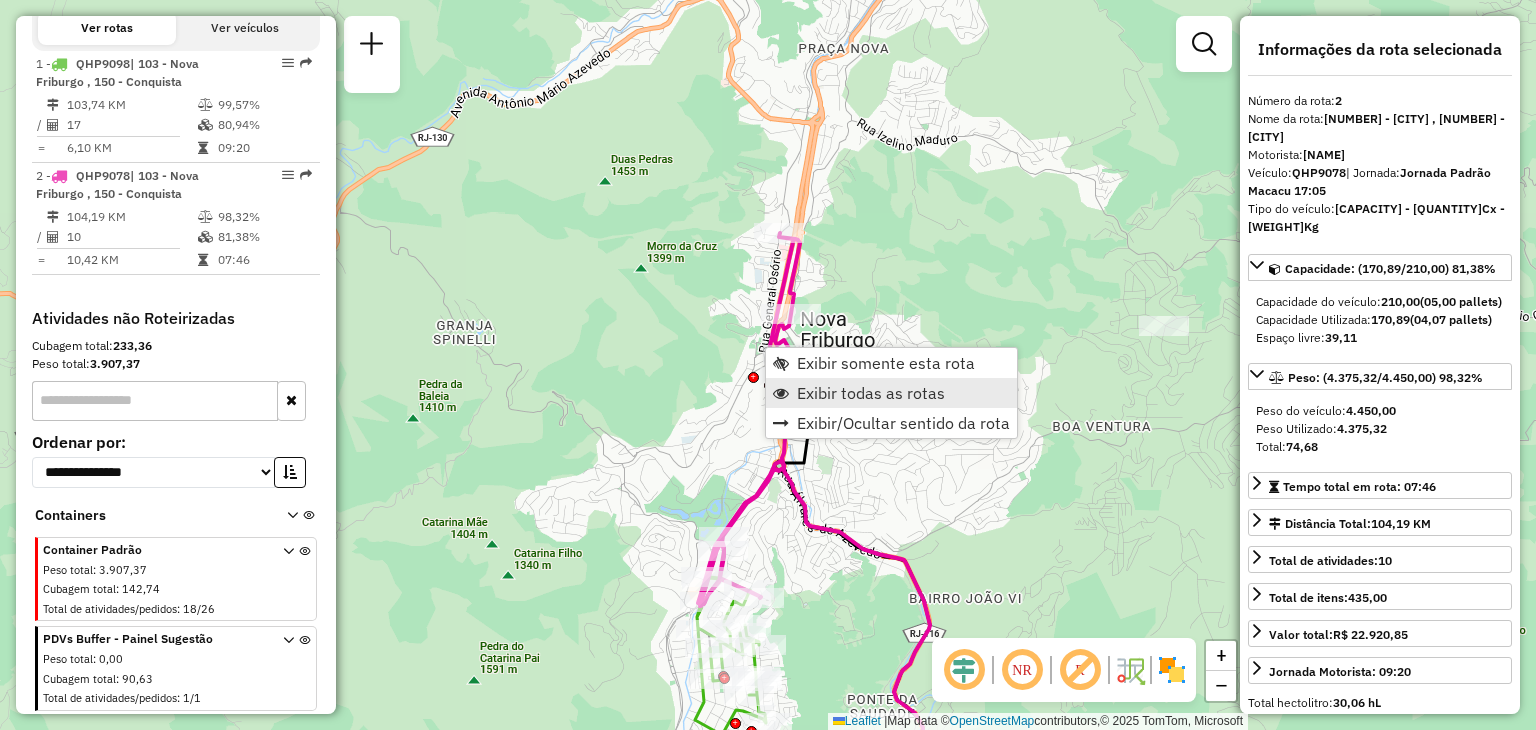 click on "Exibir todas as rotas" at bounding box center (871, 393) 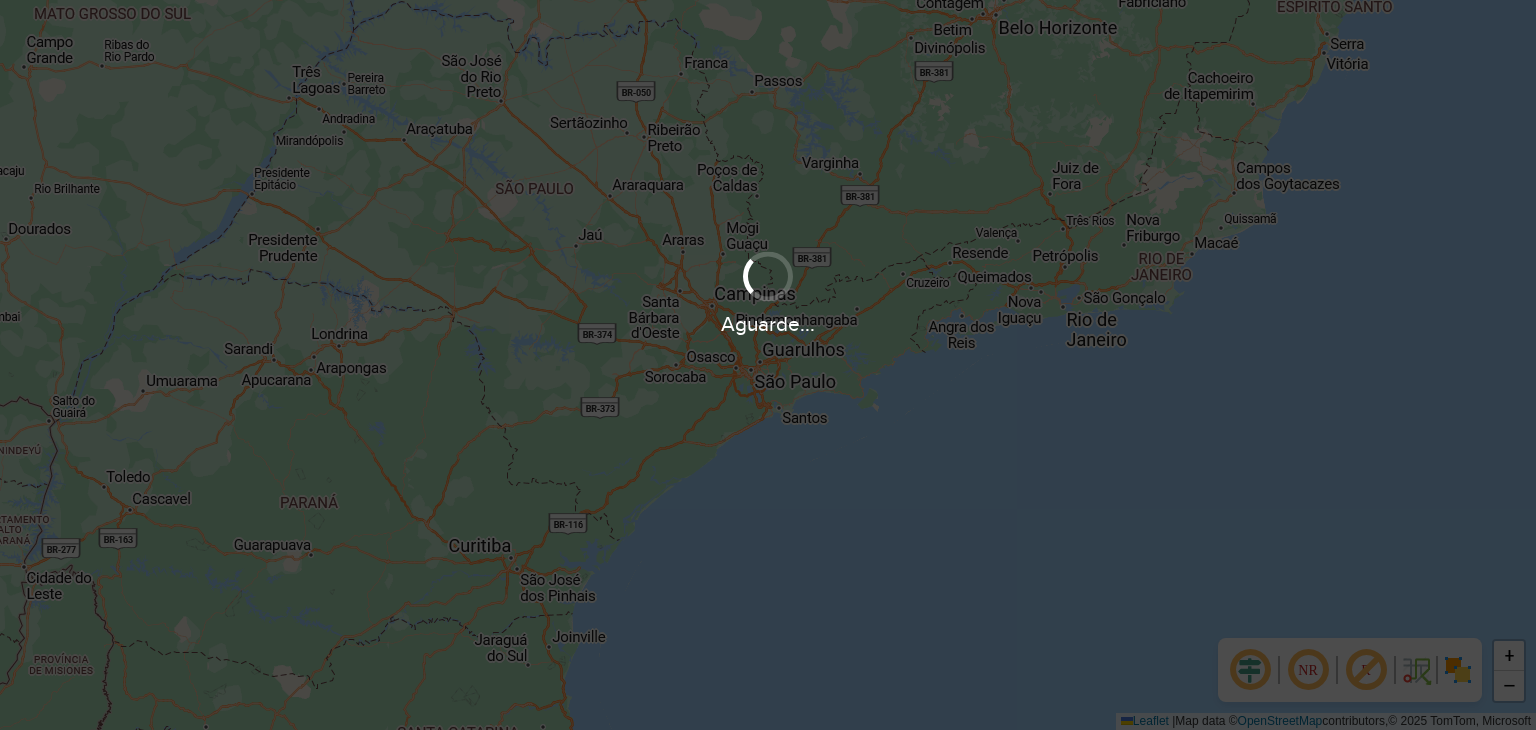 scroll, scrollTop: 0, scrollLeft: 0, axis: both 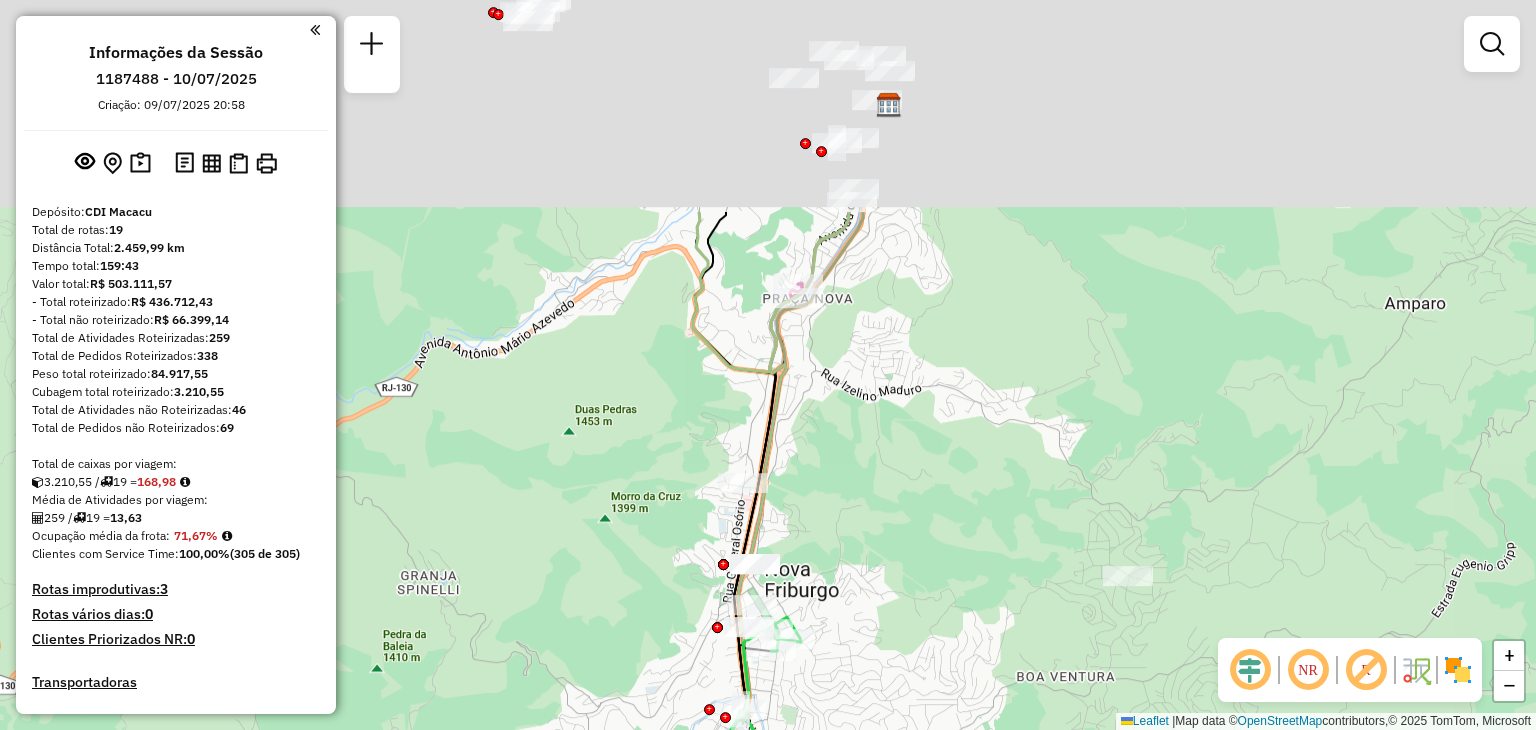drag, startPoint x: 899, startPoint y: 92, endPoint x: 827, endPoint y: 331, distance: 249.6097 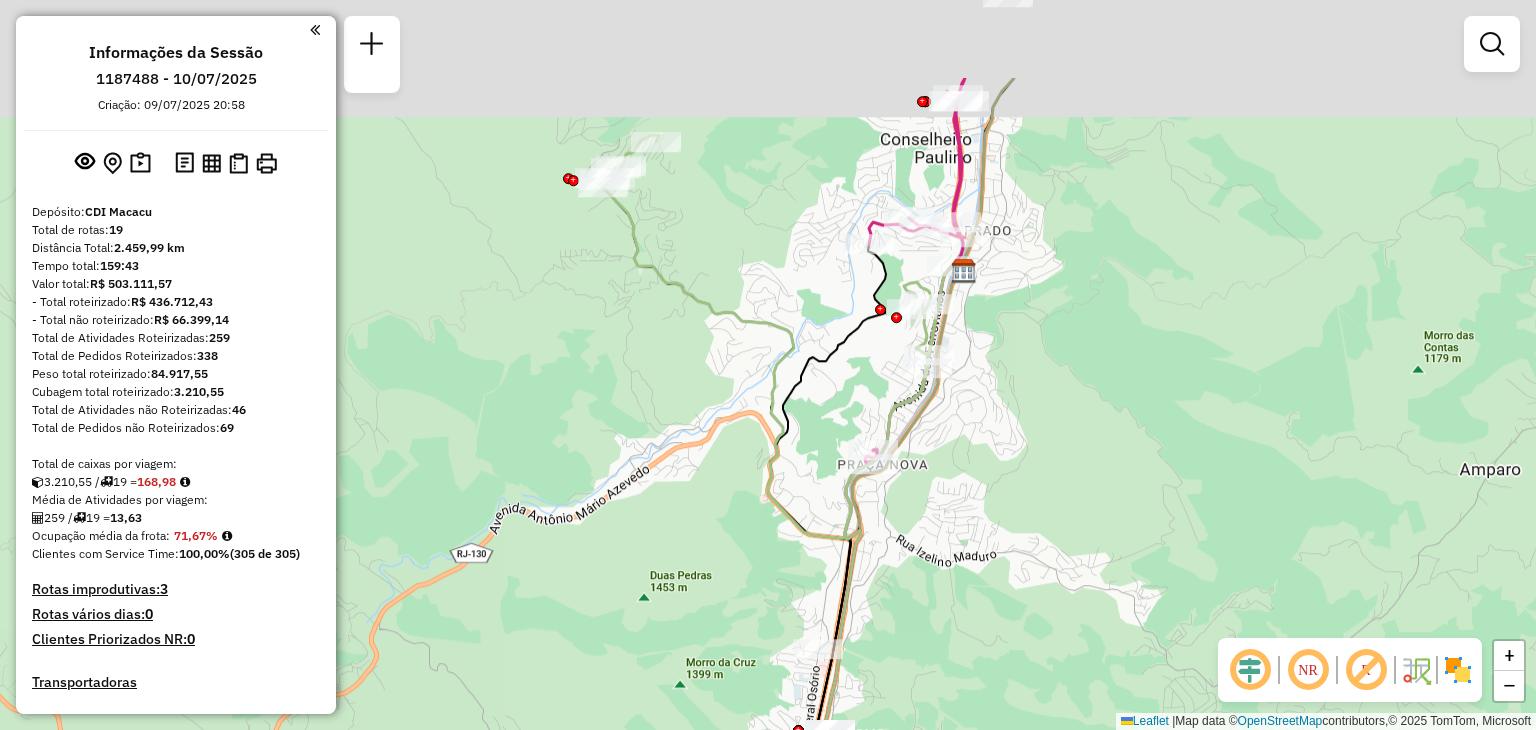 drag, startPoint x: 600, startPoint y: 65, endPoint x: 676, endPoint y: 216, distance: 169.04733 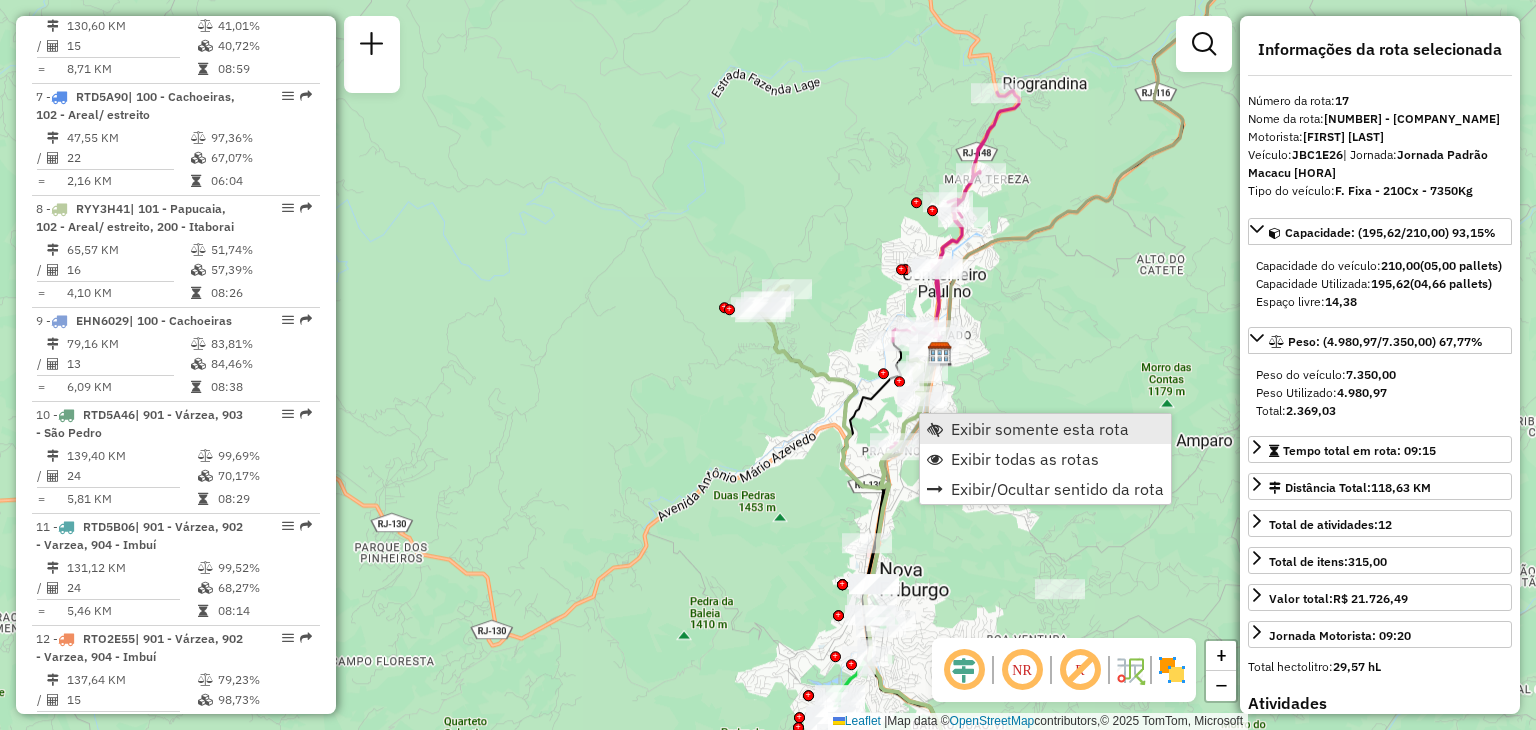 scroll, scrollTop: 2548, scrollLeft: 0, axis: vertical 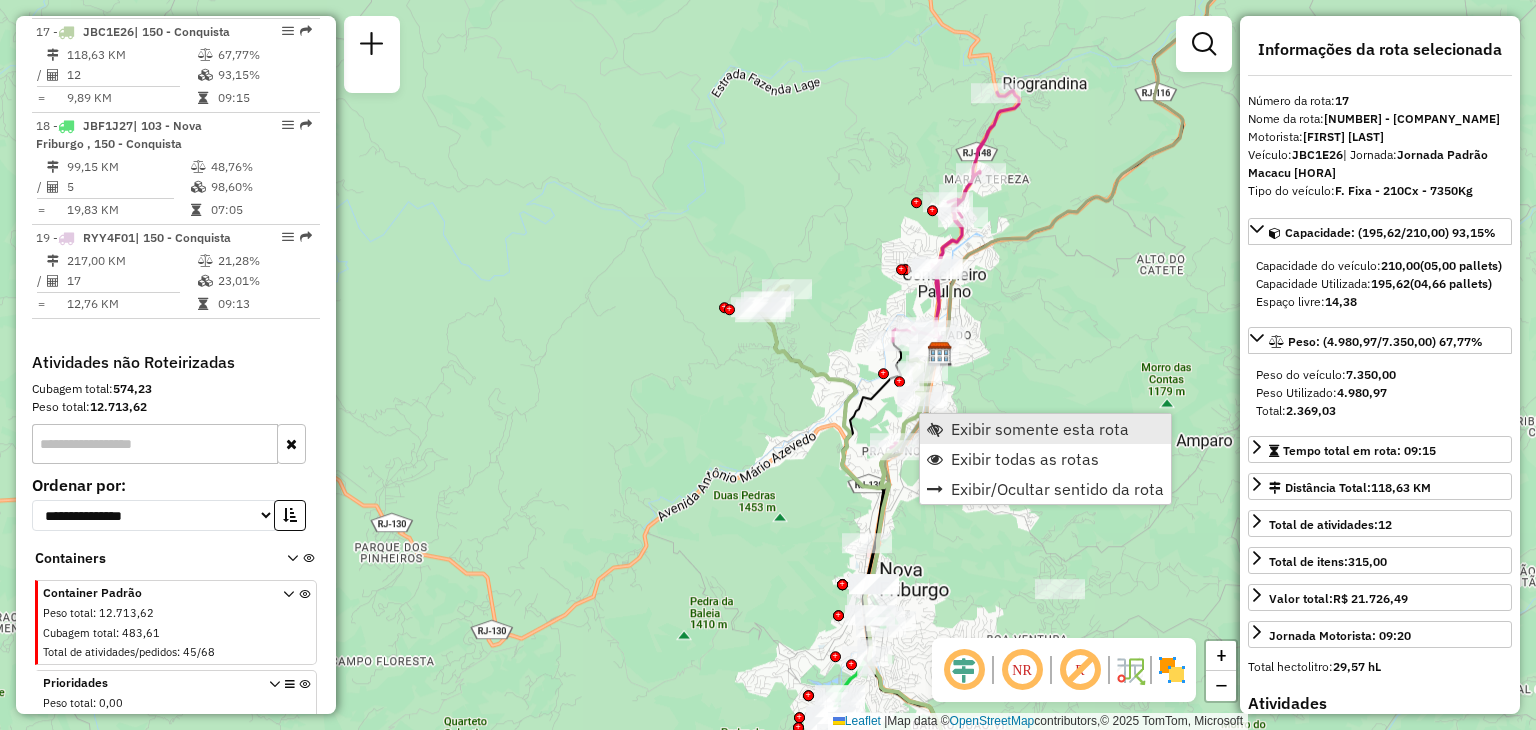 click on "Exibir somente esta rota" at bounding box center [1045, 429] 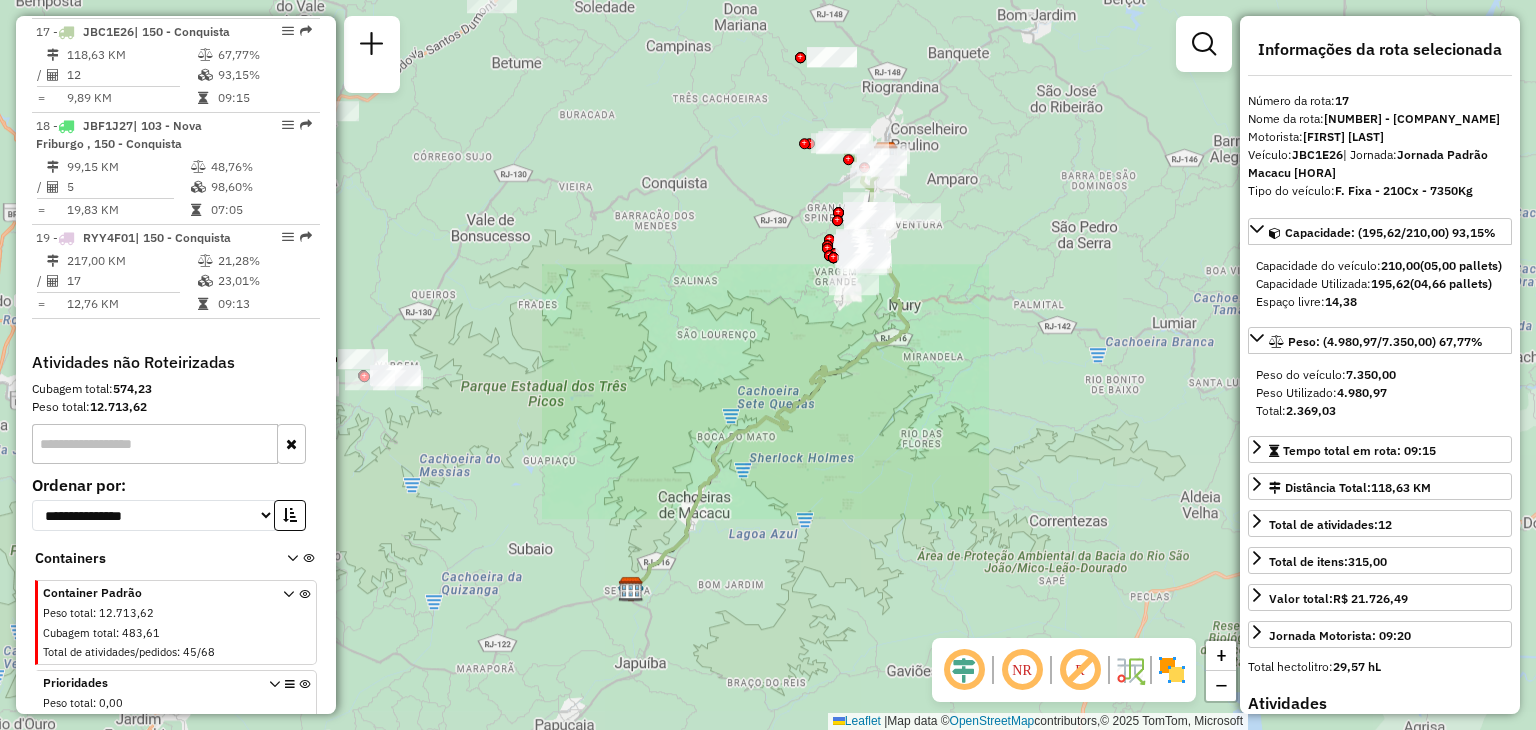 drag, startPoint x: 925, startPoint y: 172, endPoint x: 939, endPoint y: 219, distance: 49.0408 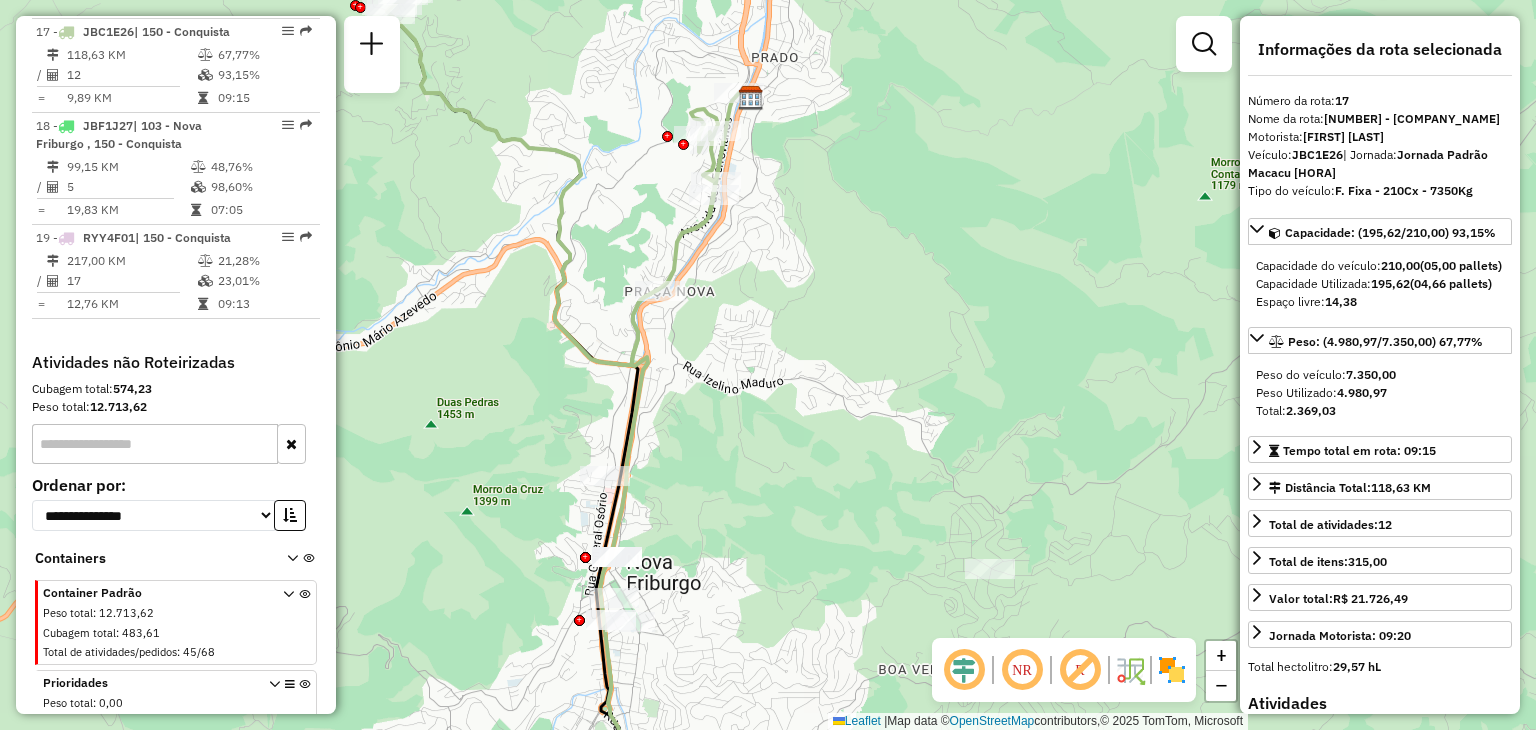 drag, startPoint x: 801, startPoint y: 161, endPoint x: 911, endPoint y: 269, distance: 154.15576 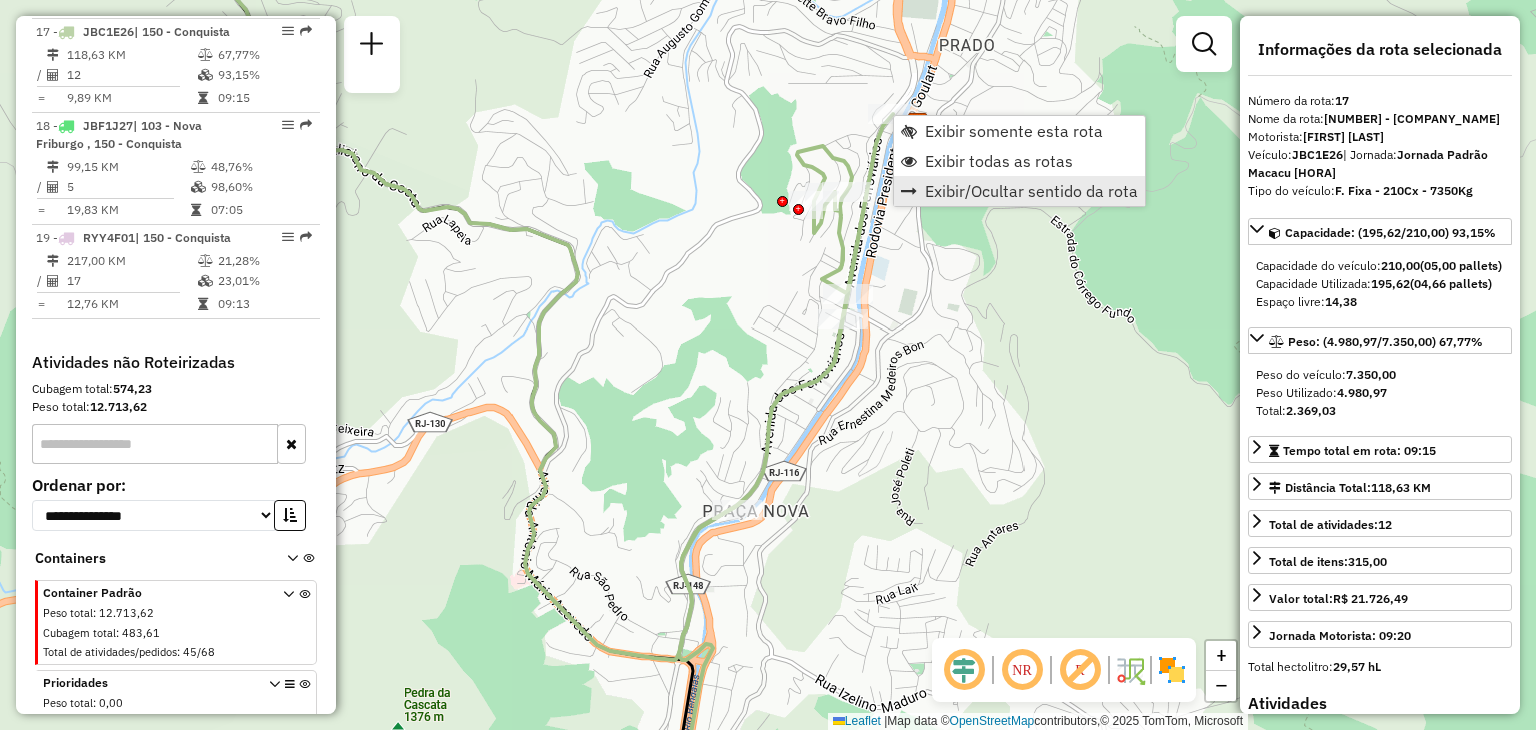 click on "Exibir/Ocultar sentido da rota" at bounding box center (1019, 191) 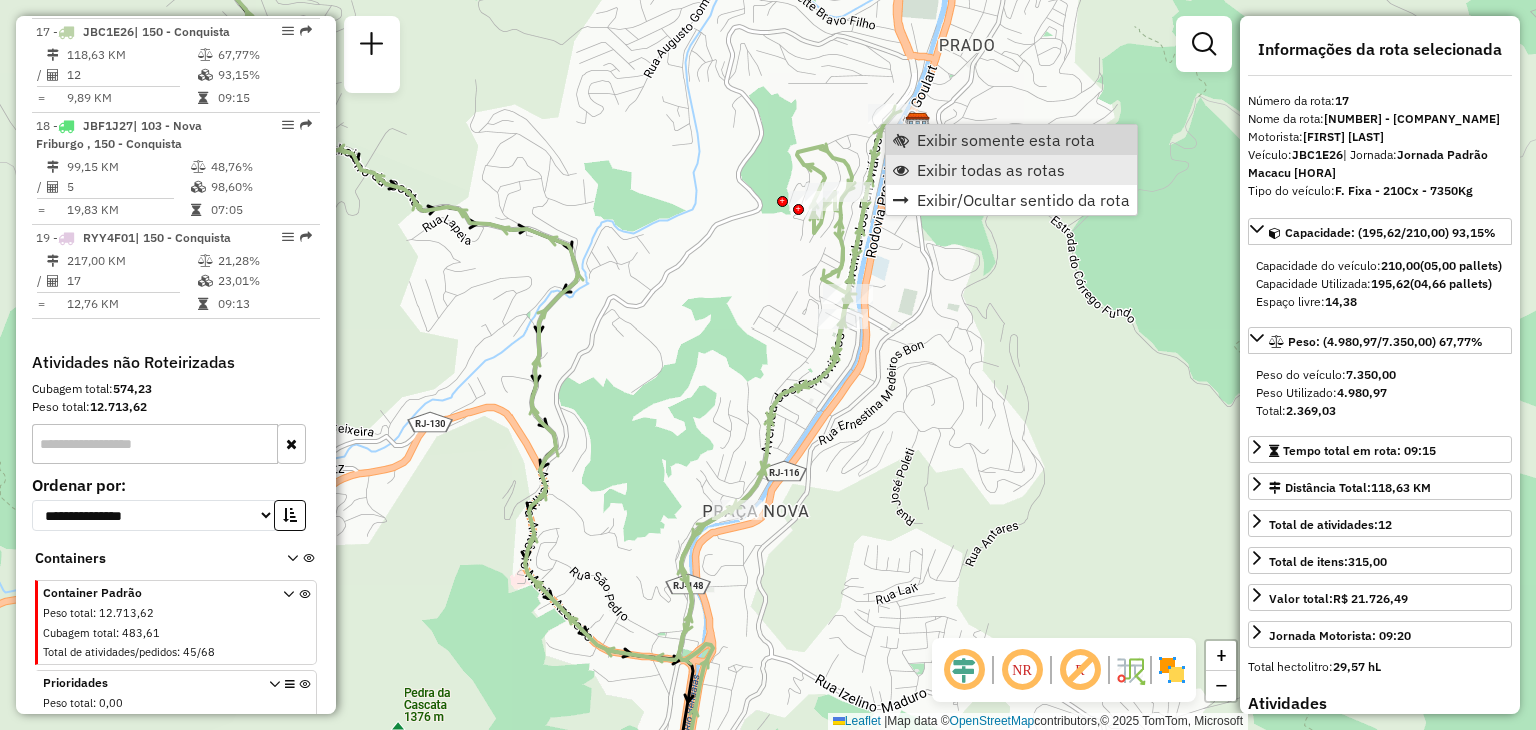 click on "Exibir todas as rotas" at bounding box center (991, 170) 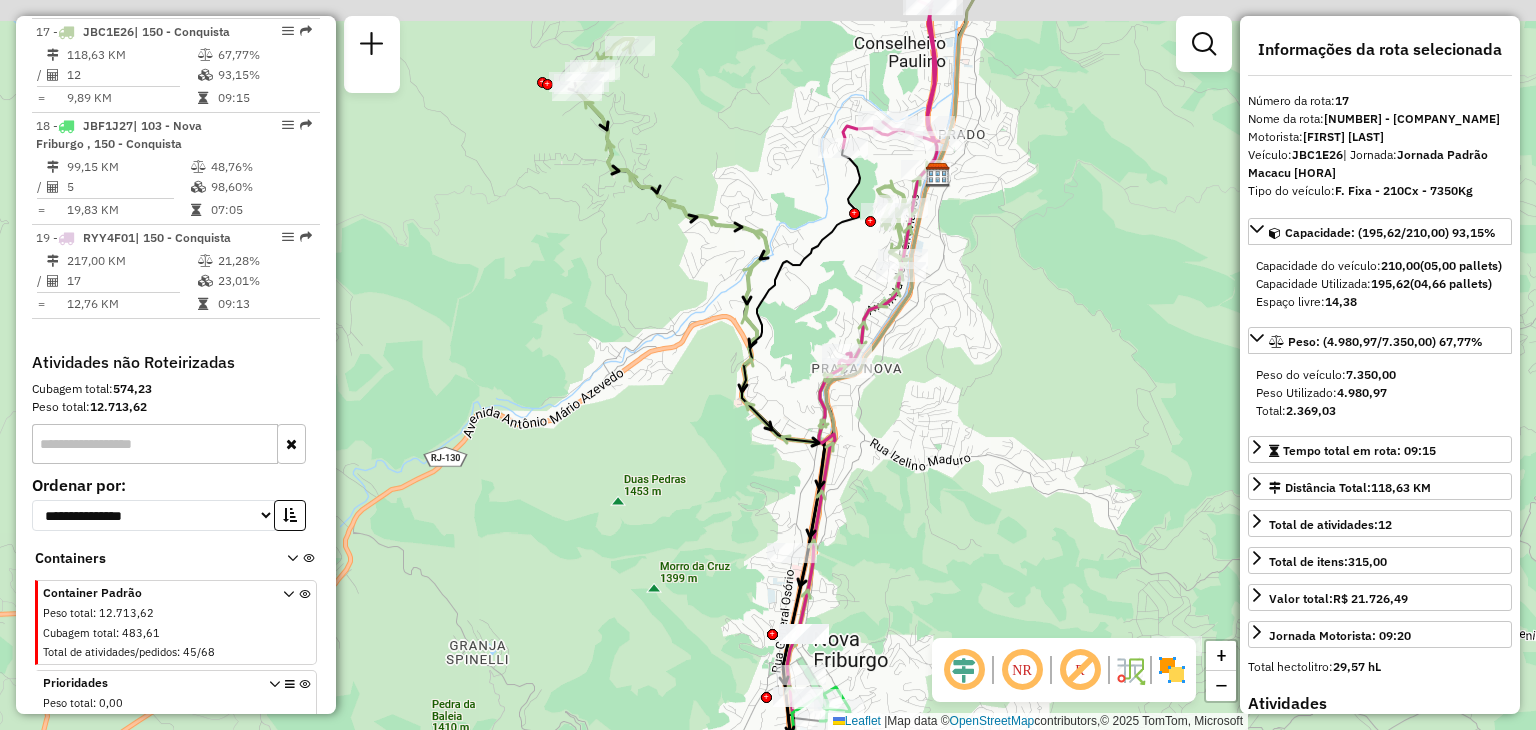 drag, startPoint x: 973, startPoint y: 126, endPoint x: 980, endPoint y: 148, distance: 23.086792 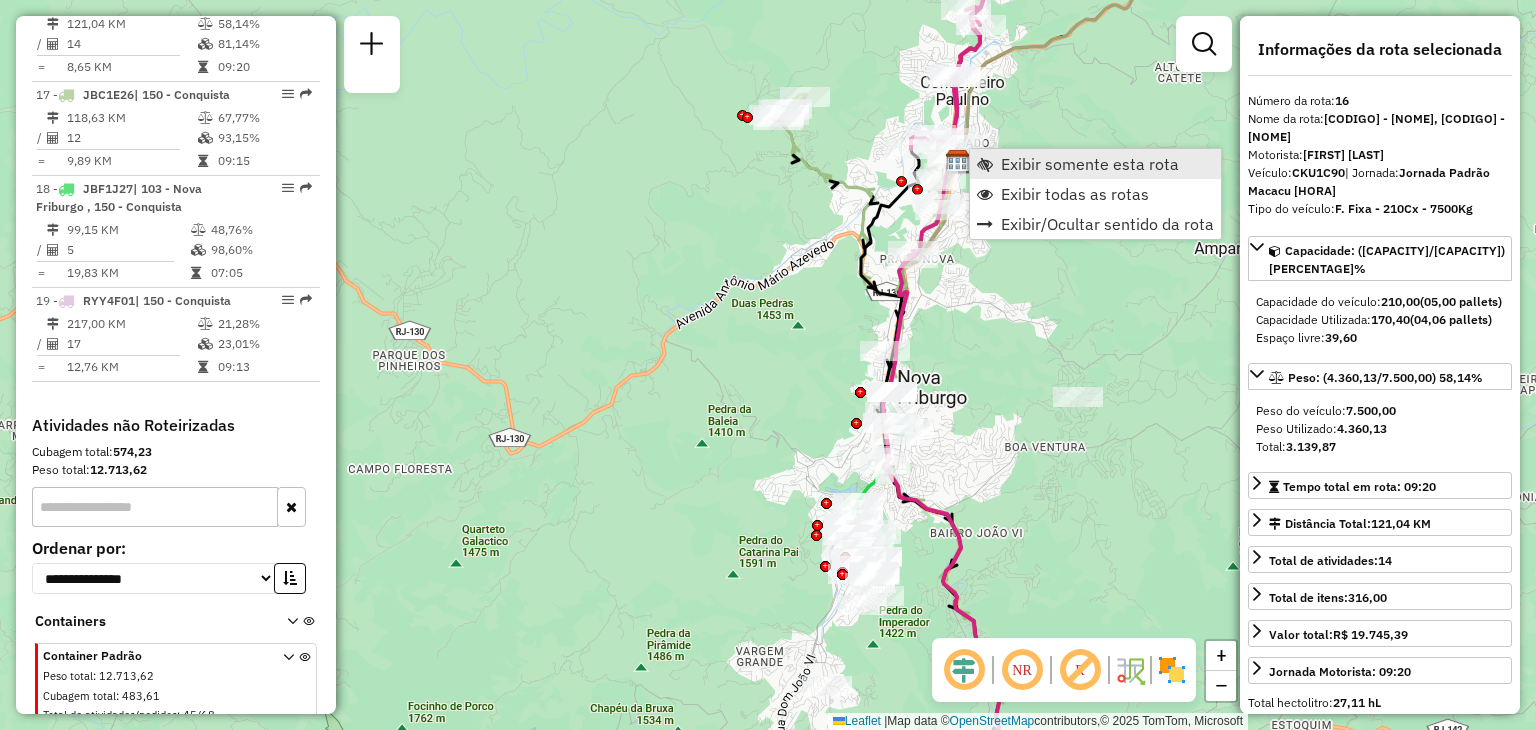 scroll, scrollTop: 2436, scrollLeft: 0, axis: vertical 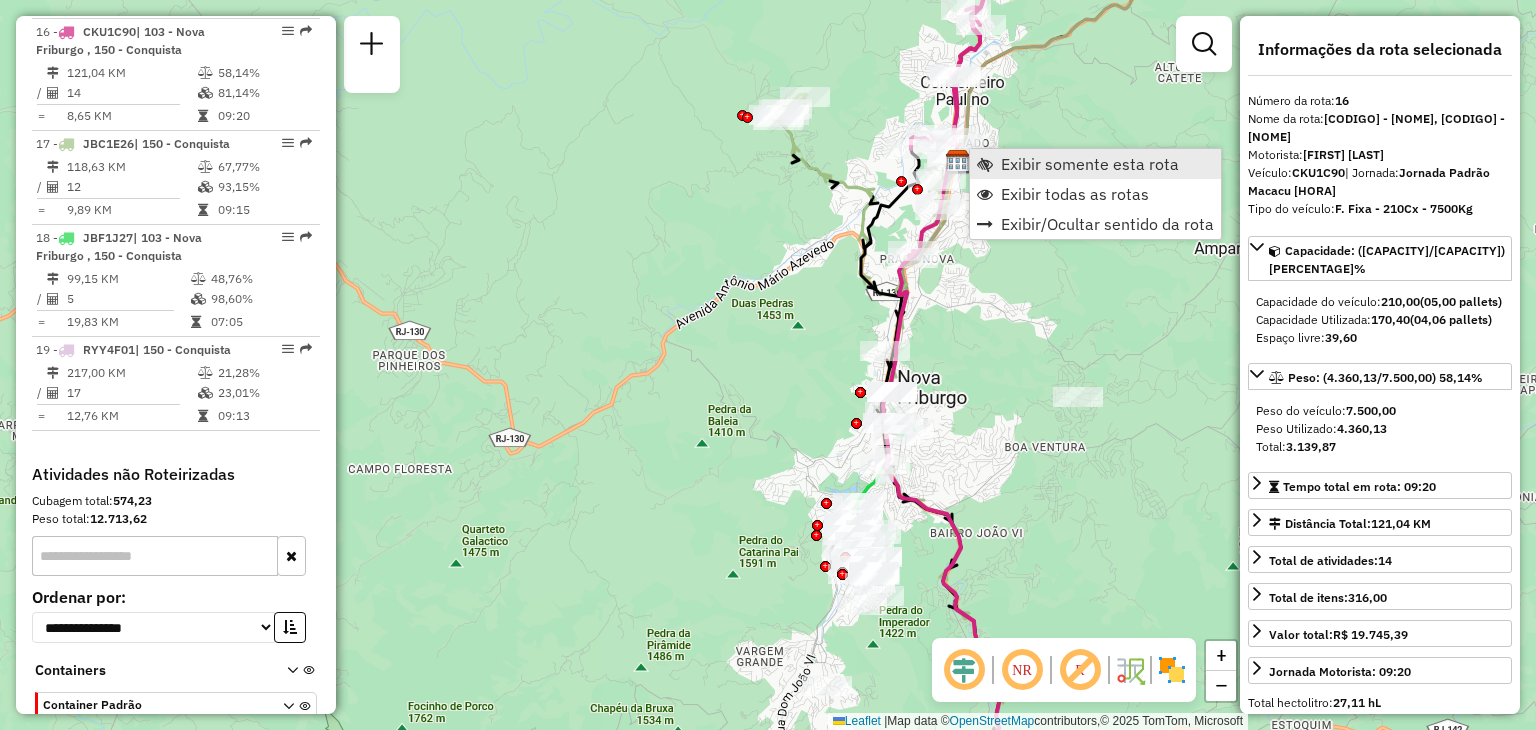 click on "Exibir somente esta rota" at bounding box center (1095, 164) 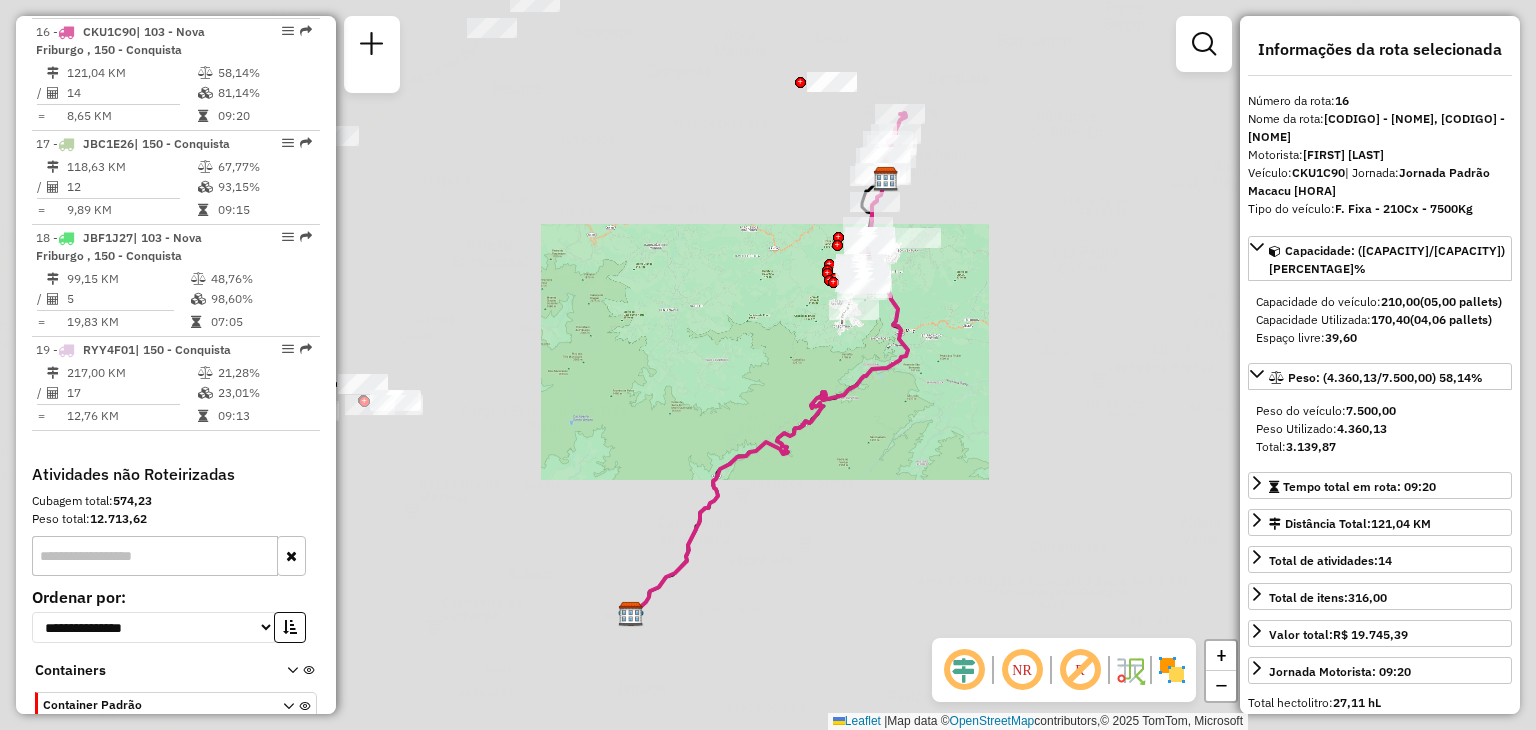 drag, startPoint x: 934, startPoint y: 109, endPoint x: 930, endPoint y: 159, distance: 50.159744 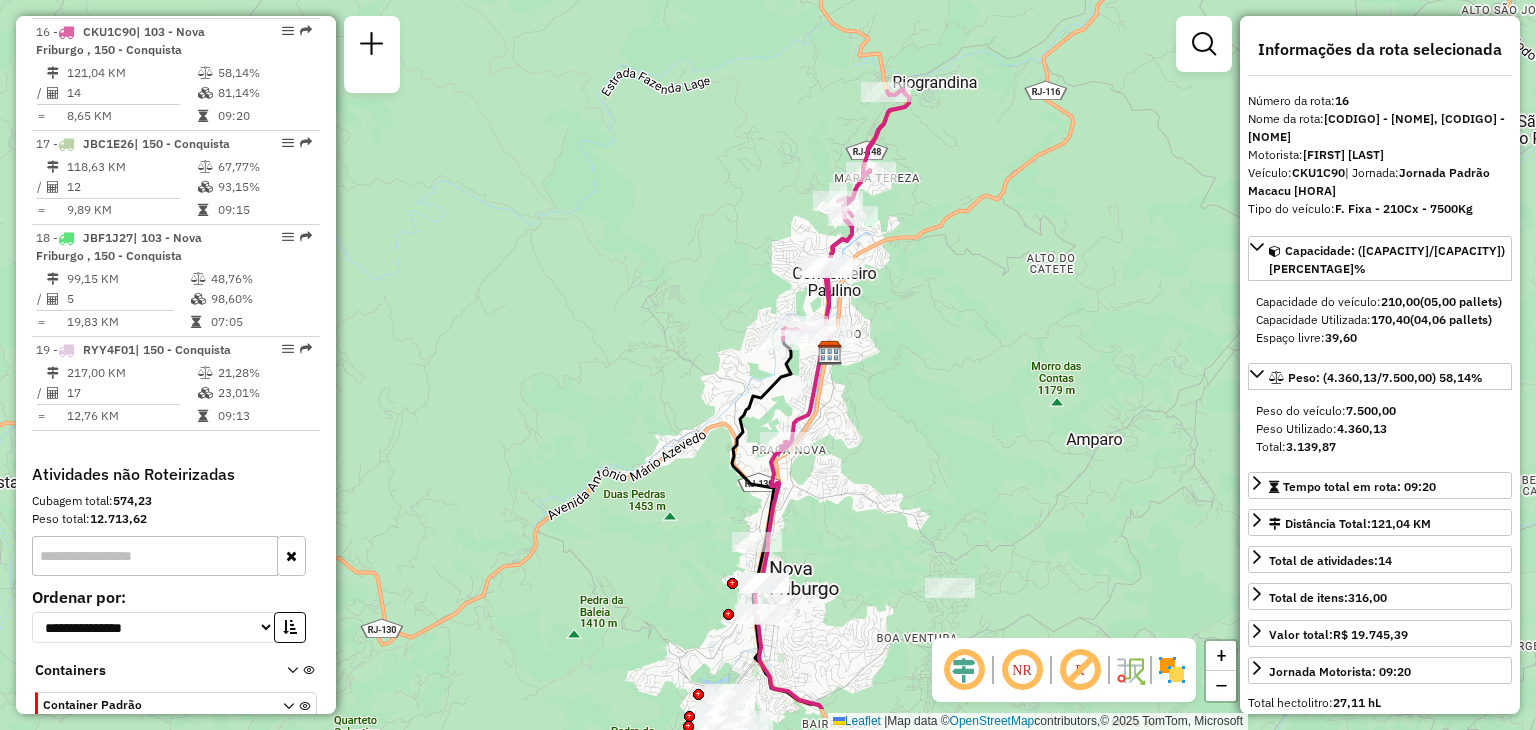 drag, startPoint x: 903, startPoint y: 401, endPoint x: 928, endPoint y: 352, distance: 55.00909 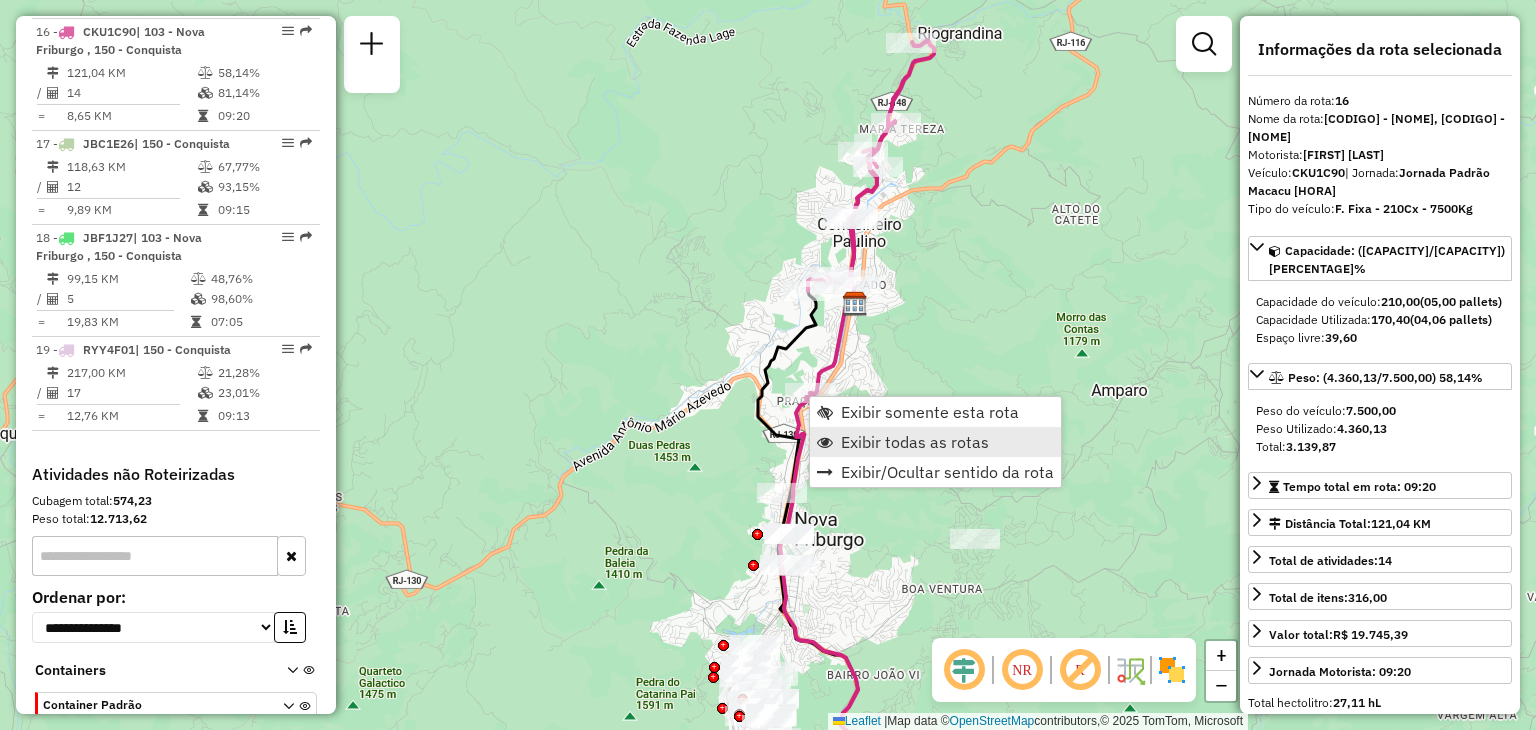 click on "Exibir todas as rotas" at bounding box center (915, 442) 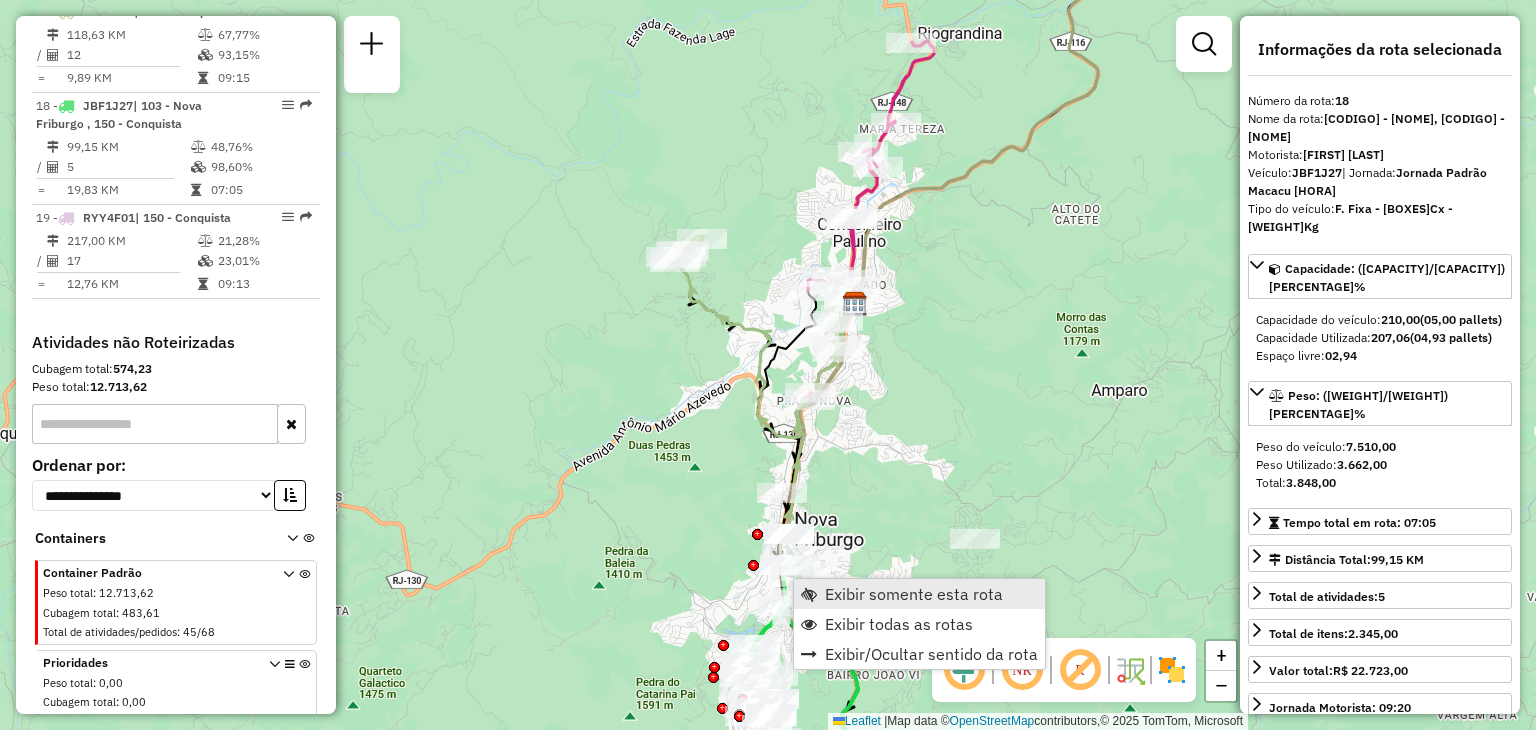 scroll, scrollTop: 2640, scrollLeft: 0, axis: vertical 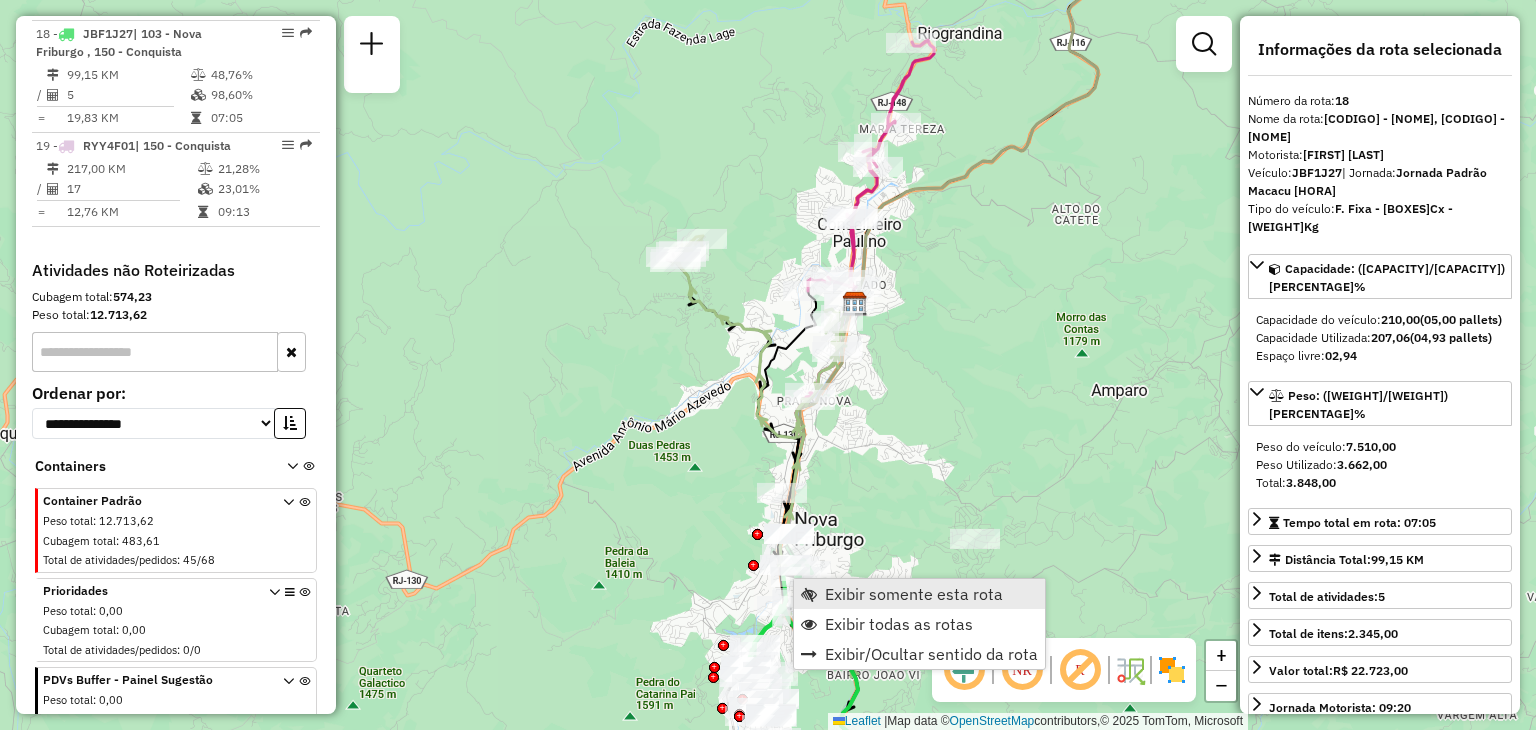 click on "Exibir somente esta rota" at bounding box center [914, 594] 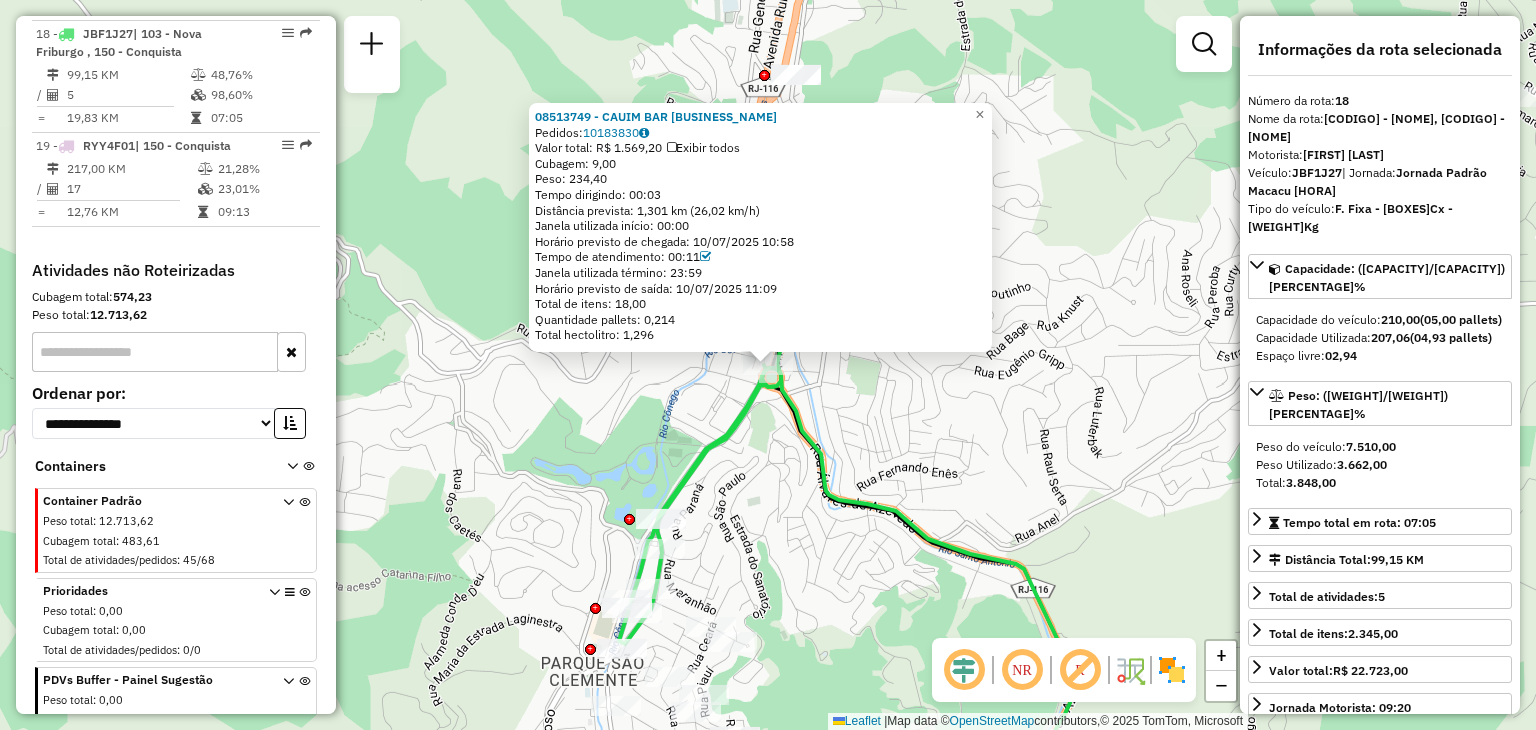click on "[ORDER_ID] - [COMPANY_NAME]  Pedidos:  [ORDER_ID]   Valor total: [CURRENCY][PRICE]   Exibir todos   Cubagem: [CUBAGE]  Peso: [WEIGHT]  Tempo dirigindo: [TIME]   Distância prevista: [DISTANCE] km ([SPEED])   Janela utilizada início: [TIME]   Horário previsto de chegada: [DATE] [TIME]   Tempo de atendimento: [TIME]   Janela utilizada término: [TIME]   Horário previsto de saída: [DATE] [TIME]   Total de itens: [ITEMS]   Quantidade pallets: [PALLETS]   Total hectolitro: [HECTOLITER]  × Janela de atendimento Grade de atendimento Capacidade Transportadoras Veículos Cliente Pedidos  Rotas Selecione os dias de semana para filtrar as janelas de atendimento  Seg   Ter   Qua   Qui   Sex   Sáb   Dom  Informe o período da janela de atendimento: De: [TIME] Até: [TIME]  Filtrar exatamente a janela do cliente  Considerar janela de atendimento padrão  Selecione os dias de semana para filtrar as grades de atendimento  Seg   Ter   Qua   Qui   Sex   Sáb   Dom   Considerar clientes sem dia de atendimento cadastrado  Peso mínimo: [WEIGHT]   Peso máximo: [WEIGHT]   De: [TIME]   De: [TIME]" at bounding box center [768, 365] 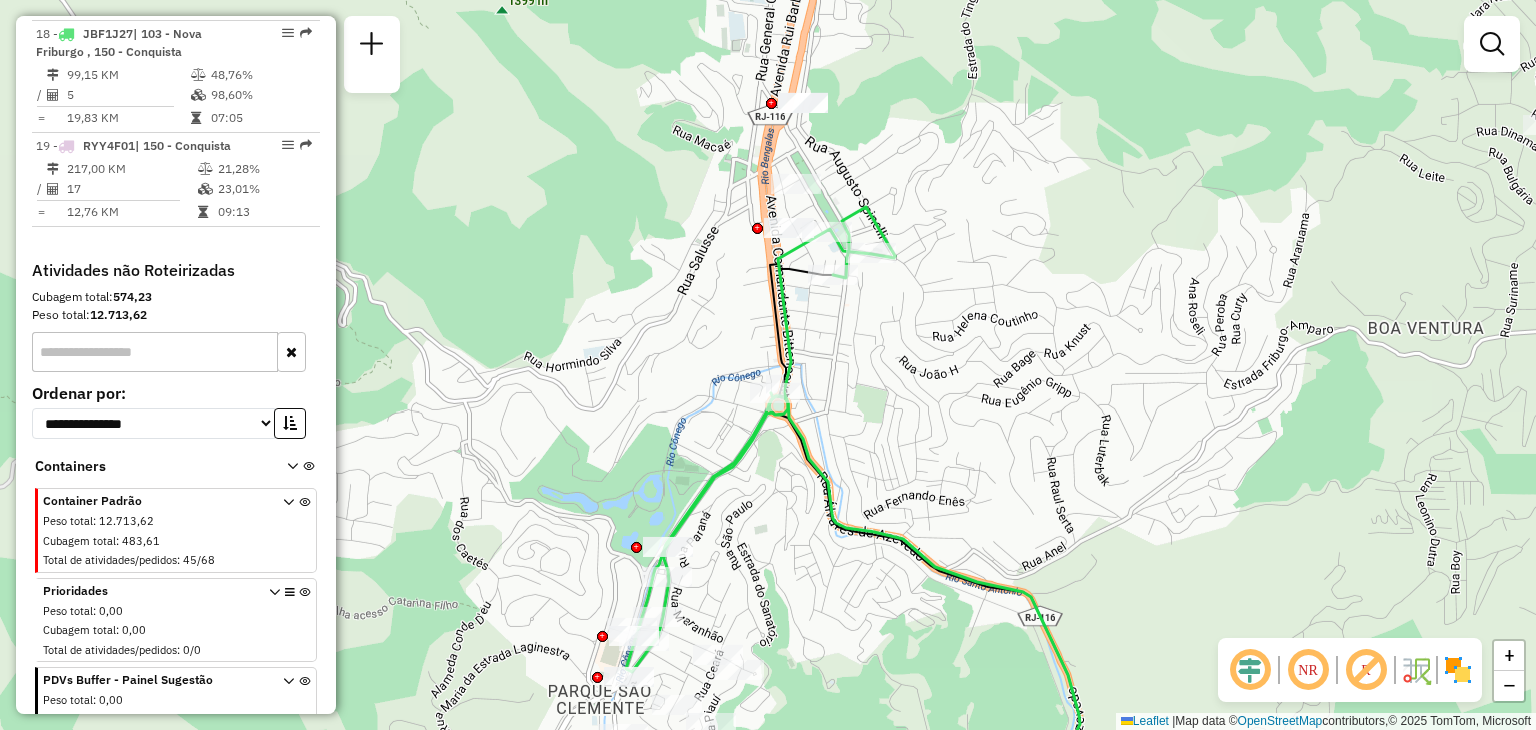 drag, startPoint x: 914, startPoint y: 277, endPoint x: 919, endPoint y: 301, distance: 24.5153 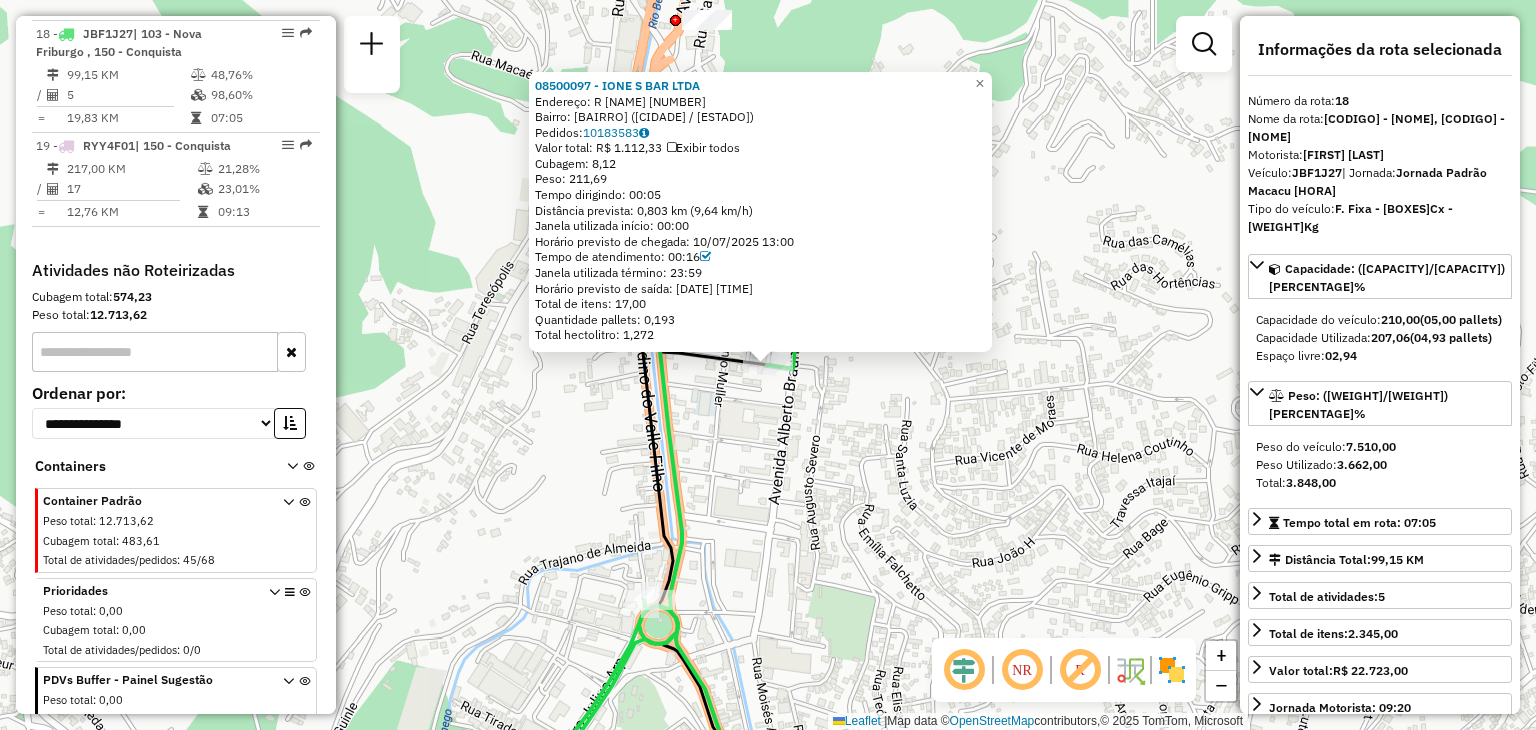 click on "[ORDER_ID] - [COMPANY_NAME]  Endereço: [STREET]               [NUMBER]   Bairro: [NEIGHBORHOOD] ([CITY] / [STATE])   Pedidos:  [ORDER_ID]   Valor total: [CURRENCY][PRICE]   Exibir todos   Cubagem: [CUBAGE]  Peso: [WEIGHT]  Tempo dirigindo: [TIME]   Distância prevista: [DISTANCE] km ([SPEED])   Janela utilizada início: [TIME]   Horário previsto de chegada: [DATE] [TIME]   Tempo de atendimento: [TIME]   Janela utilizada término: [TIME]   Horário previsto de saída: [DATE] [TIME]   Total de itens: [ITEMS]   Quantidade pallets: [PALLETS]   Total hectolitro: [HECTOLITER]  × Janela de atendimento Grade de atendimento Capacidade Transportadoras Veículos Cliente Pedidos  Rotas Selecione os dias de semana para filtrar as janelas de atendimento  Seg   Ter   Qua   Qui   Sex   Sáb   Dom  Informe o período da janela de atendimento: De: [TIME] Até: [TIME]  Filtrar exatamente a janela do cliente  Considerar janela de atendimento padrão  Selecione os dias de semana para filtrar as grades de atendimento  Seg   Ter   Qua   Qui   Sex   Sáb   Dom   De: [TIME]   De: [TIME]" at bounding box center [768, 365] 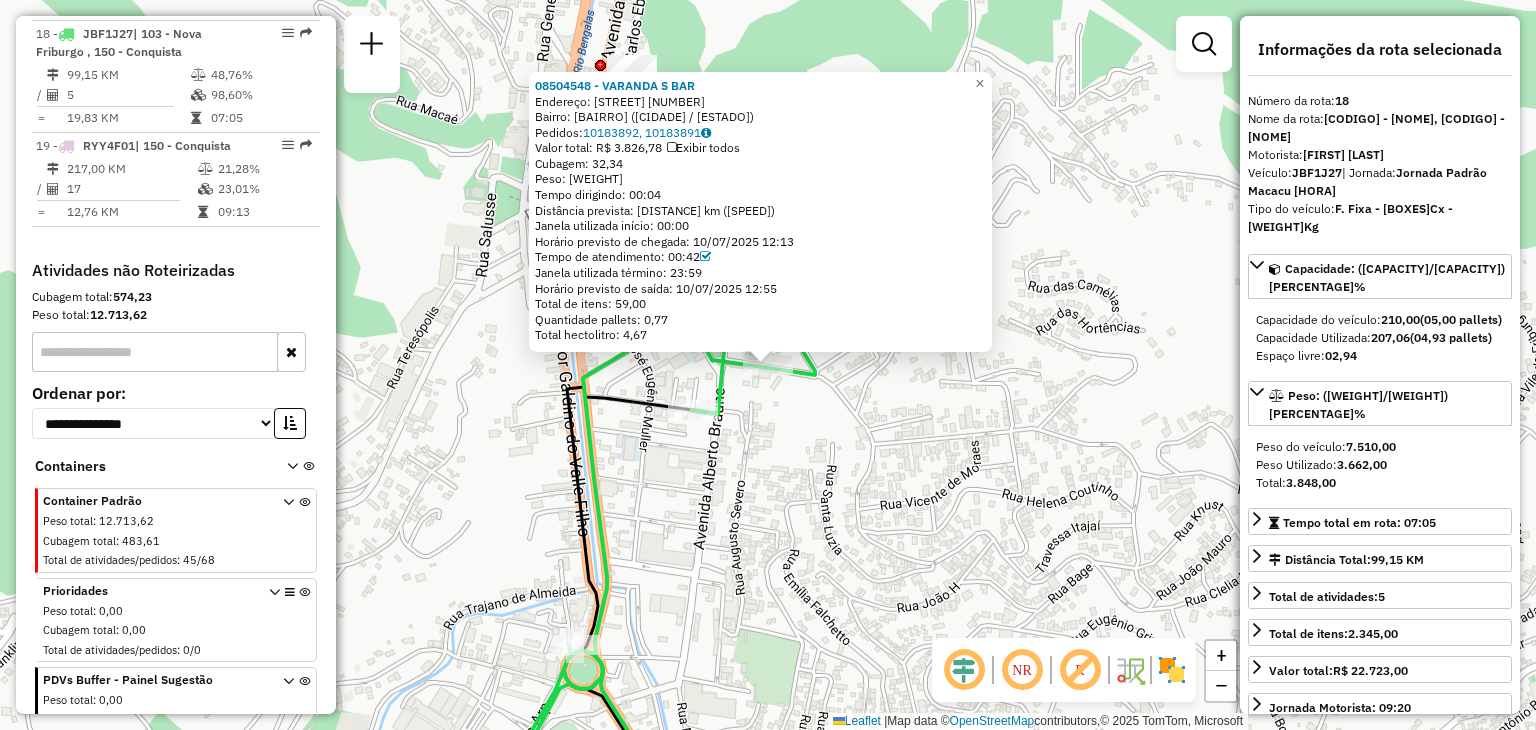 click on "[CODIGO] - [NOME]  Endereço:  [NOME] [NUMERO]   Bairro: [BAIRRO] ([CIDADE] / [ESTADO])   Pedidos:  [CODIGO], [CODIGO]   Valor total: R$ [VALOR]   Exibir todos   Cubagem: [VALOR]  Peso: [VALOR]  Tempo dirigindo: [TEMPO]   Distância prevista: [DISTANCIA] km ([VELOCIDADE] km/h)   Janela utilizada início: [HORA]   Horário previsto de chegada: [DATA] [HORA]   Tempo de atendimento: [TEMPO]   Janela utilizada término: [HORA]   Horário previsto de saída: [DATA] [HORA]   Total de itens: [NUMERO]   Quantidade pallets: [VALOR]   Total hectolitro: [VALOR]  × Janela de atendimento Grade de atendimento Capacidade Transportadoras Veículos Cliente Pedidos  Rotas Selecione os dias de semana para filtrar as janelas de atendimento  Seg   Ter   Qua   Qui   Sex   Sáb   Dom  Informe o período da janela de atendimento: De: Até:  Filtrar exatamente a janela do cliente  Considerar janela de atendimento padrão  Selecione os dias de semana para filtrar as grades de atendimento  Seg   Ter   Qua   Qui   Sex   Sáb   Dom   Peso mínimo:   De:  +" at bounding box center [768, 365] 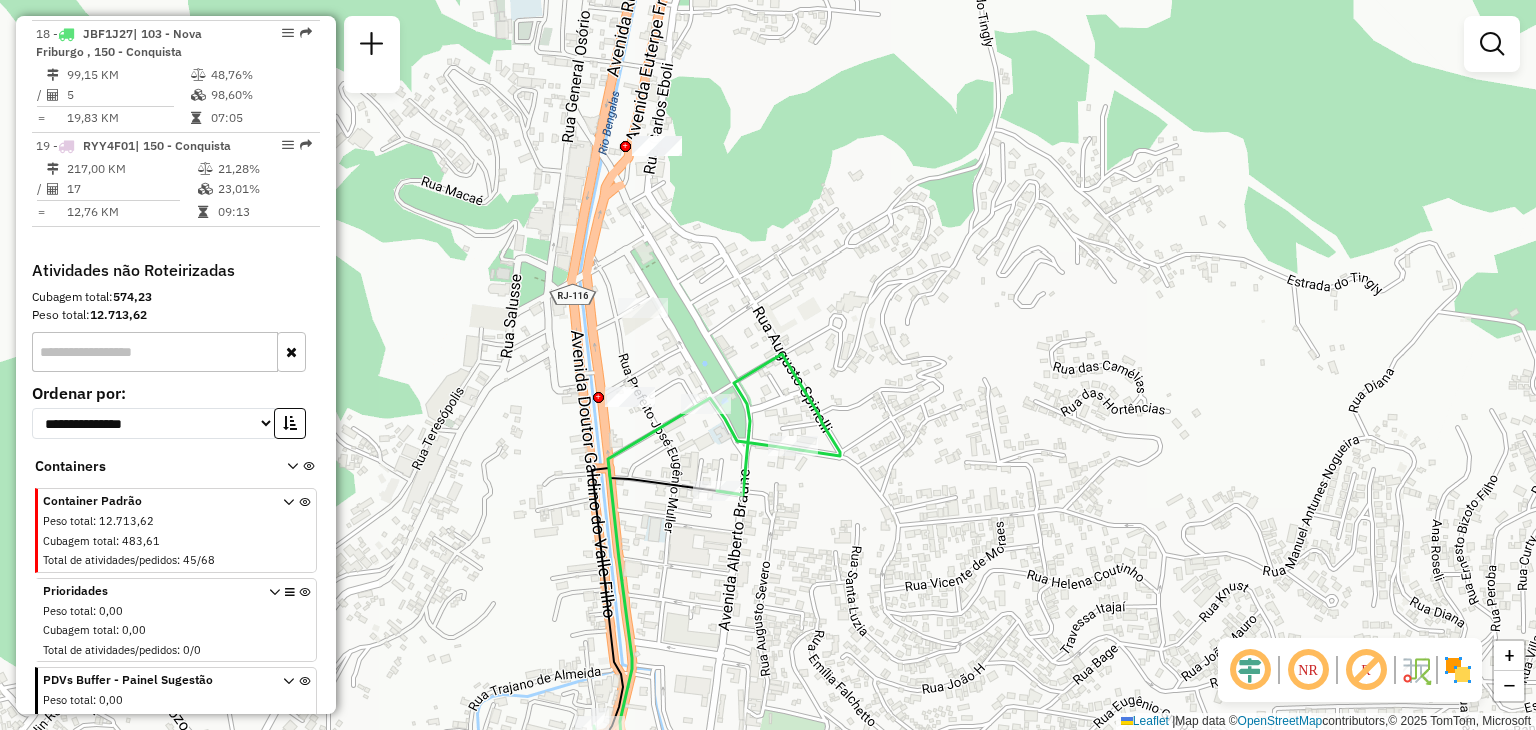 drag, startPoint x: 899, startPoint y: 335, endPoint x: 945, endPoint y: 510, distance: 180.94475 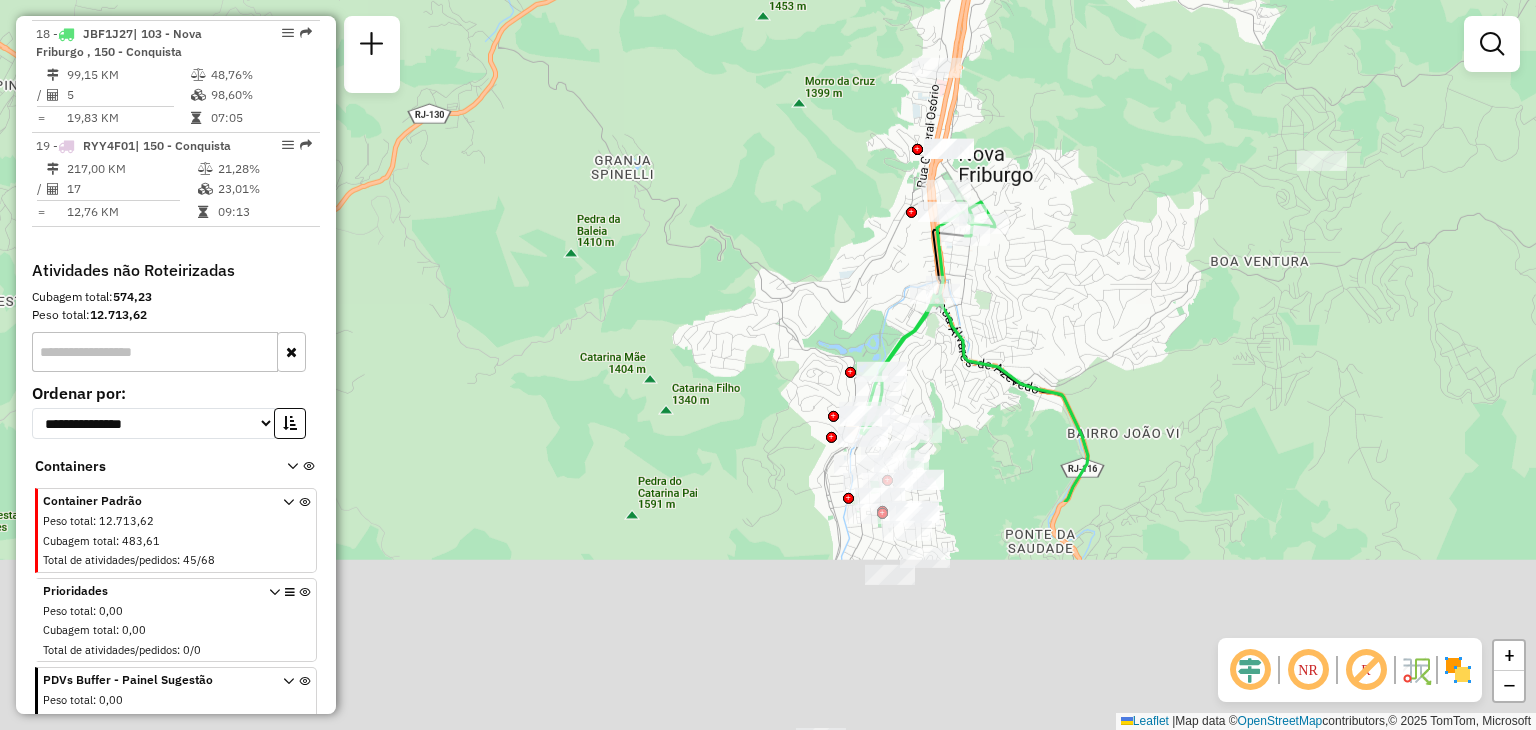 drag, startPoint x: 1011, startPoint y: 461, endPoint x: 1073, endPoint y: 256, distance: 214.17049 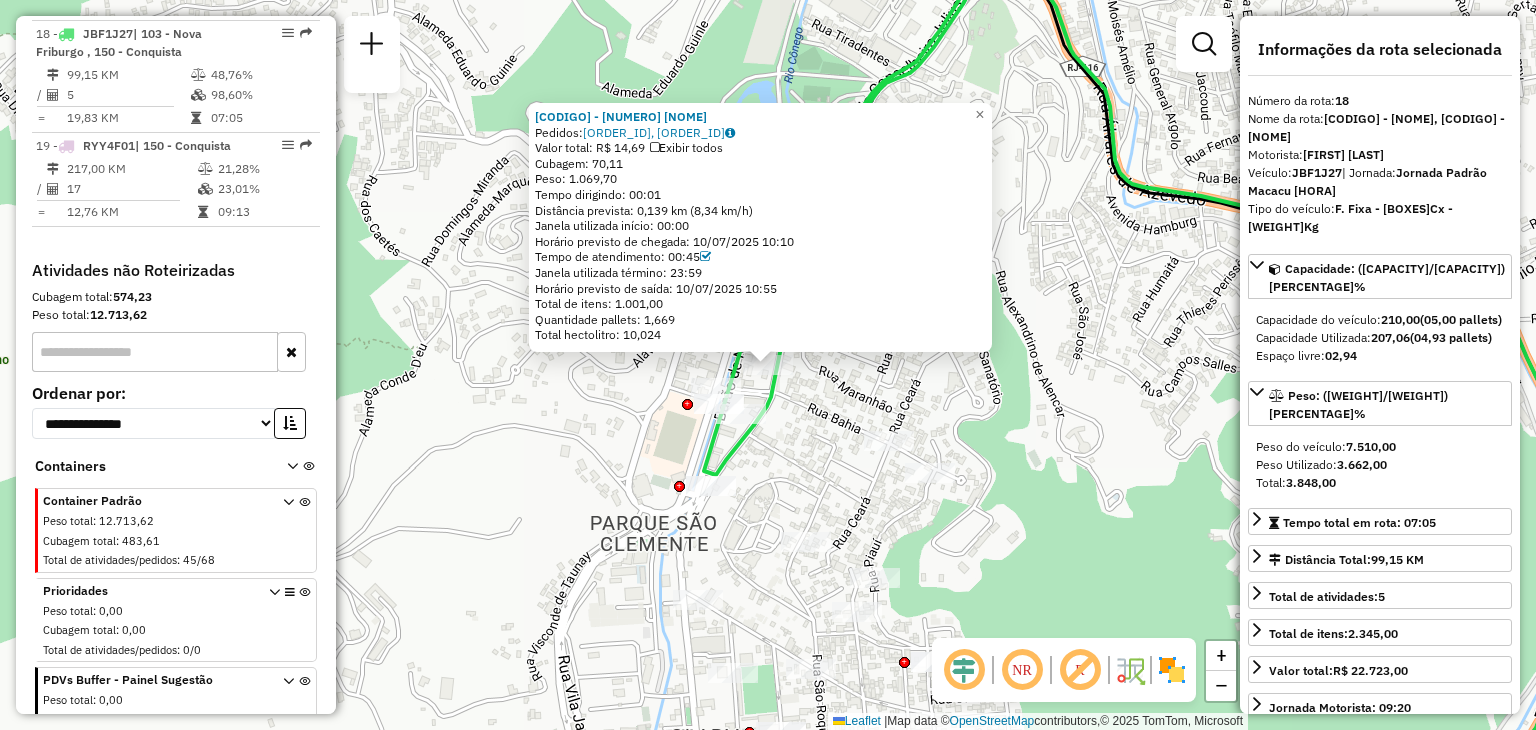 click on "[CODE] - [NUMBER] [NAME] [DATE] [TIME] [DATE] [TIME]" at bounding box center [768, 365] 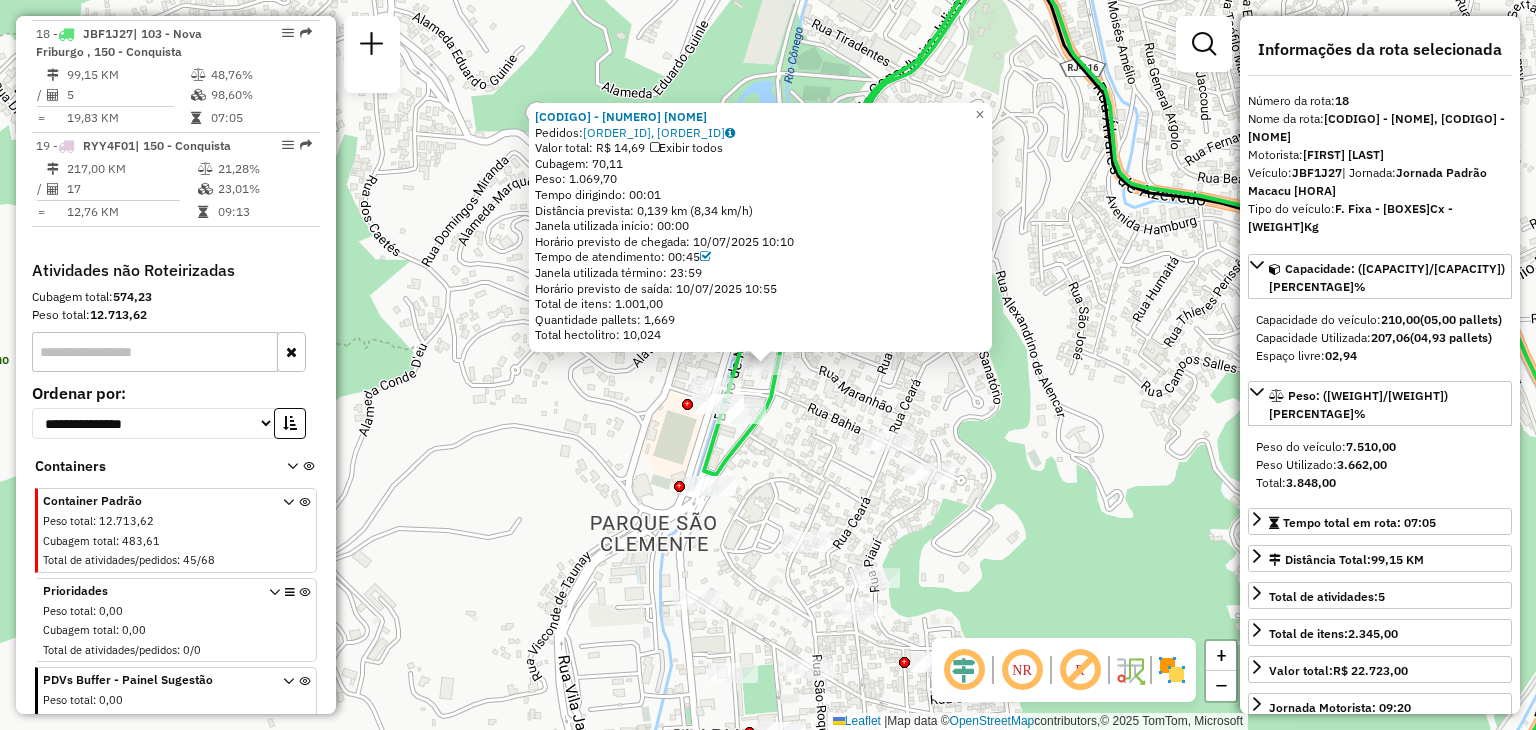 drag, startPoint x: 1073, startPoint y: 380, endPoint x: 1013, endPoint y: 423, distance: 73.817345 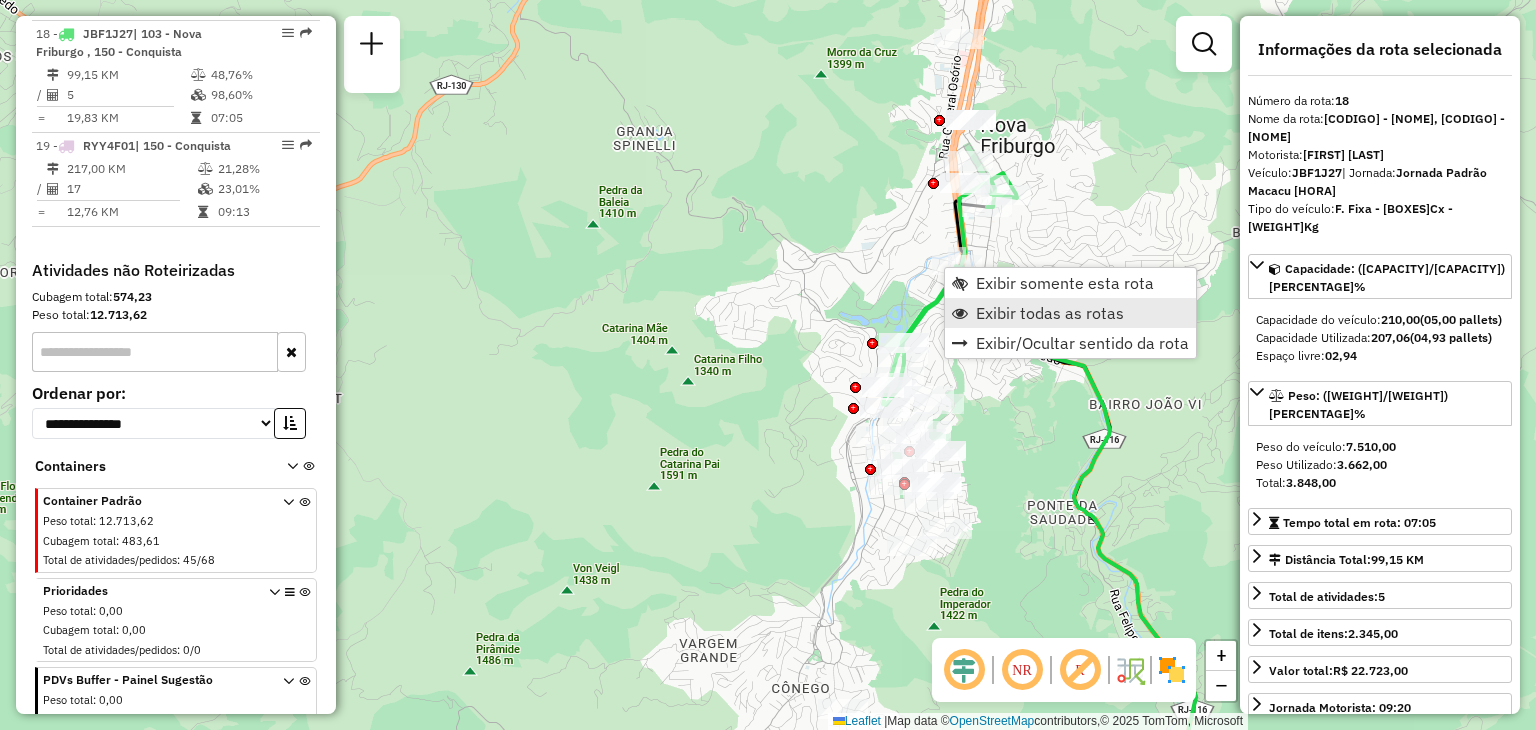 click on "Exibir todas as rotas" at bounding box center (1050, 313) 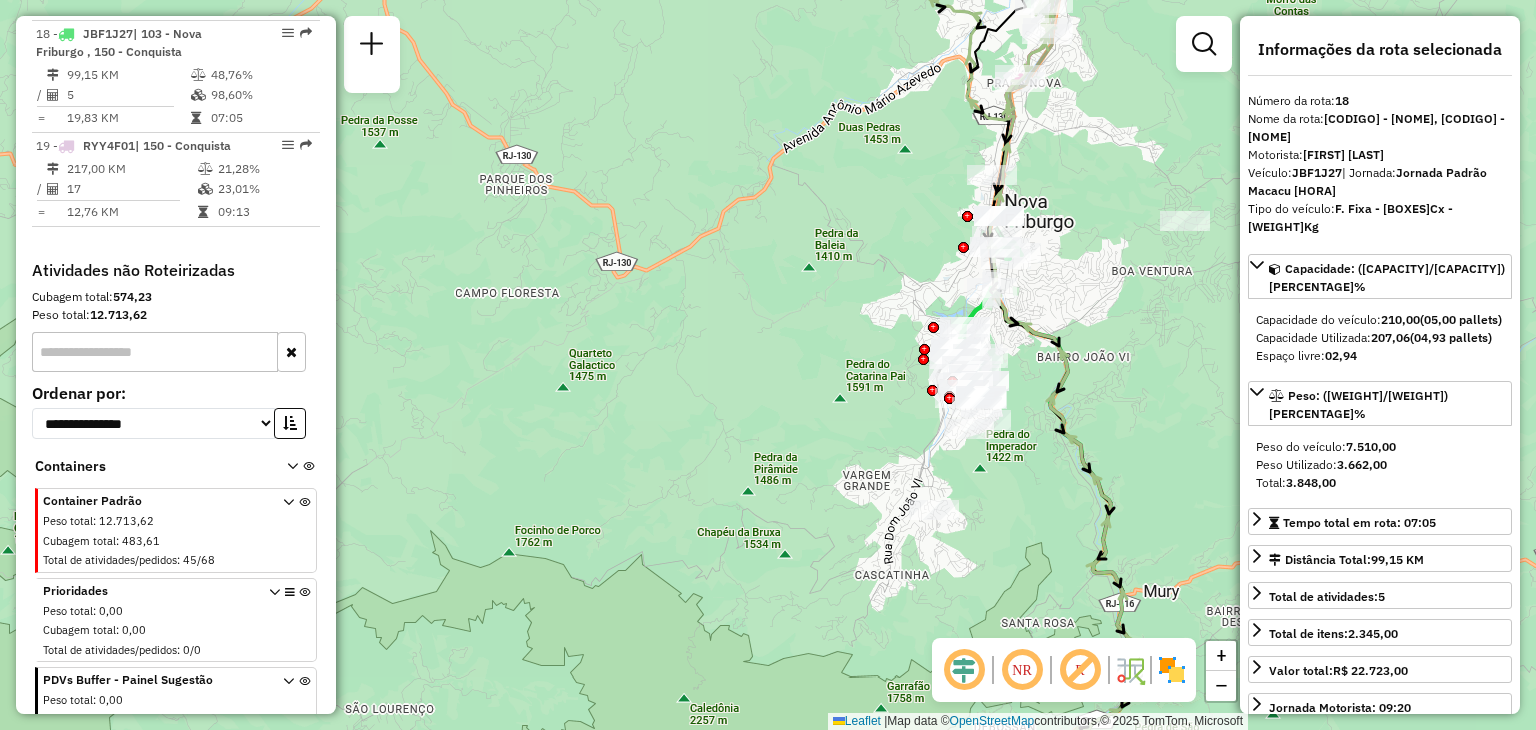 drag, startPoint x: 636, startPoint y: 369, endPoint x: 1212, endPoint y: 192, distance: 602.582 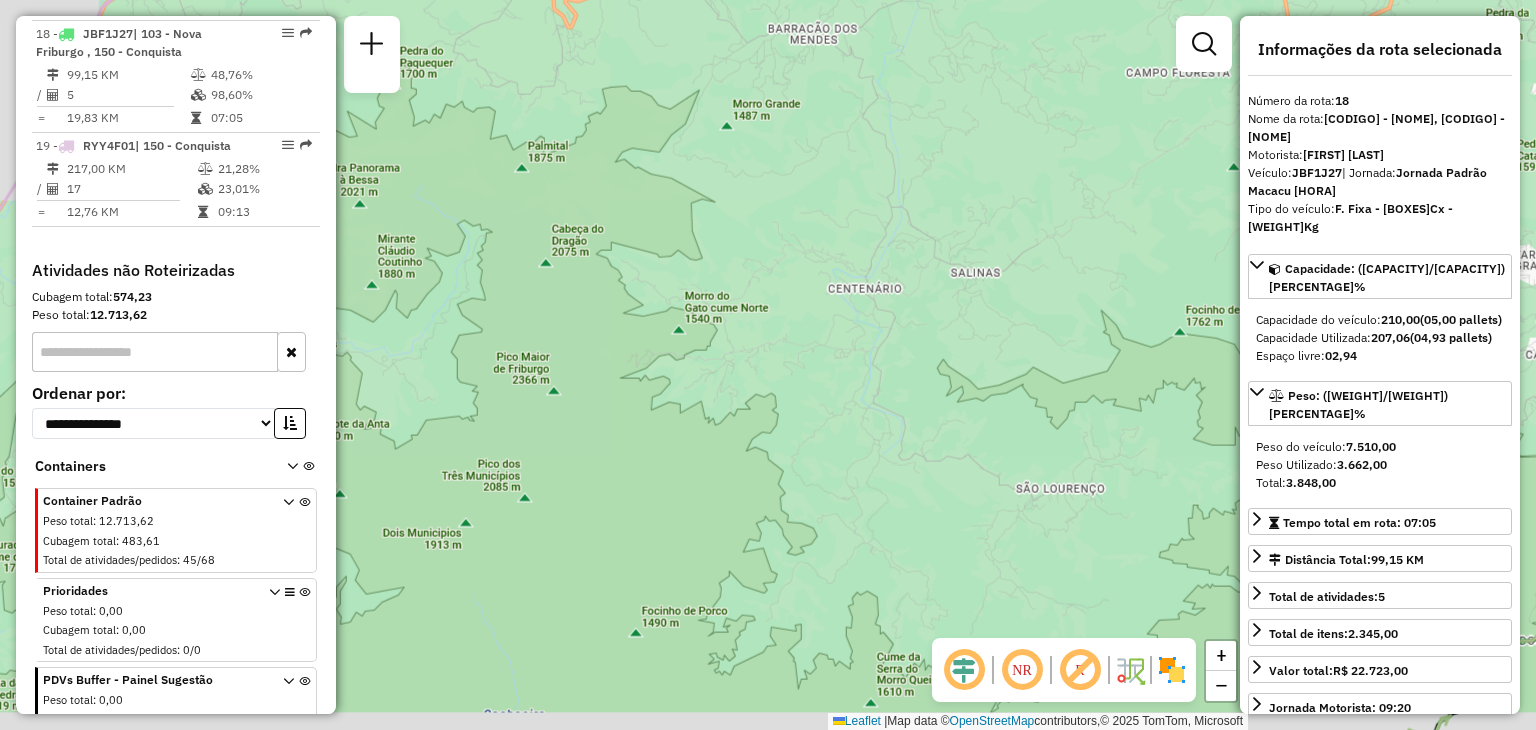 drag, startPoint x: 655, startPoint y: 411, endPoint x: 1201, endPoint y: 204, distance: 583.92206 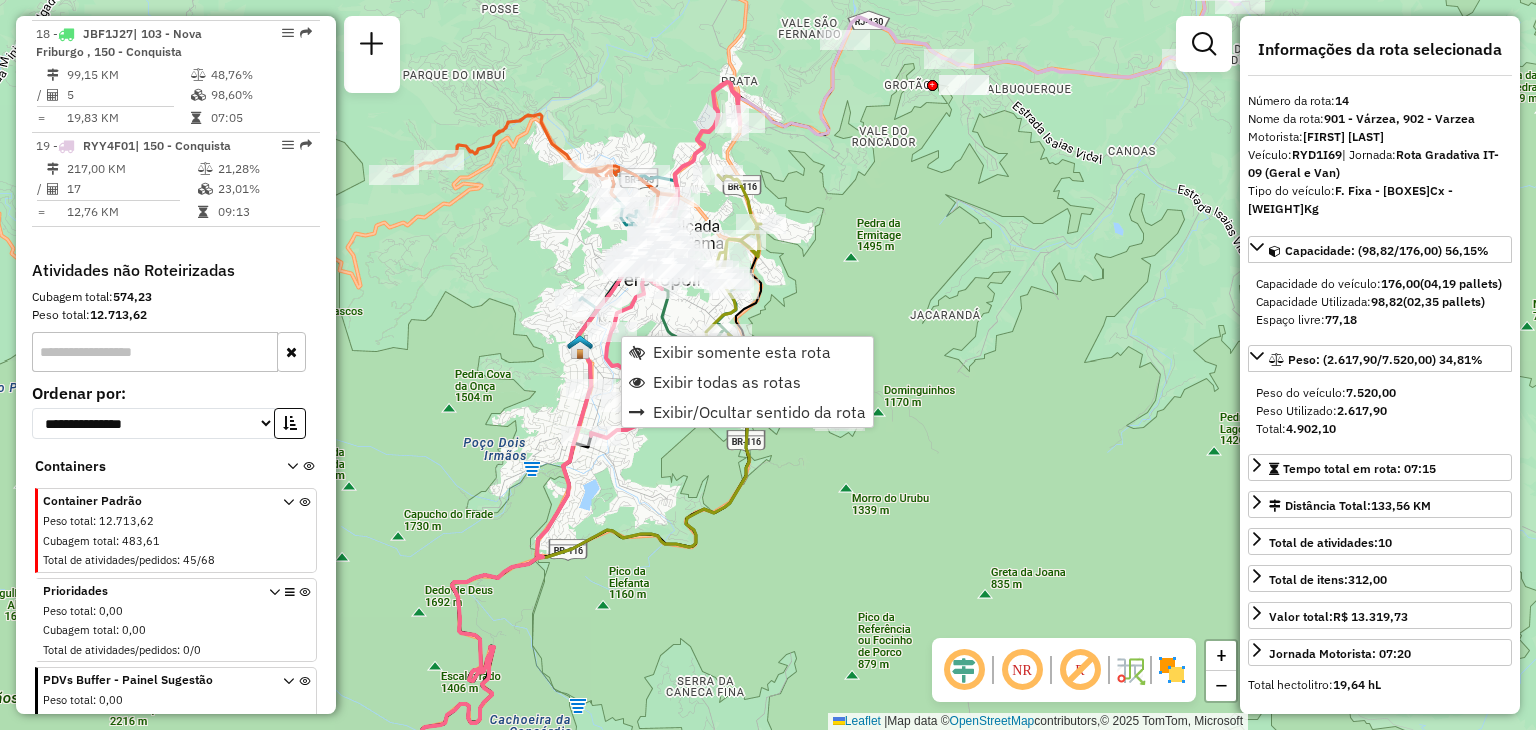 scroll, scrollTop: 2229, scrollLeft: 0, axis: vertical 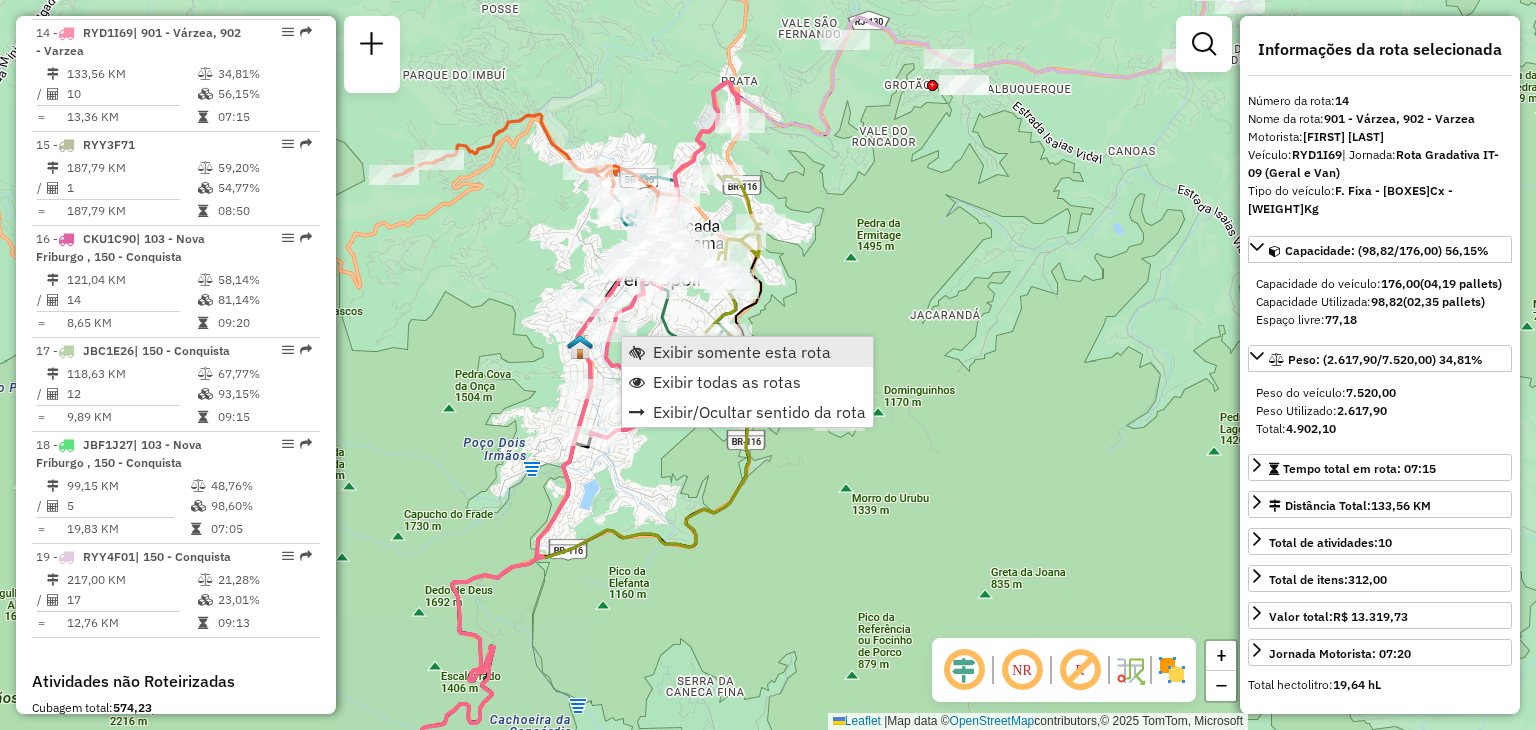 click on "Exibir somente esta rota" at bounding box center (742, 352) 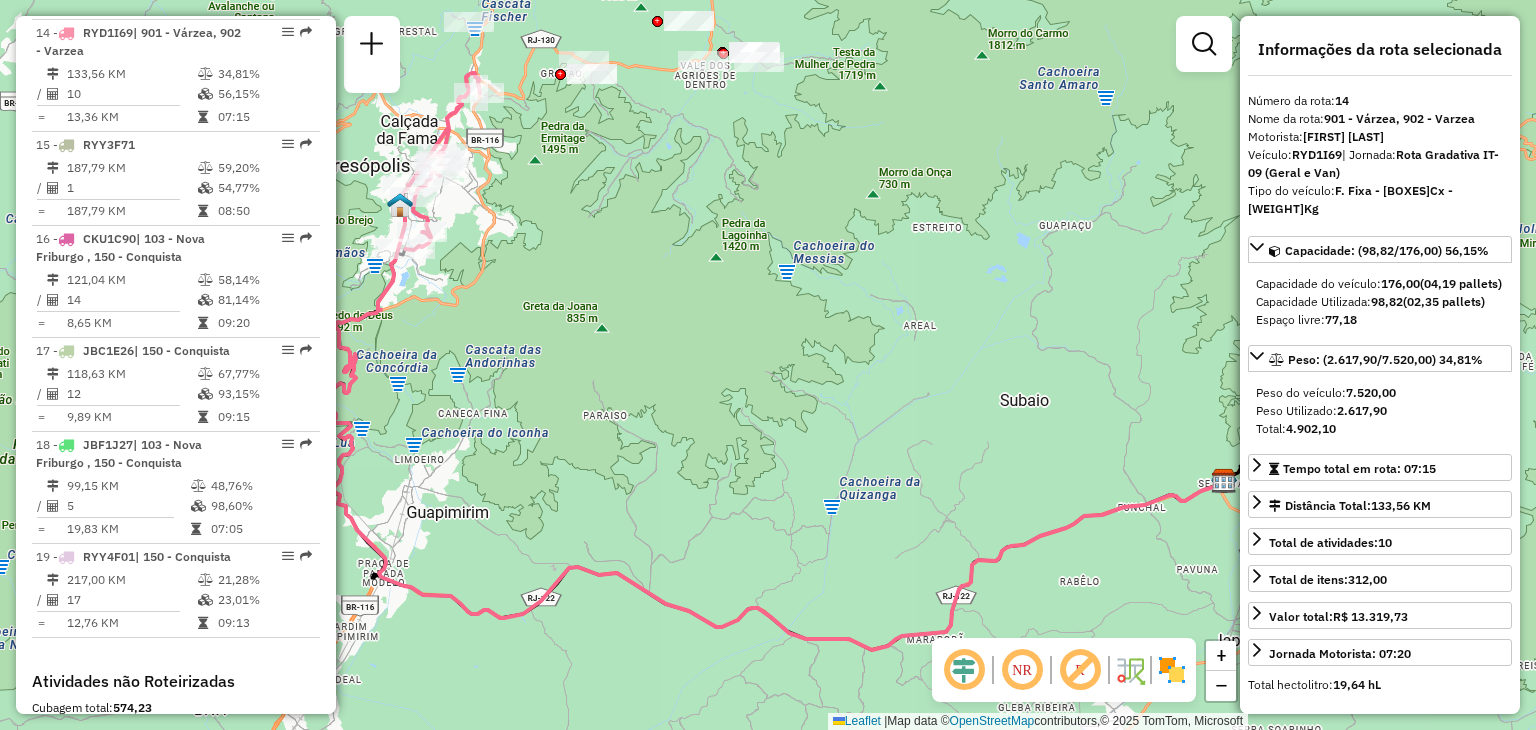 drag, startPoint x: 620, startPoint y: 345, endPoint x: 796, endPoint y: 371, distance: 177.9101 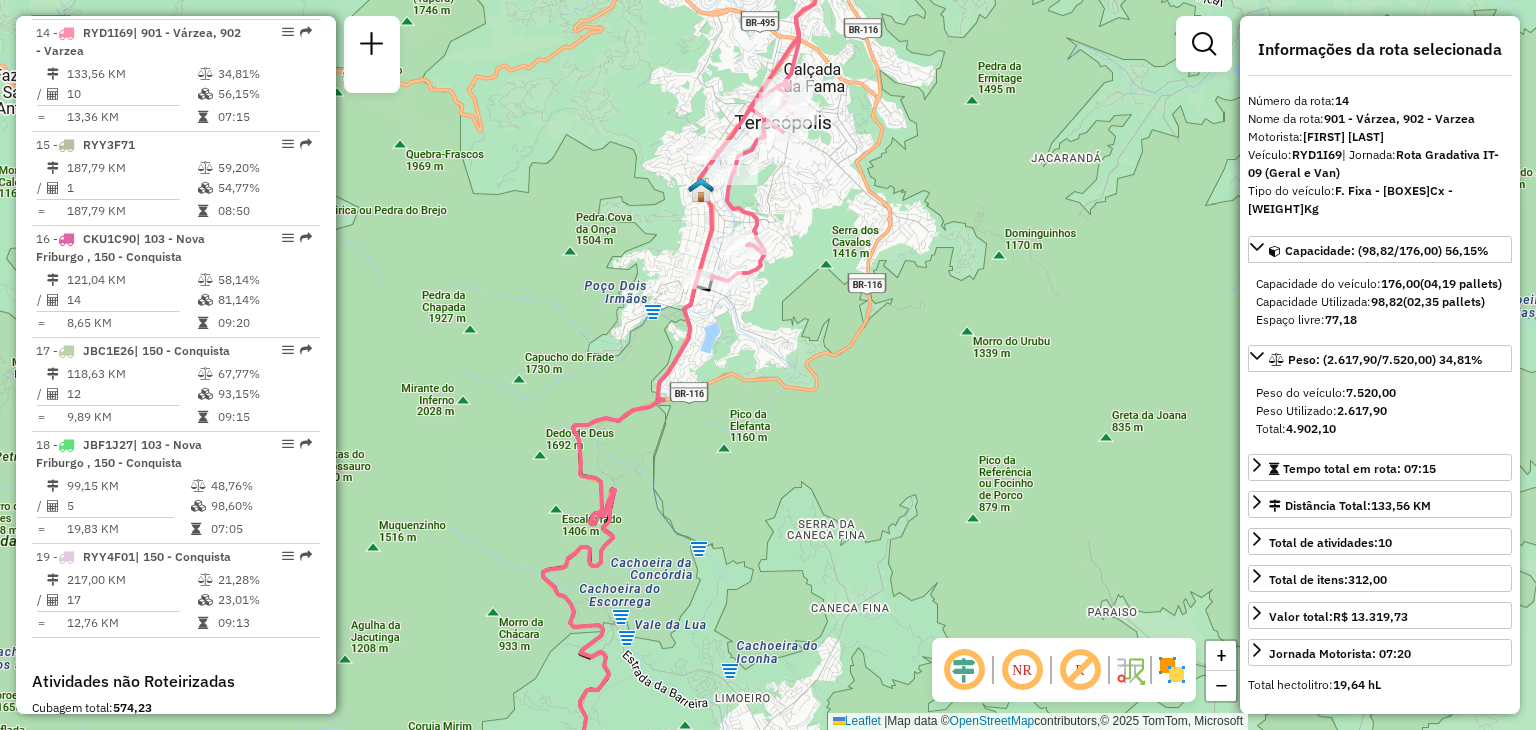 drag, startPoint x: 826, startPoint y: 178, endPoint x: 829, endPoint y: 252, distance: 74.06078 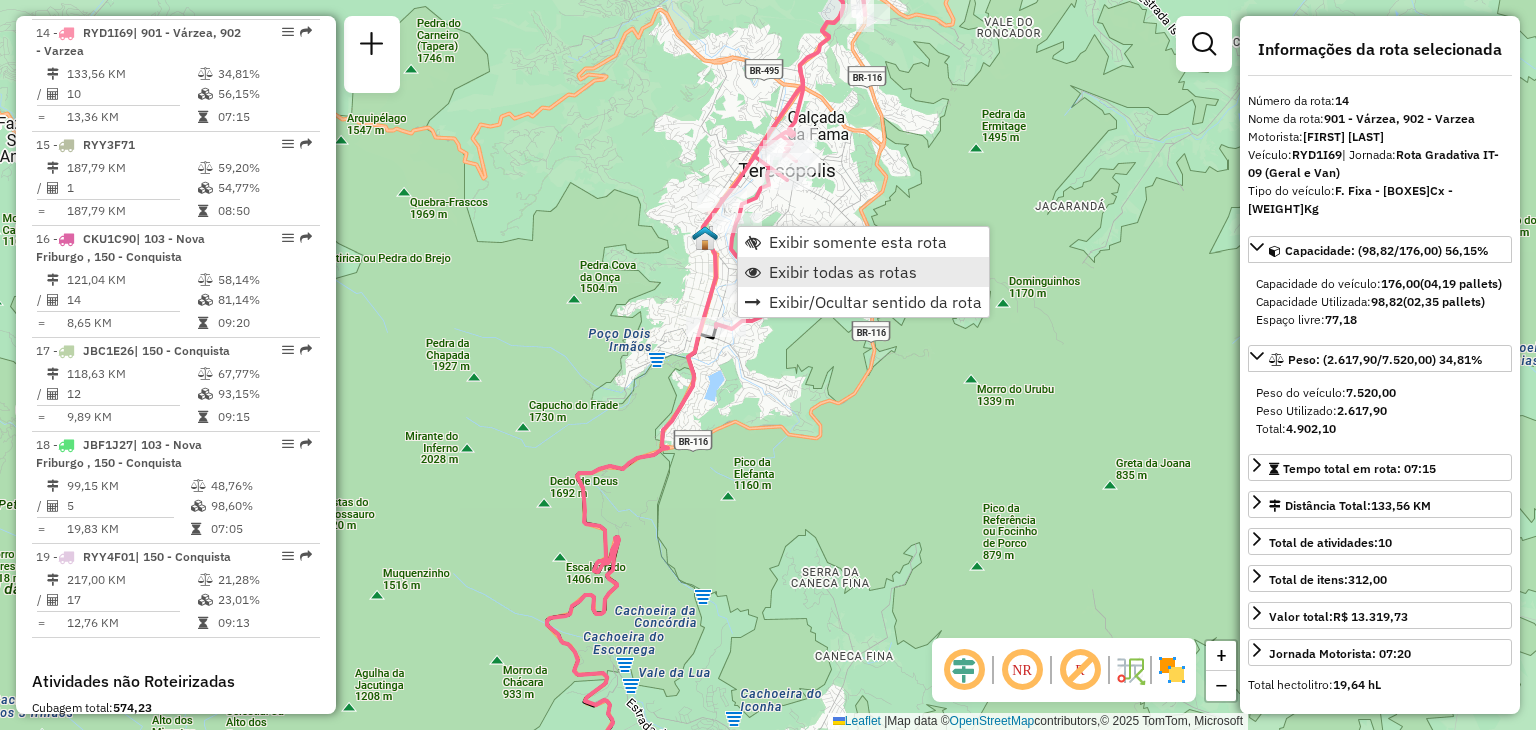 click on "Exibir todas as rotas" at bounding box center (843, 272) 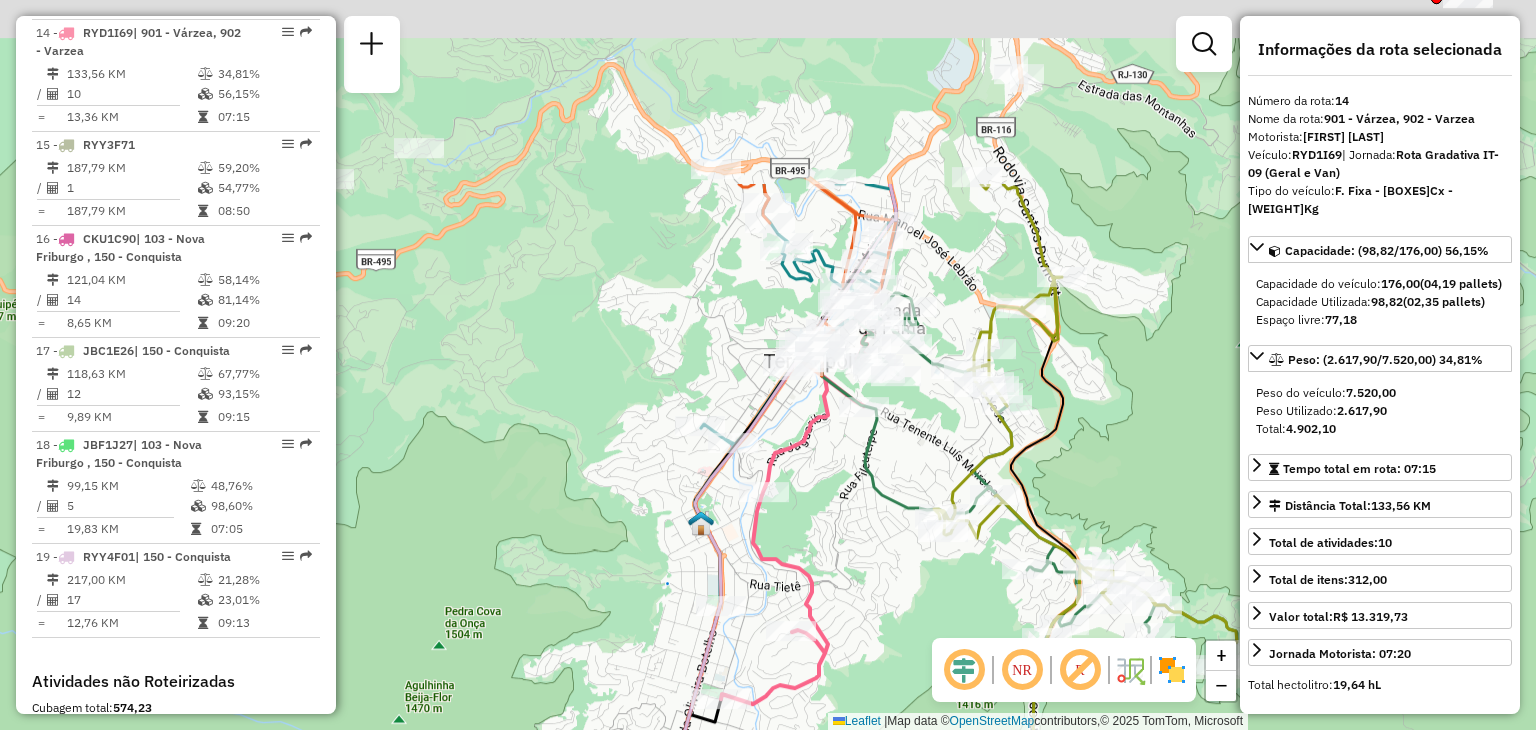 drag, startPoint x: 581, startPoint y: 97, endPoint x: 657, endPoint y: 315, distance: 230.86794 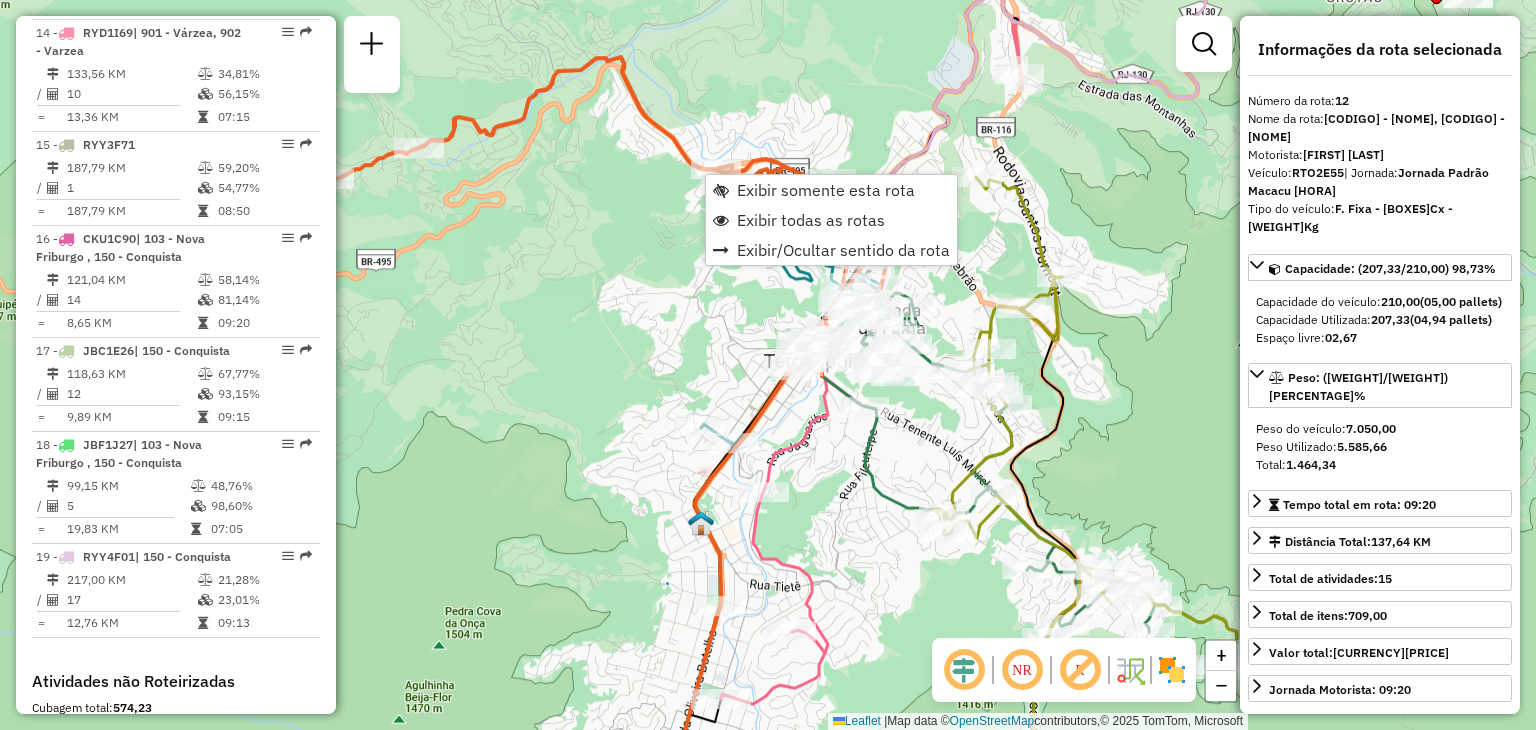 scroll, scrollTop: 2006, scrollLeft: 0, axis: vertical 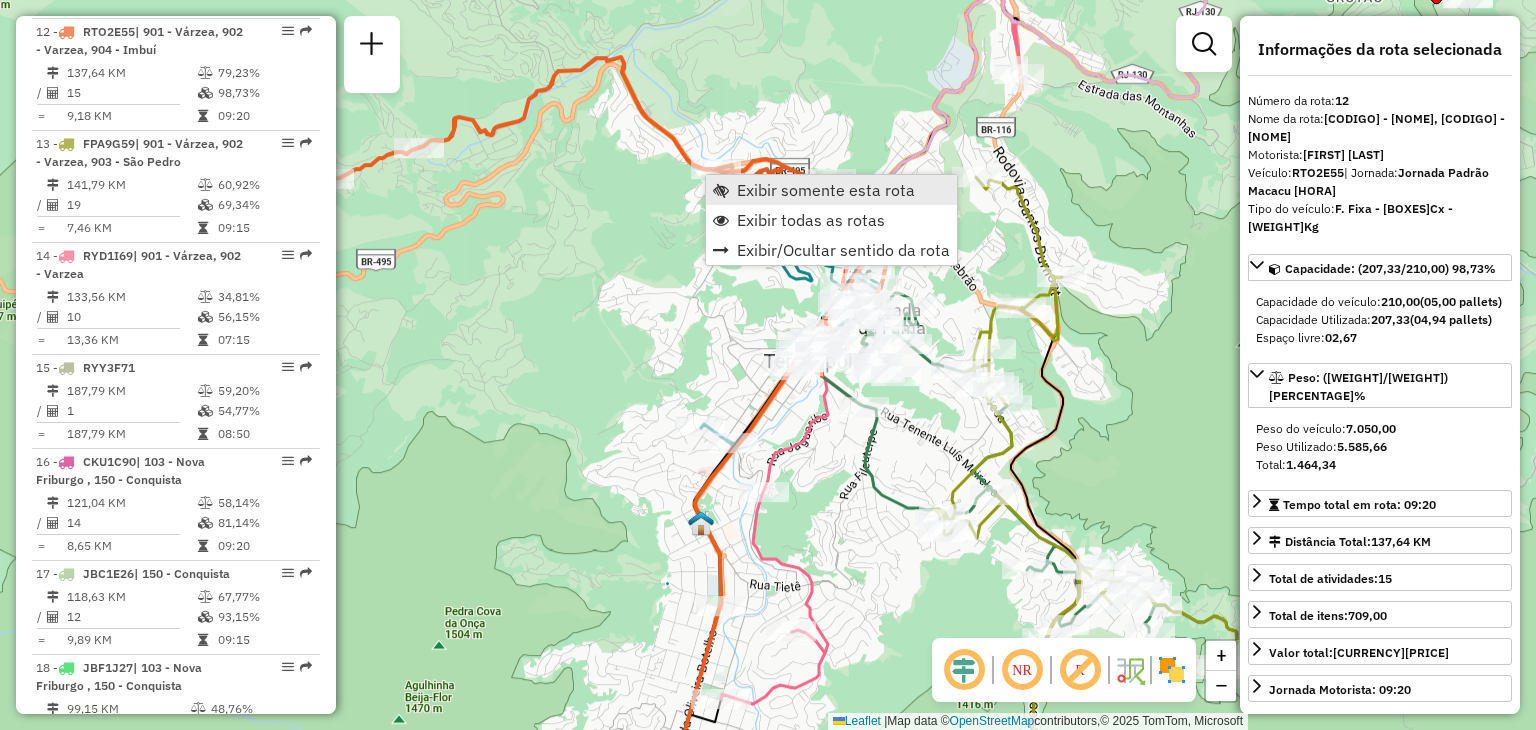 click on "Exibir somente esta rota" at bounding box center (831, 190) 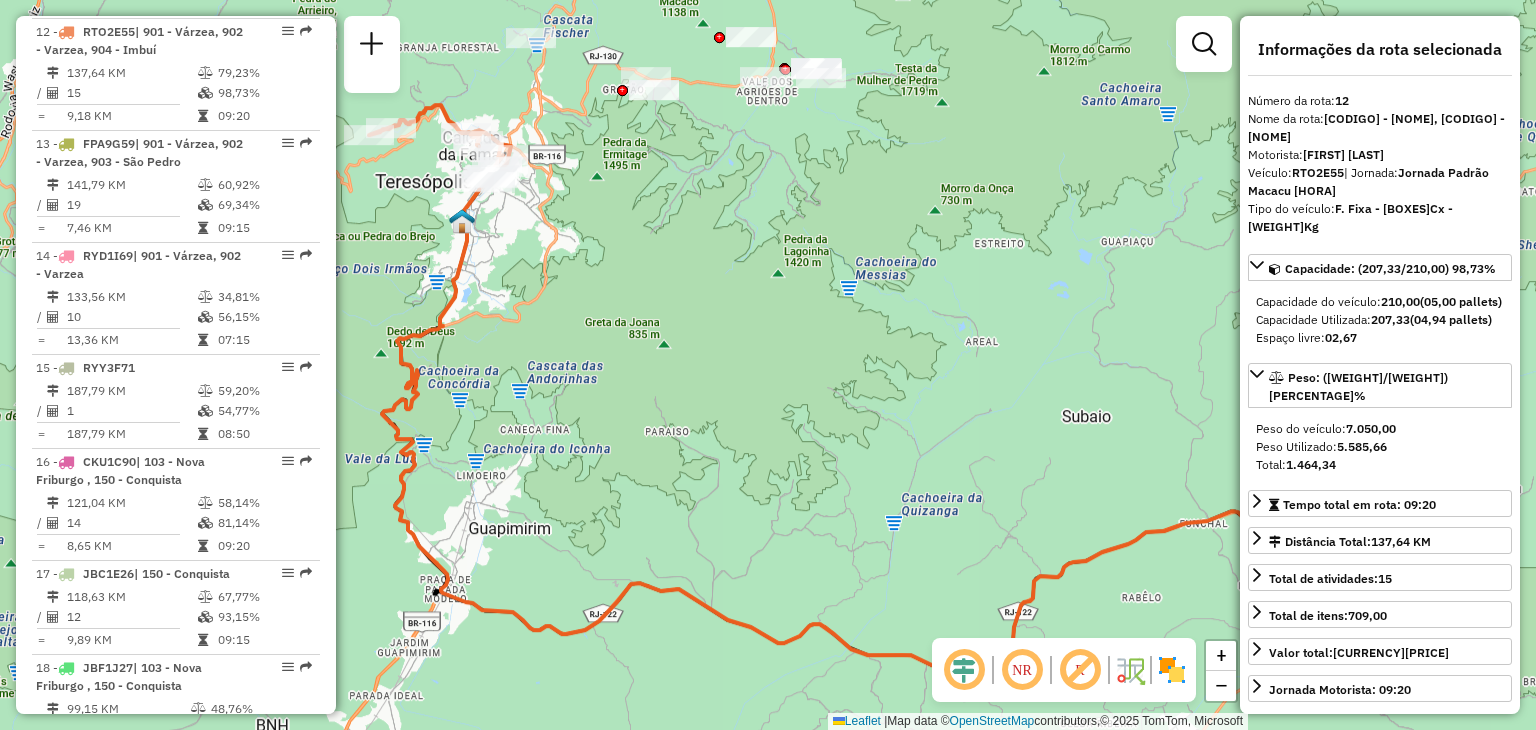 drag, startPoint x: 624, startPoint y: 201, endPoint x: 805, endPoint y: 278, distance: 196.69774 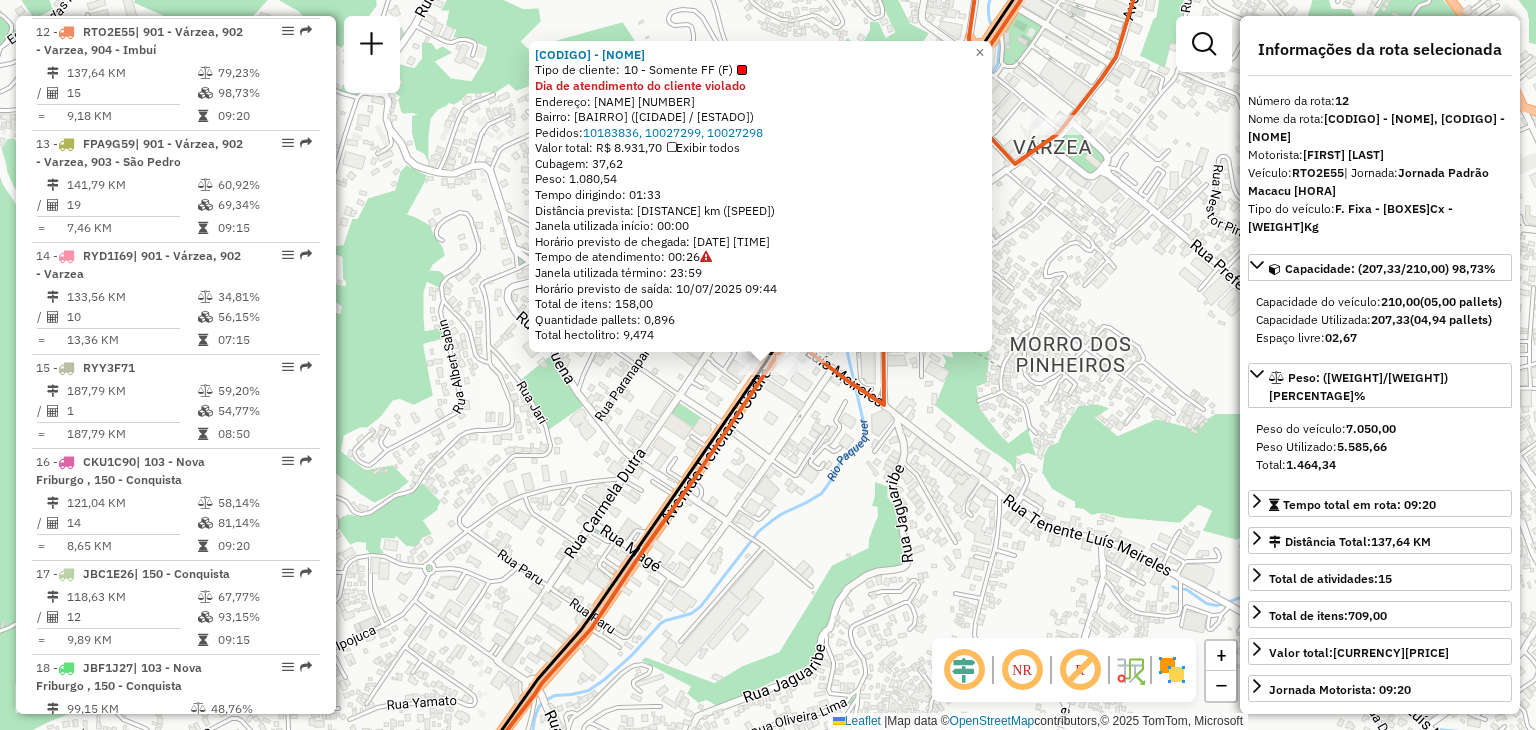 click at bounding box center (610, 584) 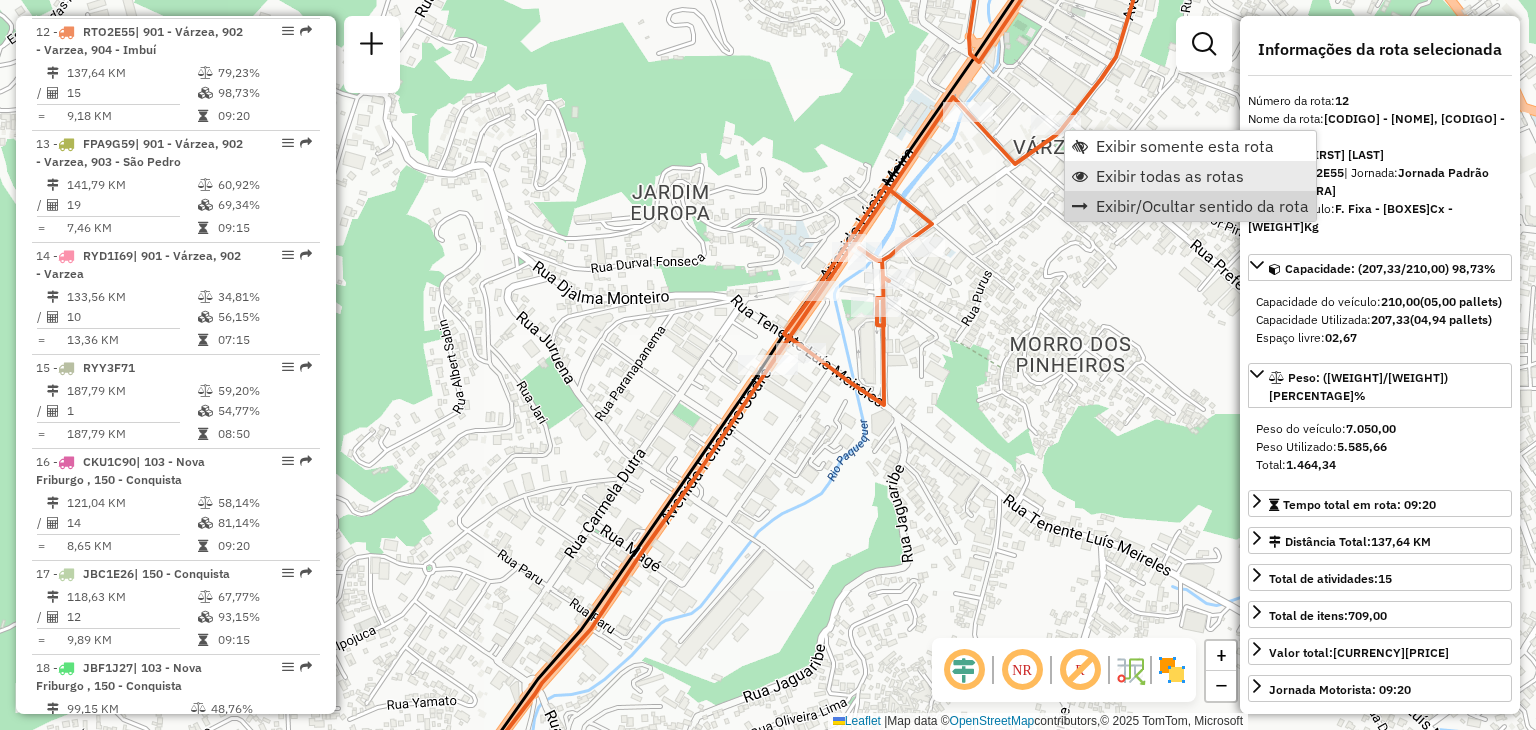 click on "Exibir todas as rotas" at bounding box center (1170, 176) 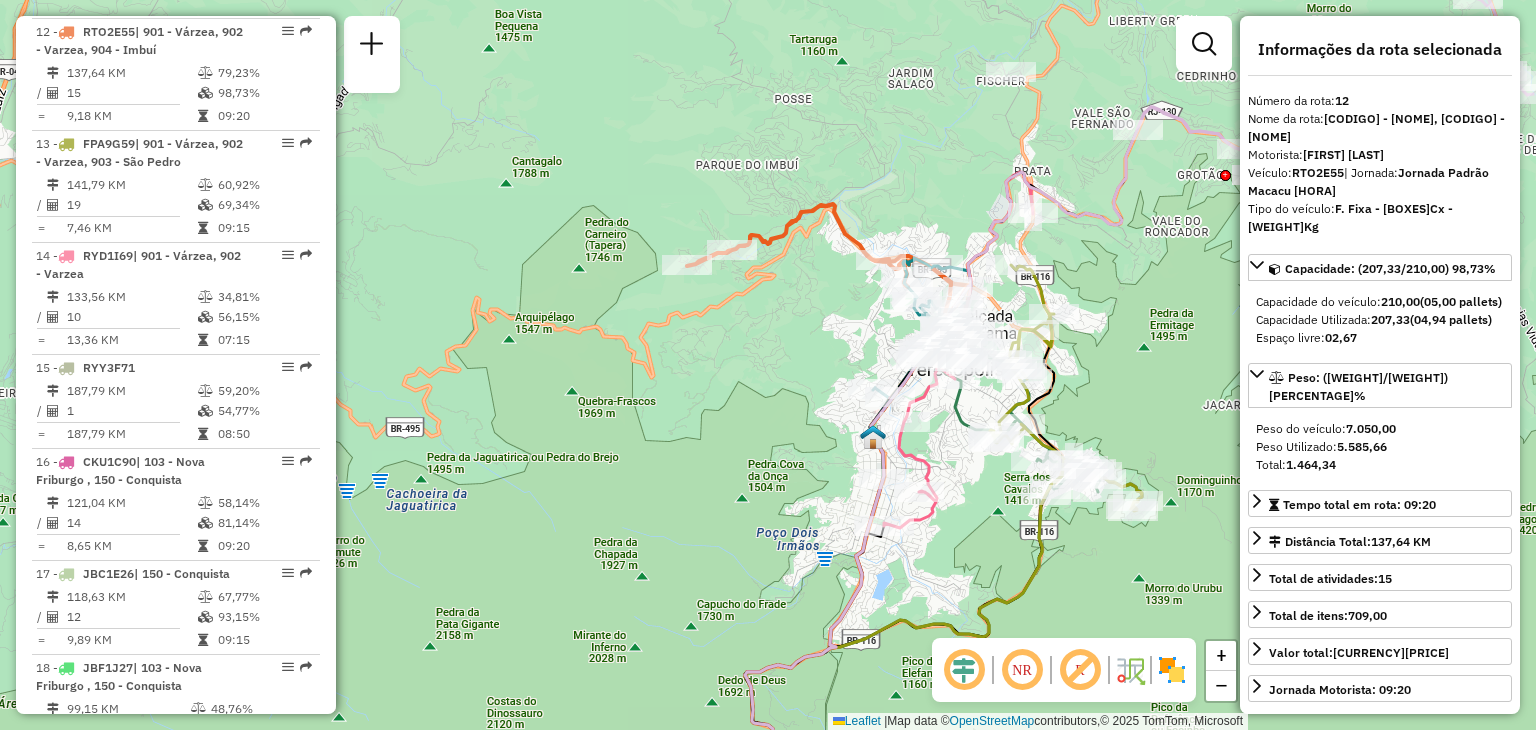 click on "Rota [NUMBER] - Placa [PLATE] [CODE] - [NUMBER] [NAME] [DATE] [TIME] [DATE] [TIME]" at bounding box center [768, 365] 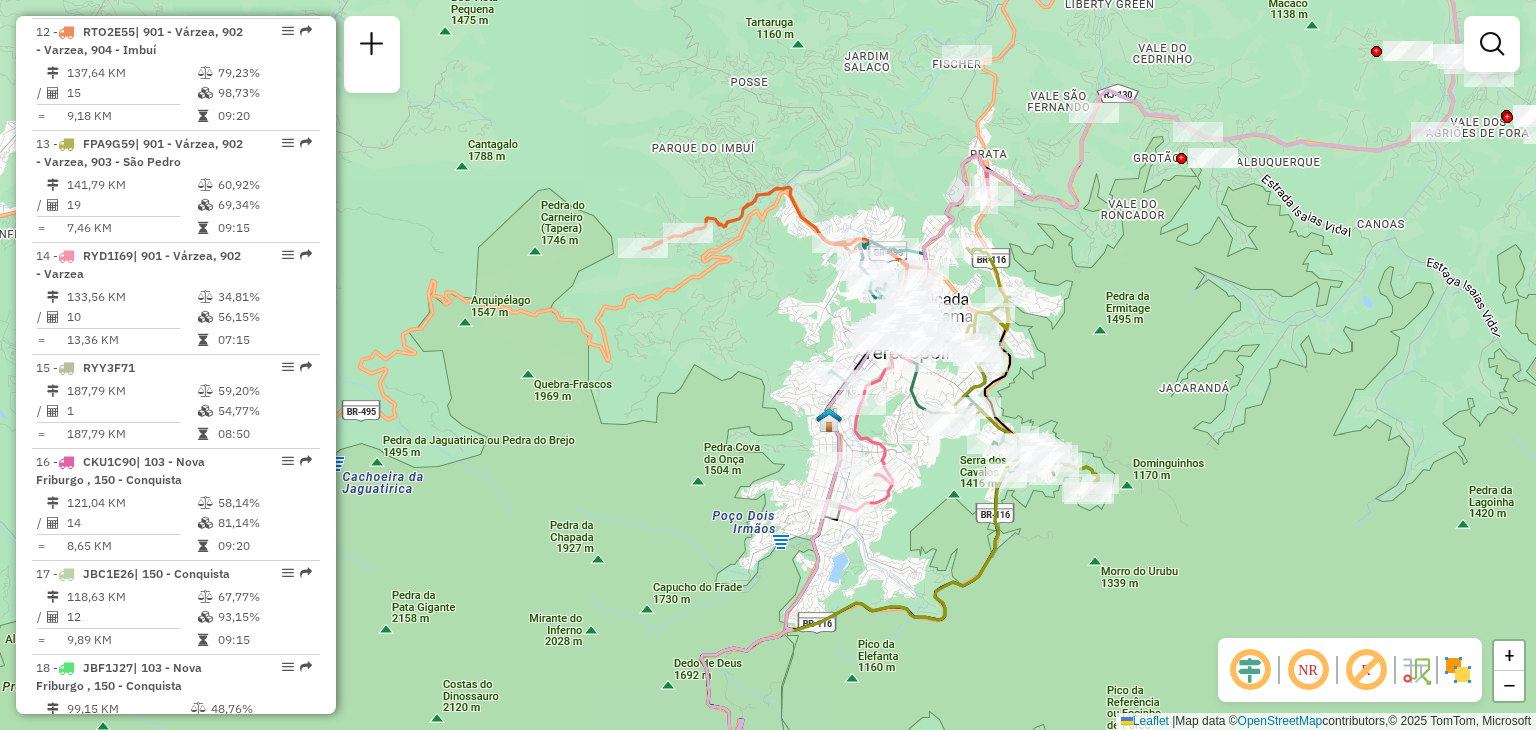 drag, startPoint x: 928, startPoint y: 195, endPoint x: 884, endPoint y: 178, distance: 47.169907 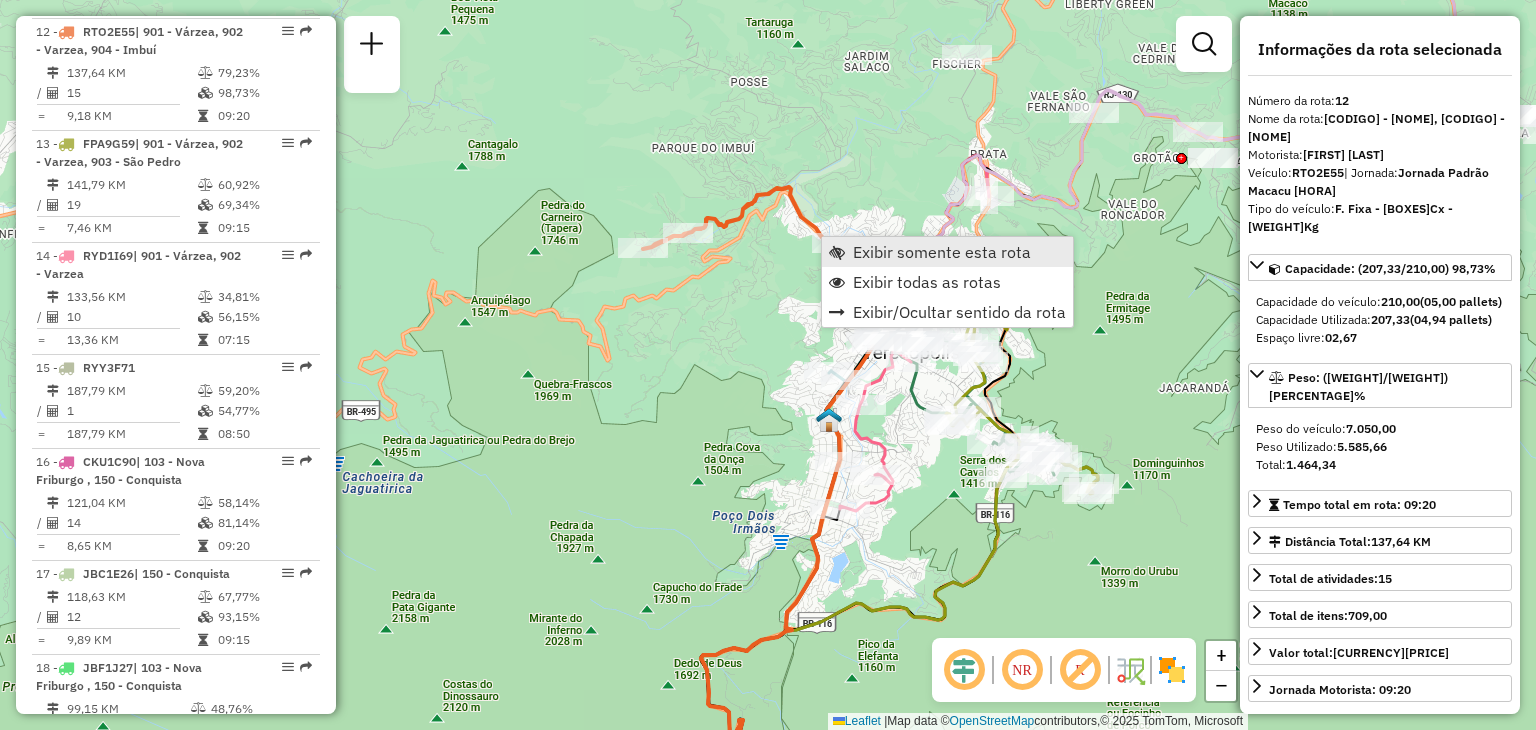 click on "Exibir somente esta rota" at bounding box center [942, 252] 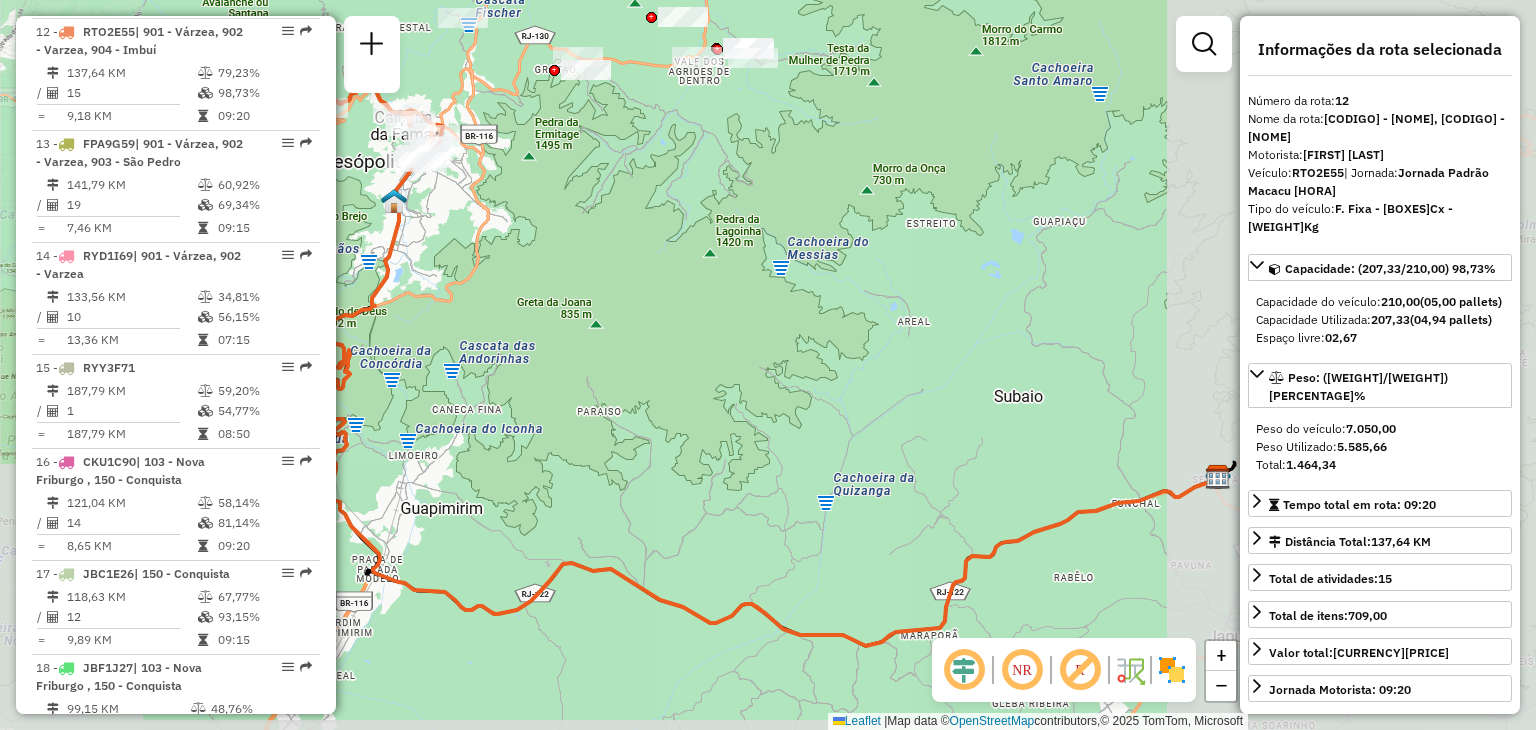 drag, startPoint x: 722, startPoint y: 201, endPoint x: 940, endPoint y: 285, distance: 233.62363 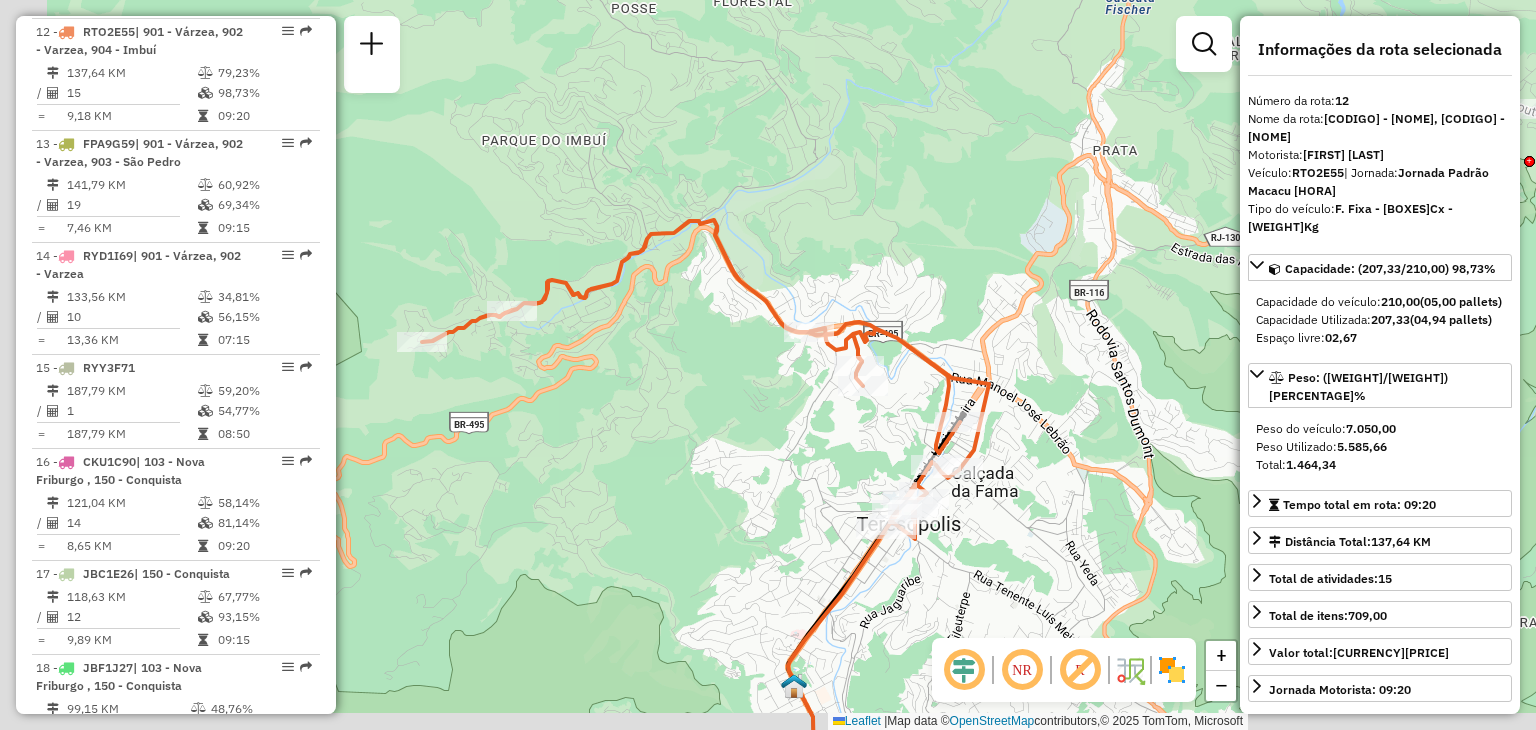drag, startPoint x: 690, startPoint y: 241, endPoint x: 780, endPoint y: 192, distance: 102.47439 